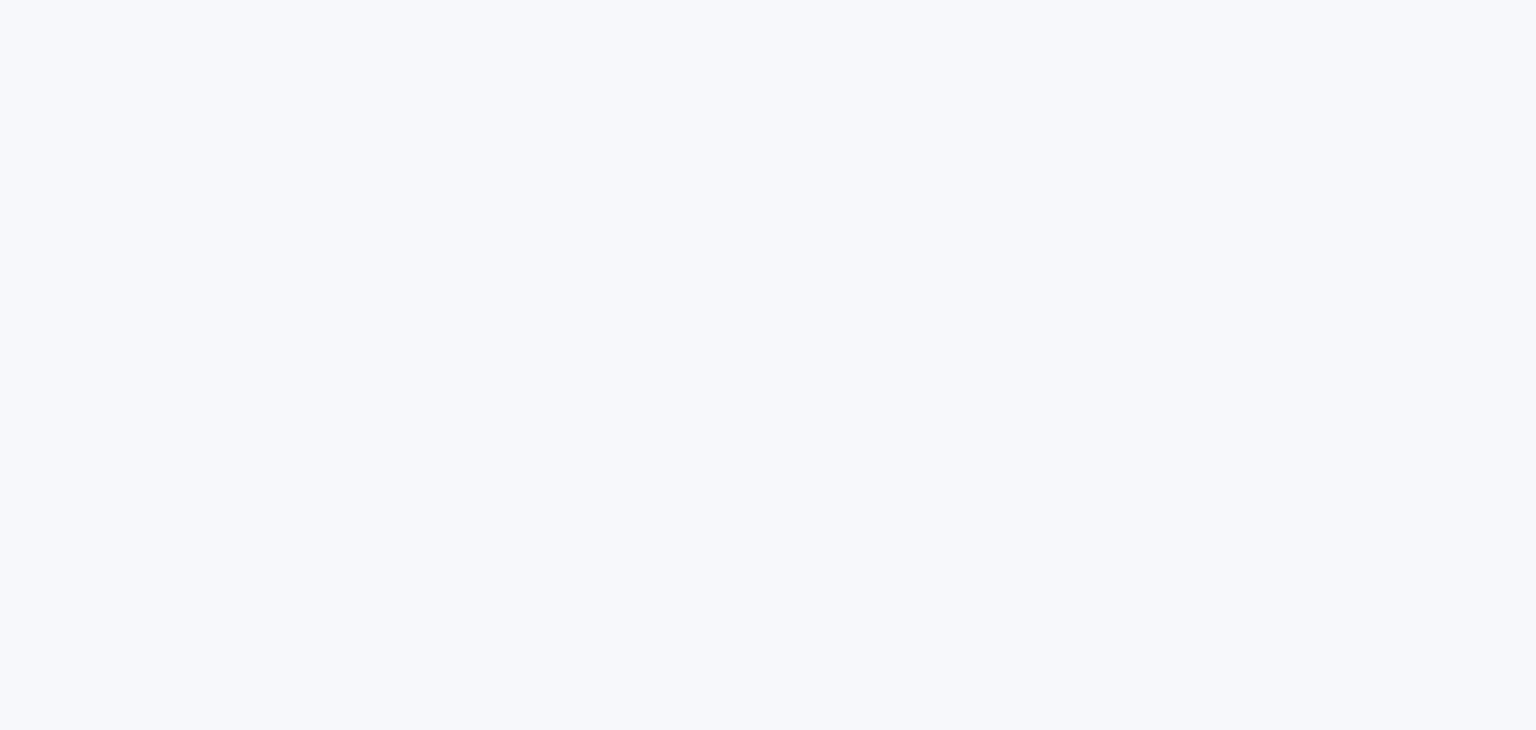 scroll, scrollTop: 0, scrollLeft: 0, axis: both 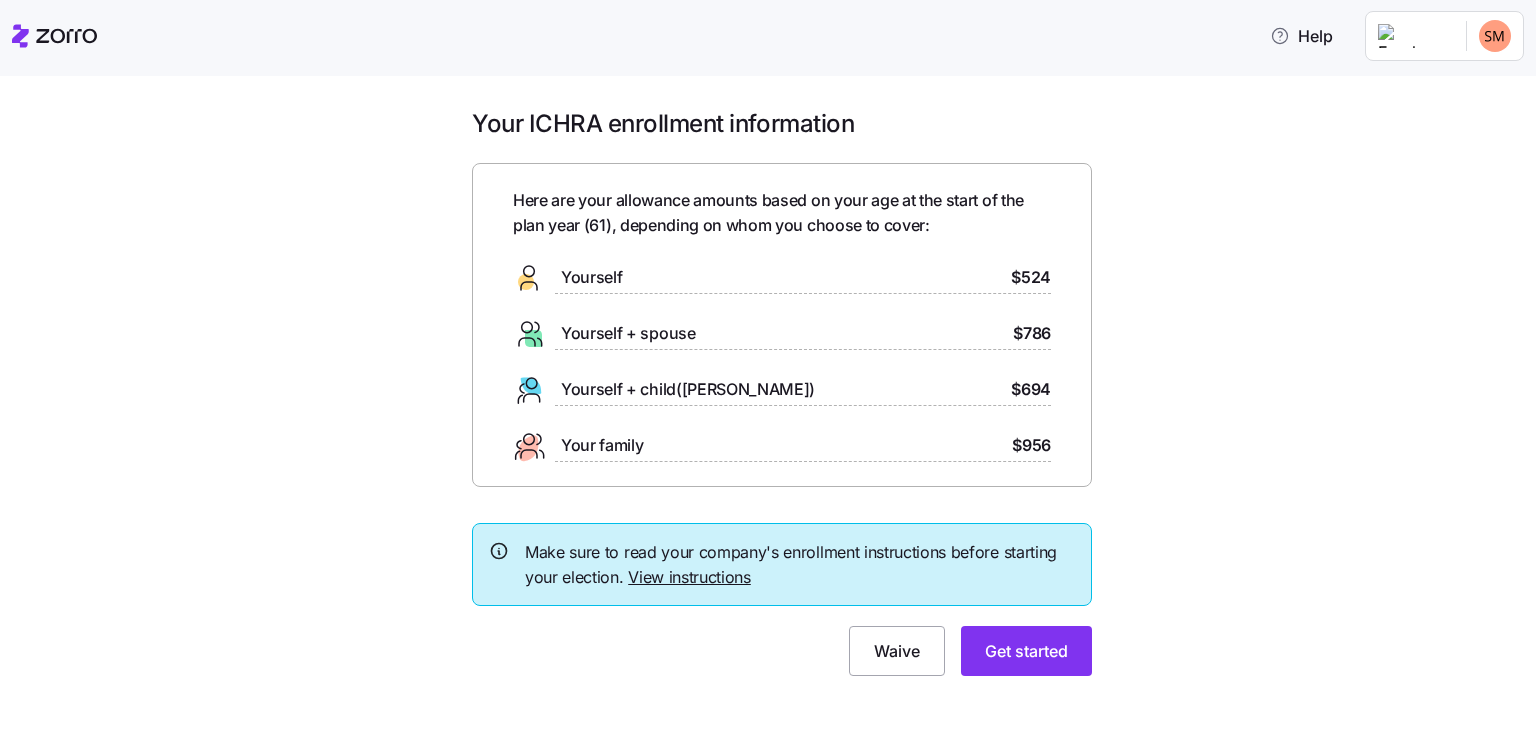 click on "Help Your ICHRA enrollment information Here are your allowance amounts based on your age at the start of the plan year ( 61 ), depending on whom you choose to cover: Yourself $524 Yourself + spouse $786 Yourself + child(ren) $694 Your family $956 Make sure to read your company's enrollment instructions before starting your election.   View instructions Waive Get started Personalized allowance | Zorro" at bounding box center [768, 359] 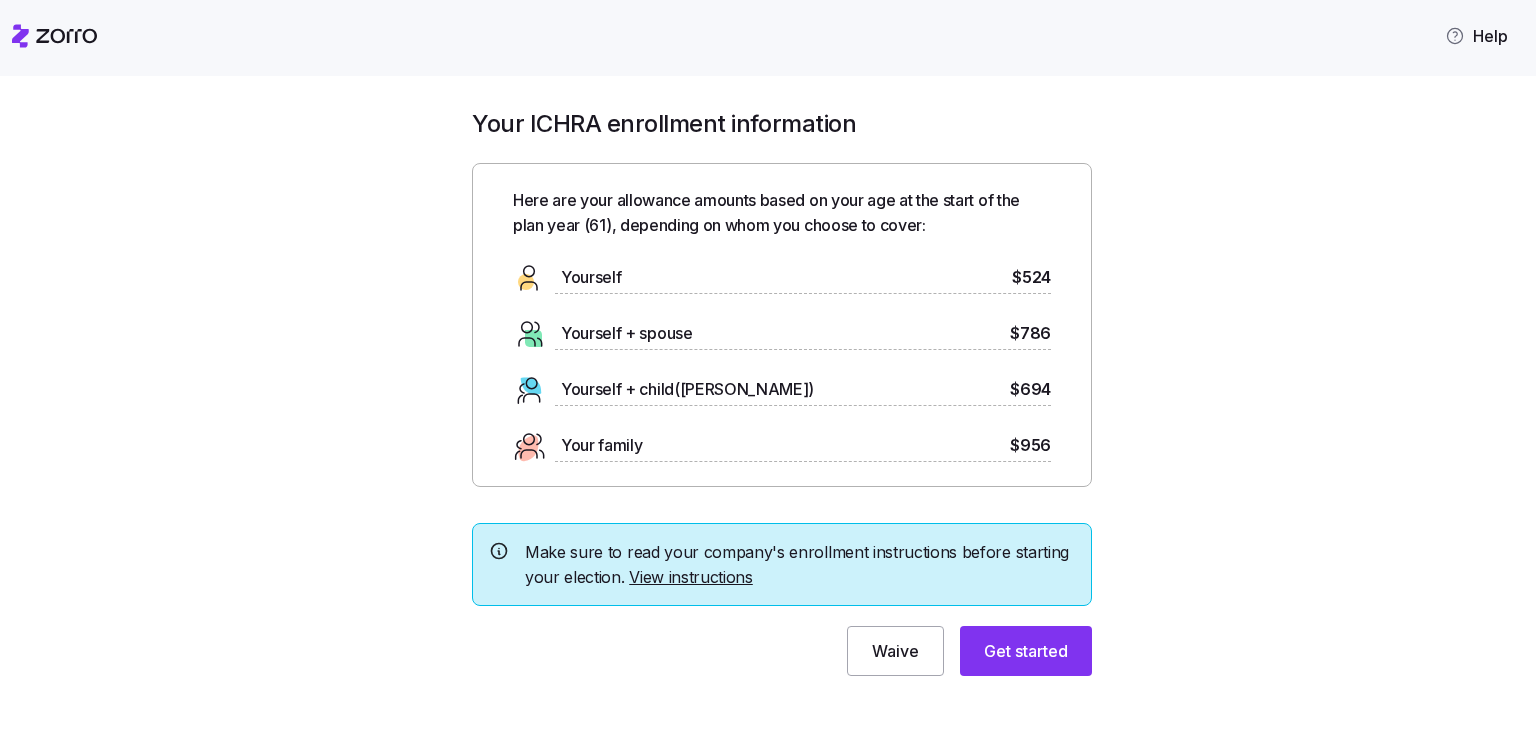scroll, scrollTop: 0, scrollLeft: 0, axis: both 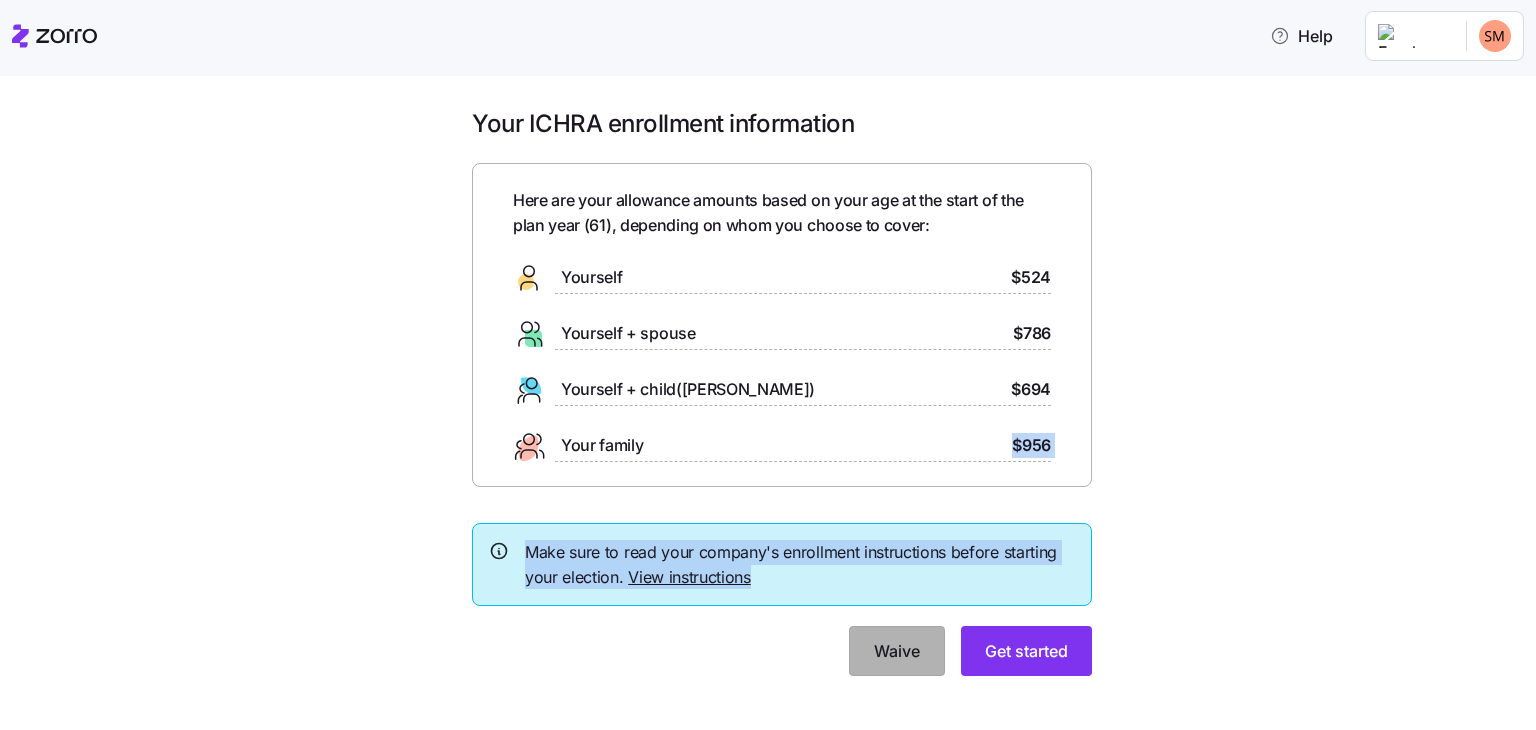 drag, startPoint x: 0, startPoint y: 0, endPoint x: 899, endPoint y: 661, distance: 1115.8503 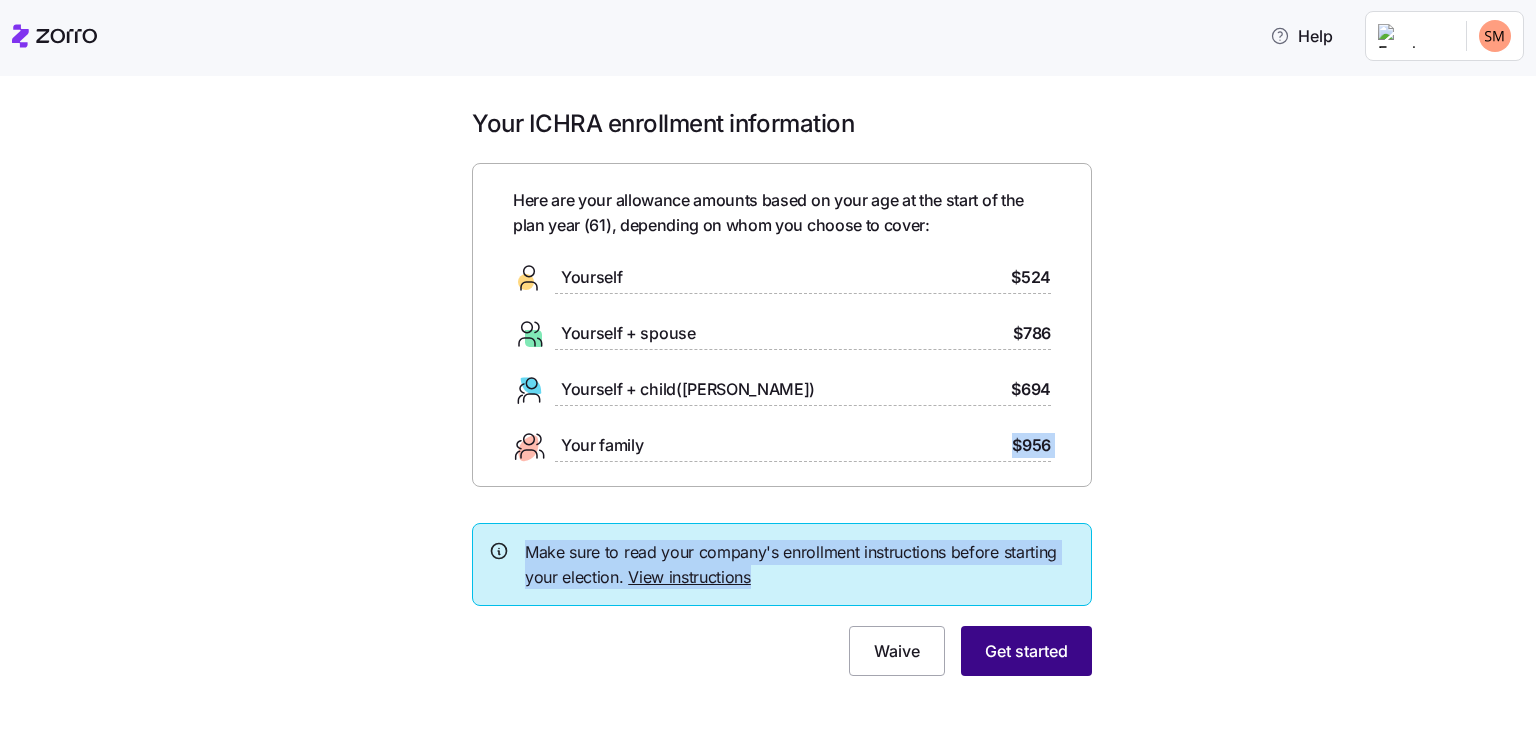 click on "Get started" at bounding box center [1026, 651] 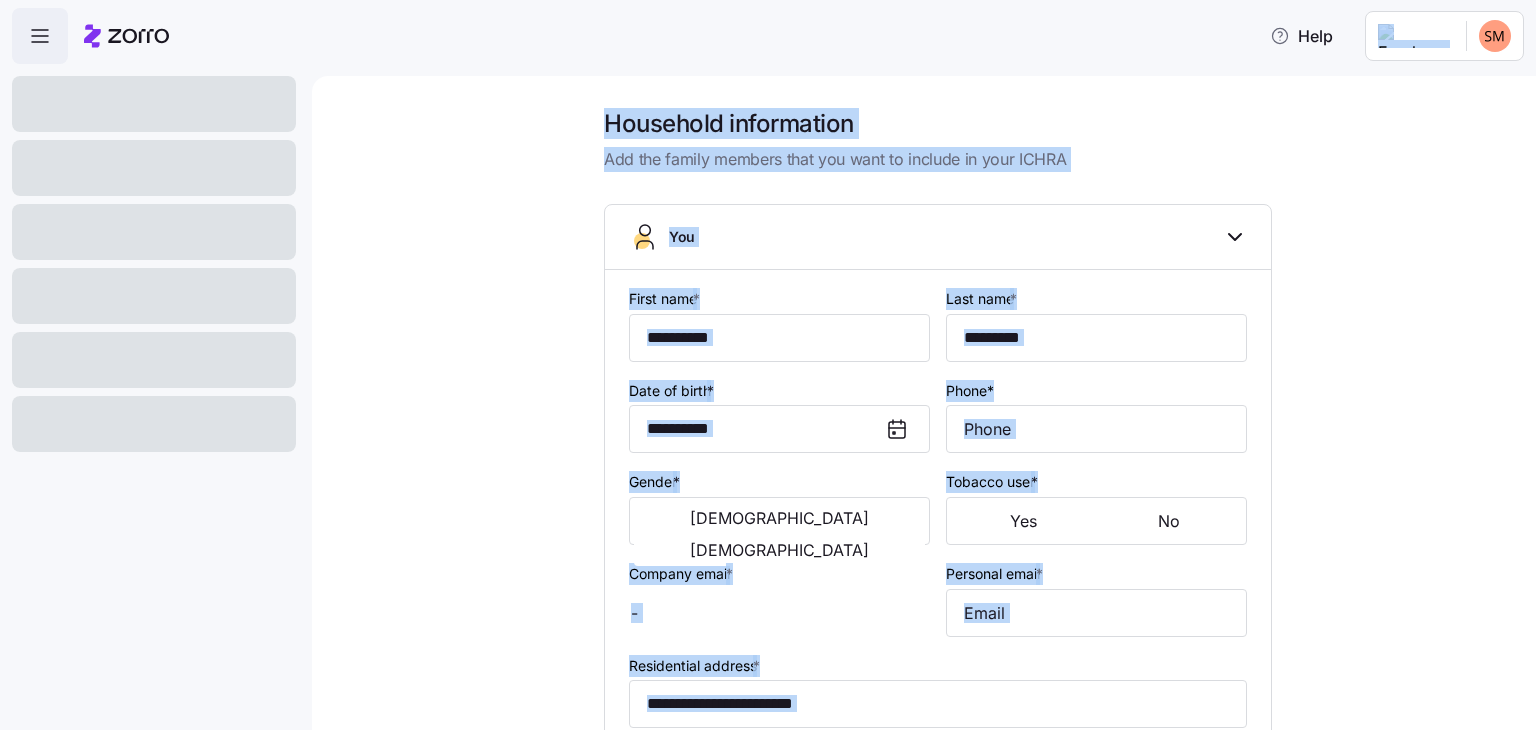 type on "*******" 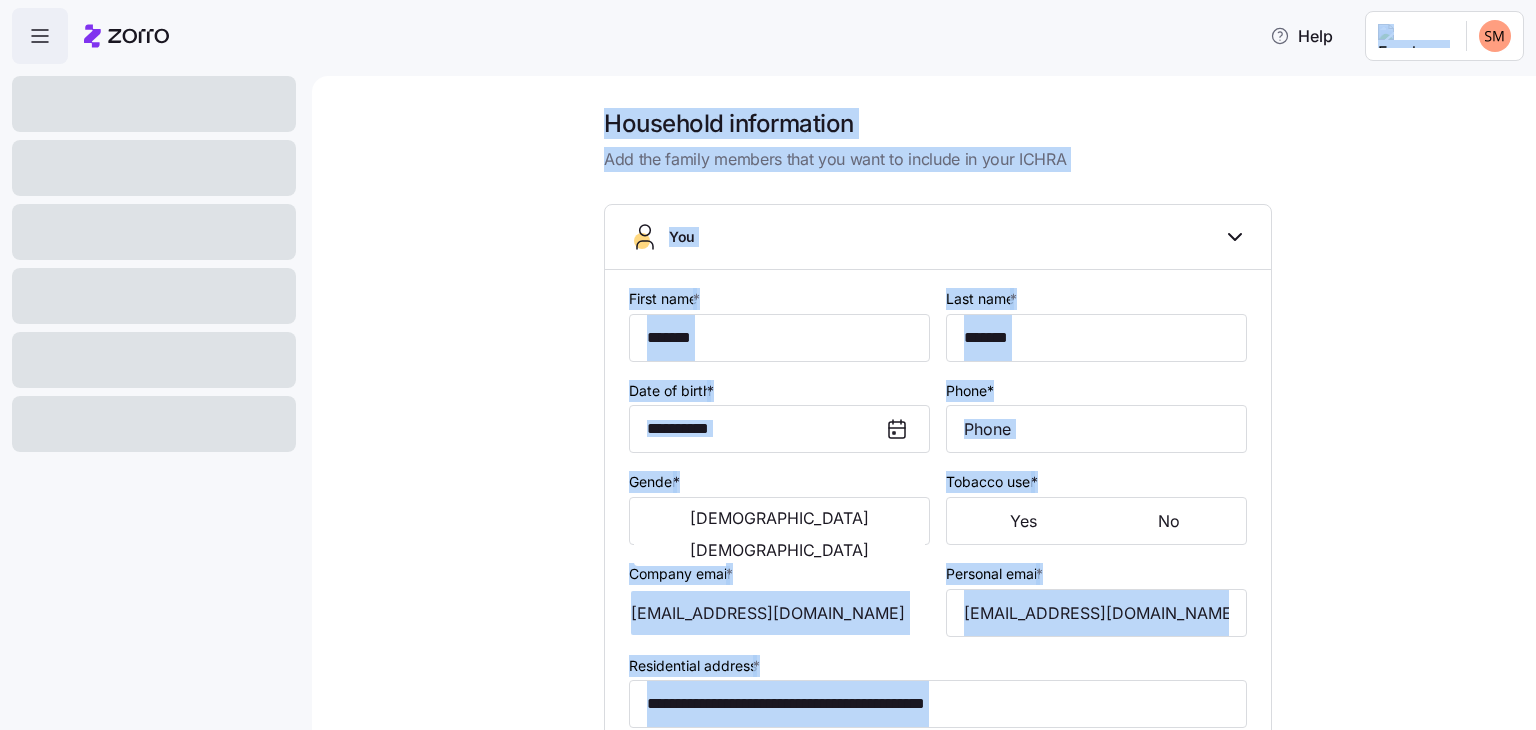 checkbox on "true" 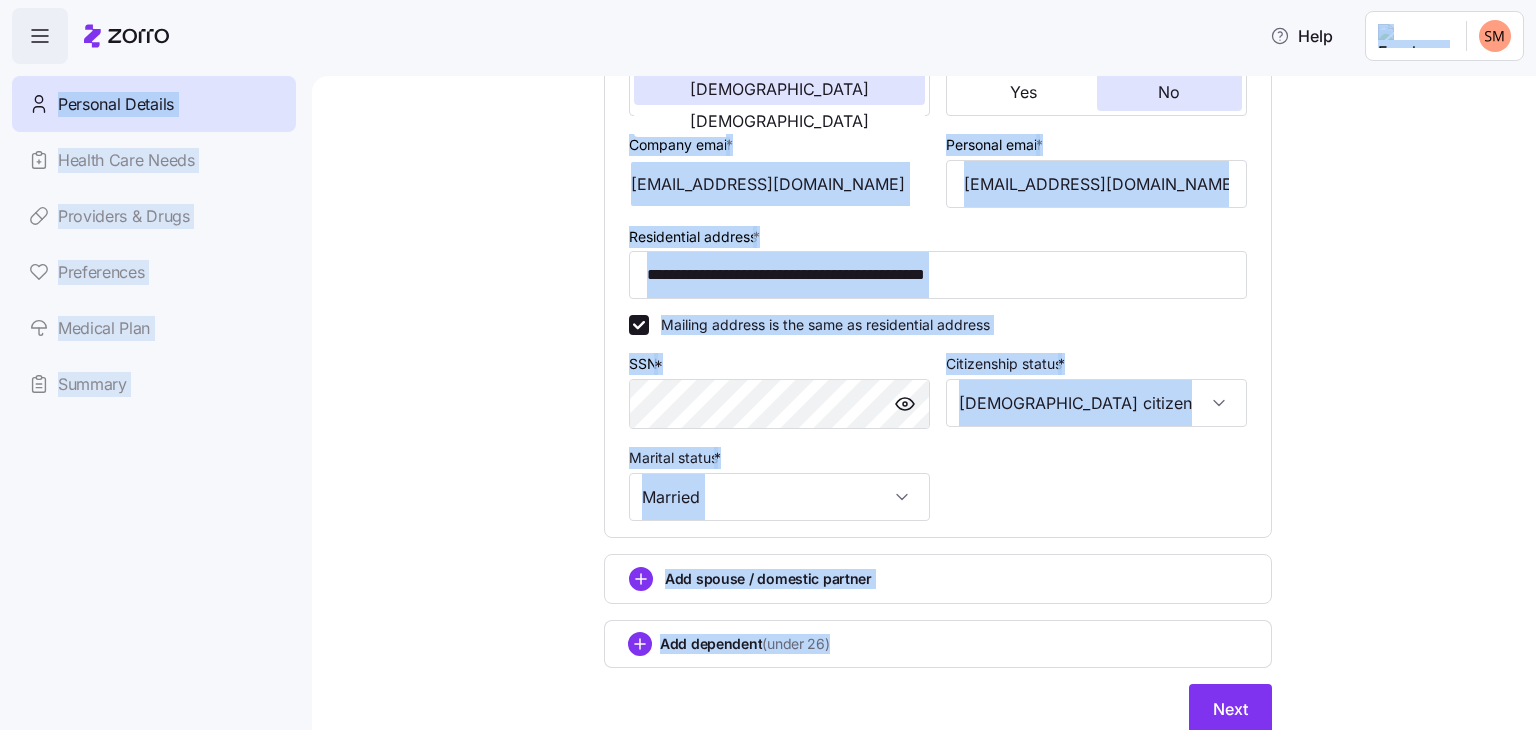 scroll, scrollTop: 501, scrollLeft: 0, axis: vertical 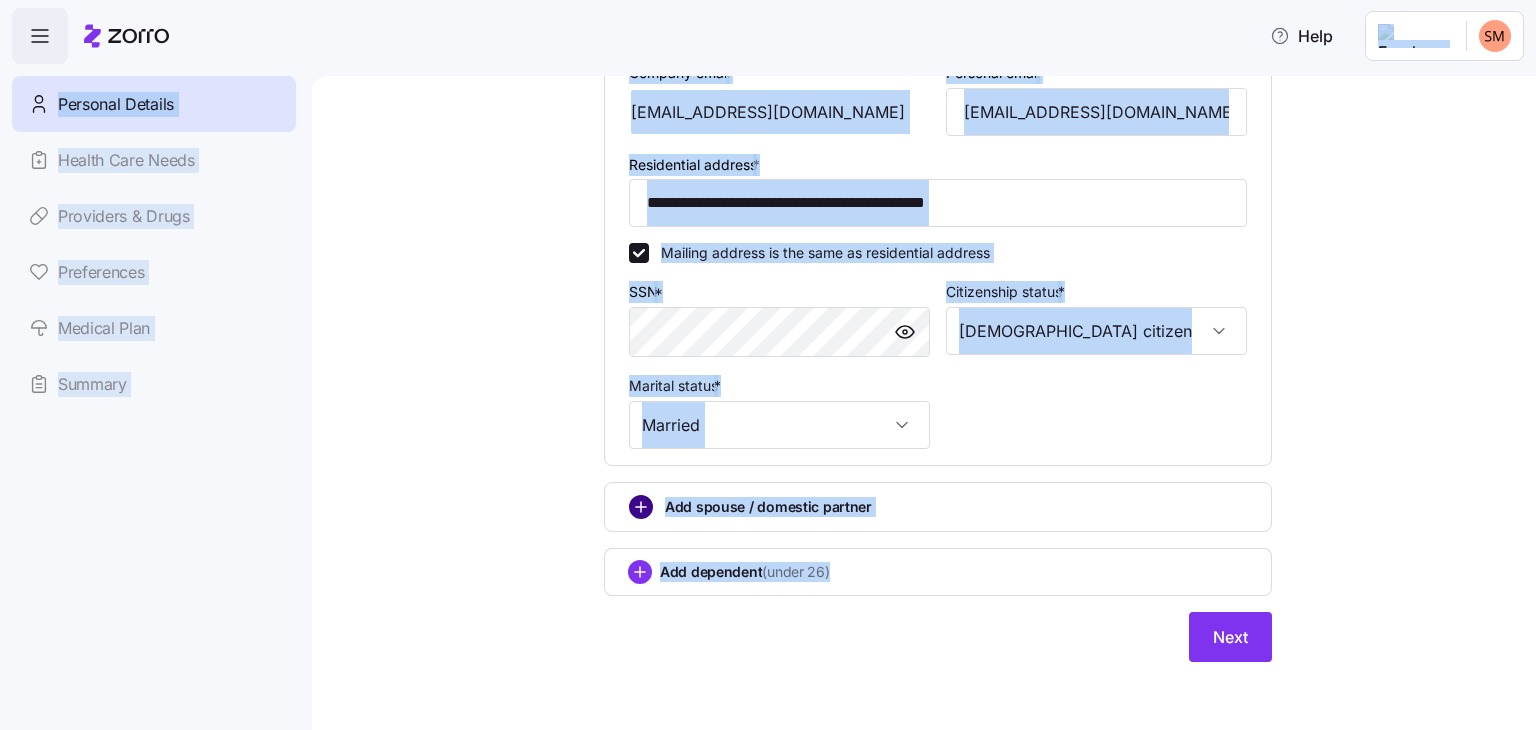 click 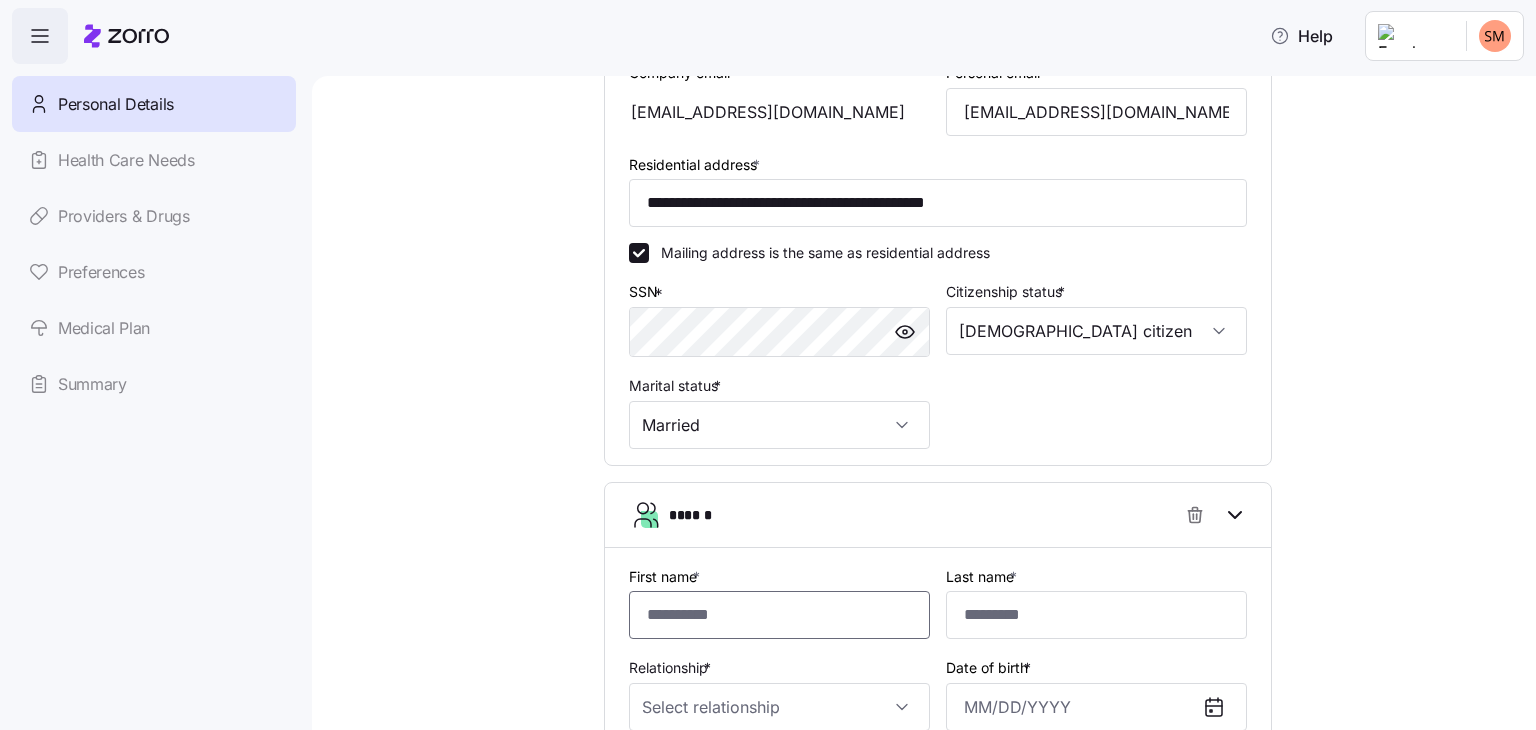 click on "First name  *" at bounding box center (779, 615) 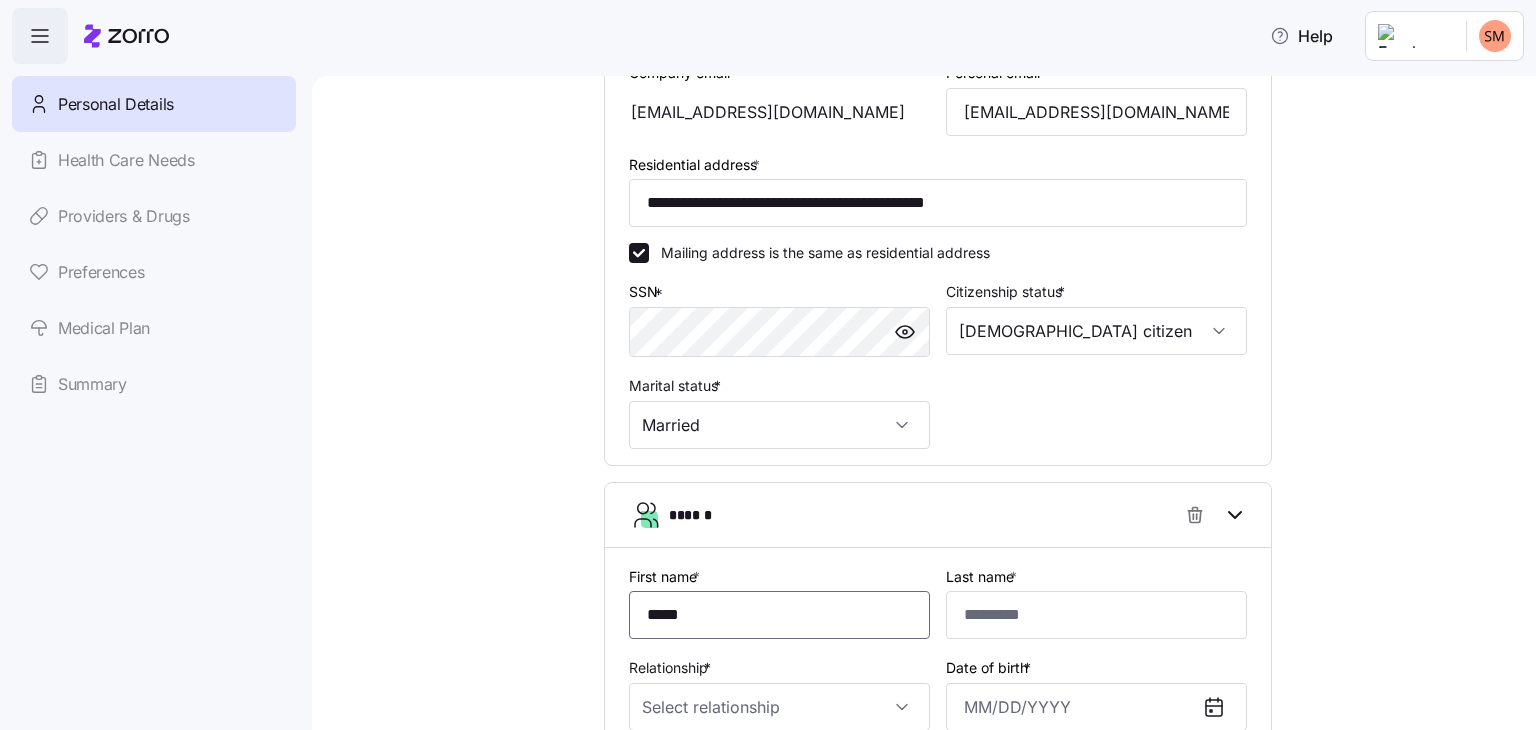 type on "*****" 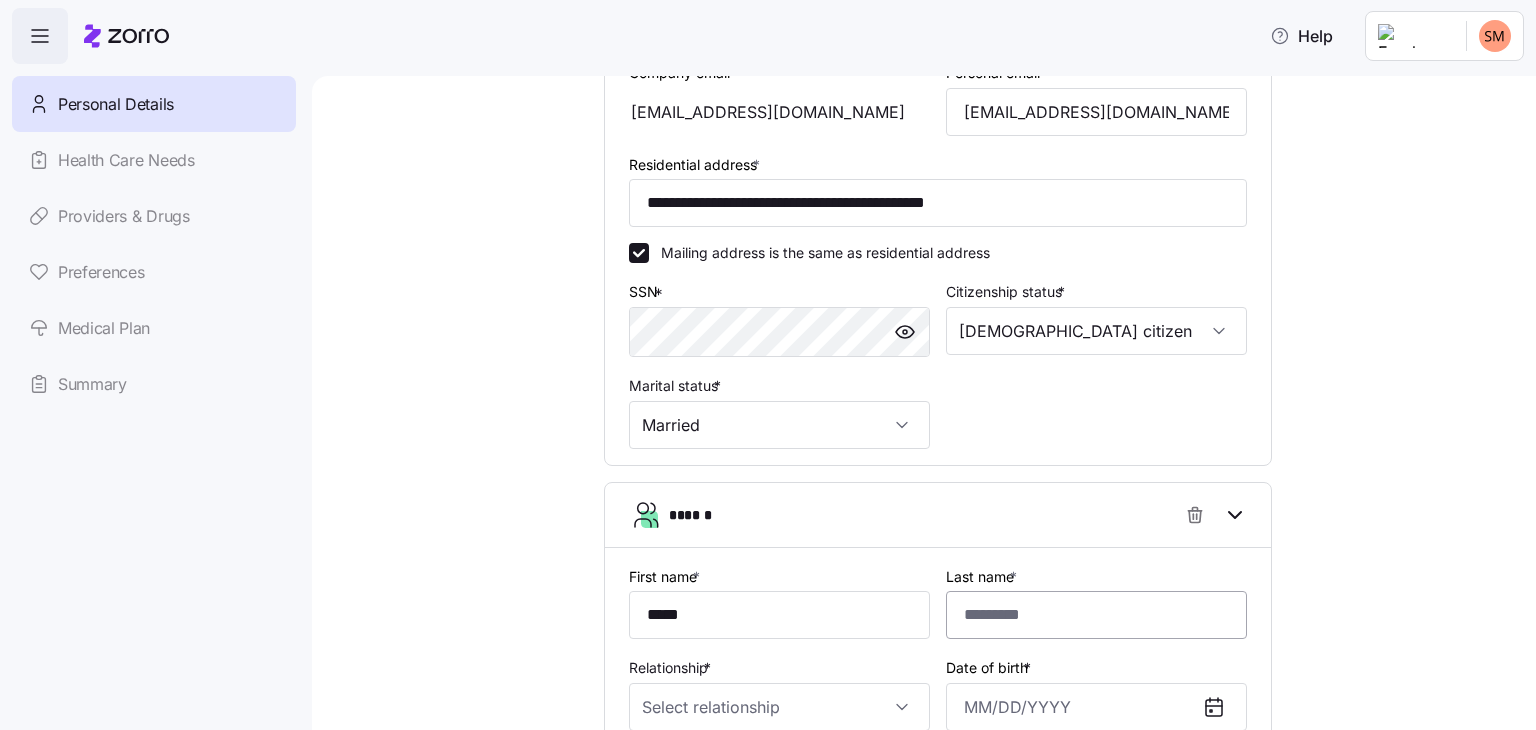 click on "Last name  *" at bounding box center [1096, 615] 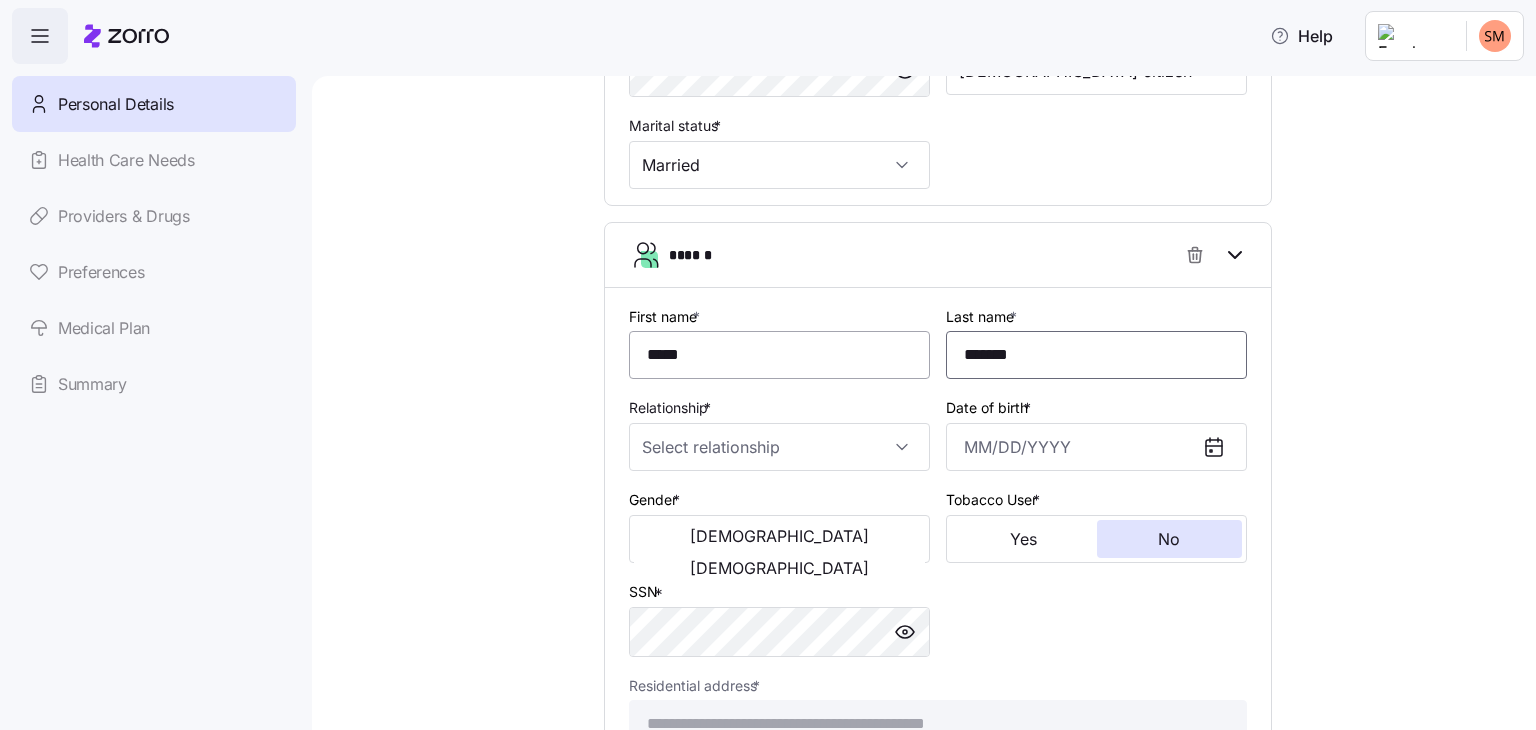 scroll, scrollTop: 788, scrollLeft: 0, axis: vertical 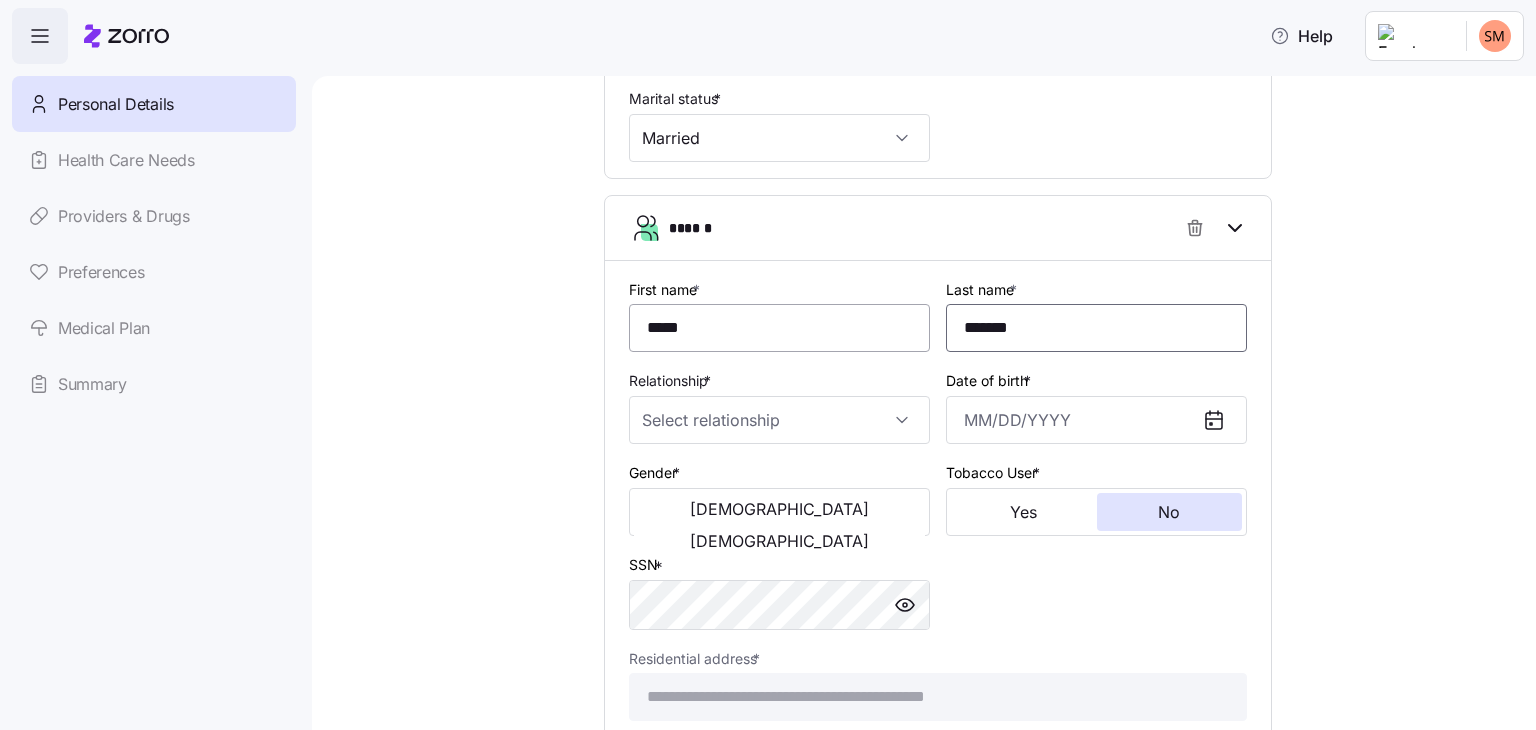 type on "*******" 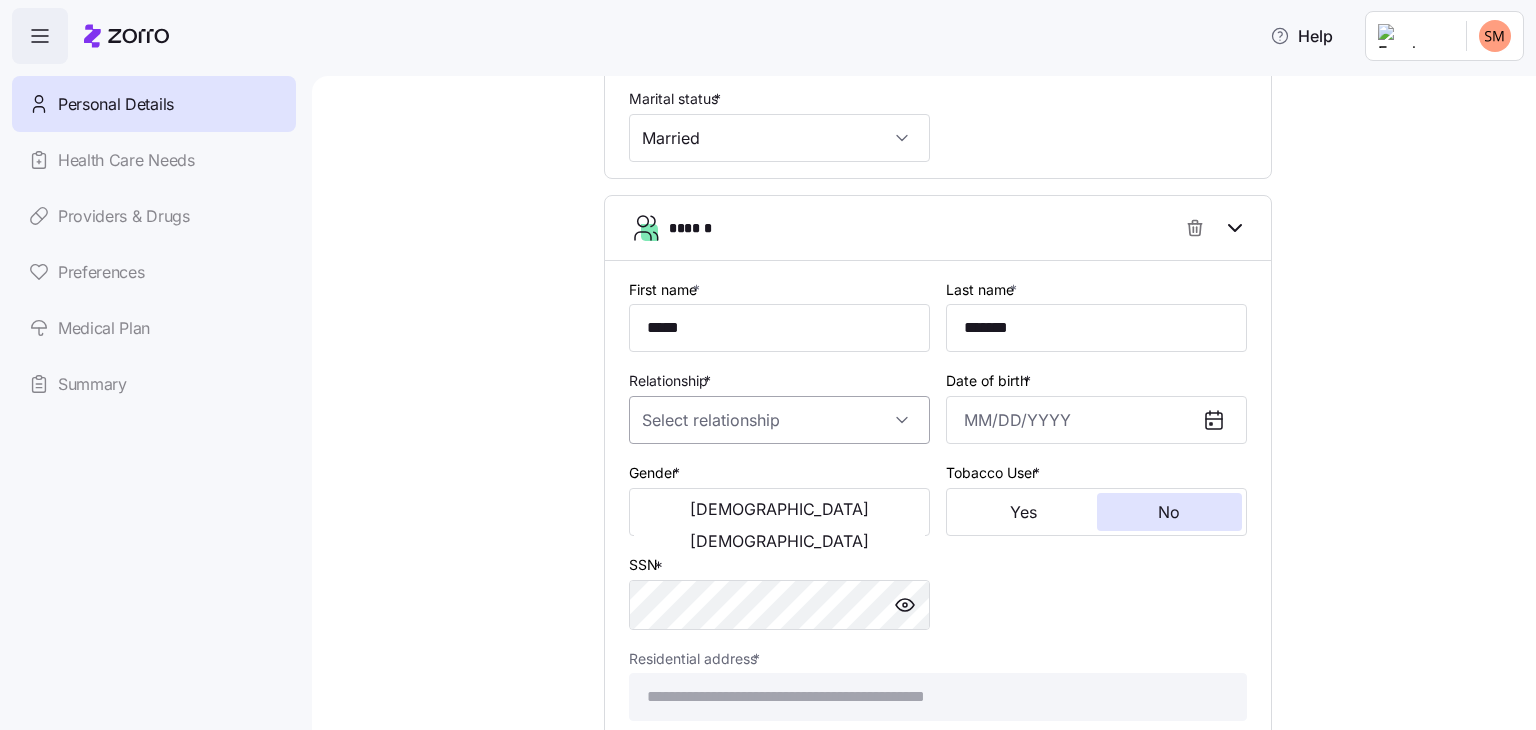 click on "Relationship  *" at bounding box center (779, 420) 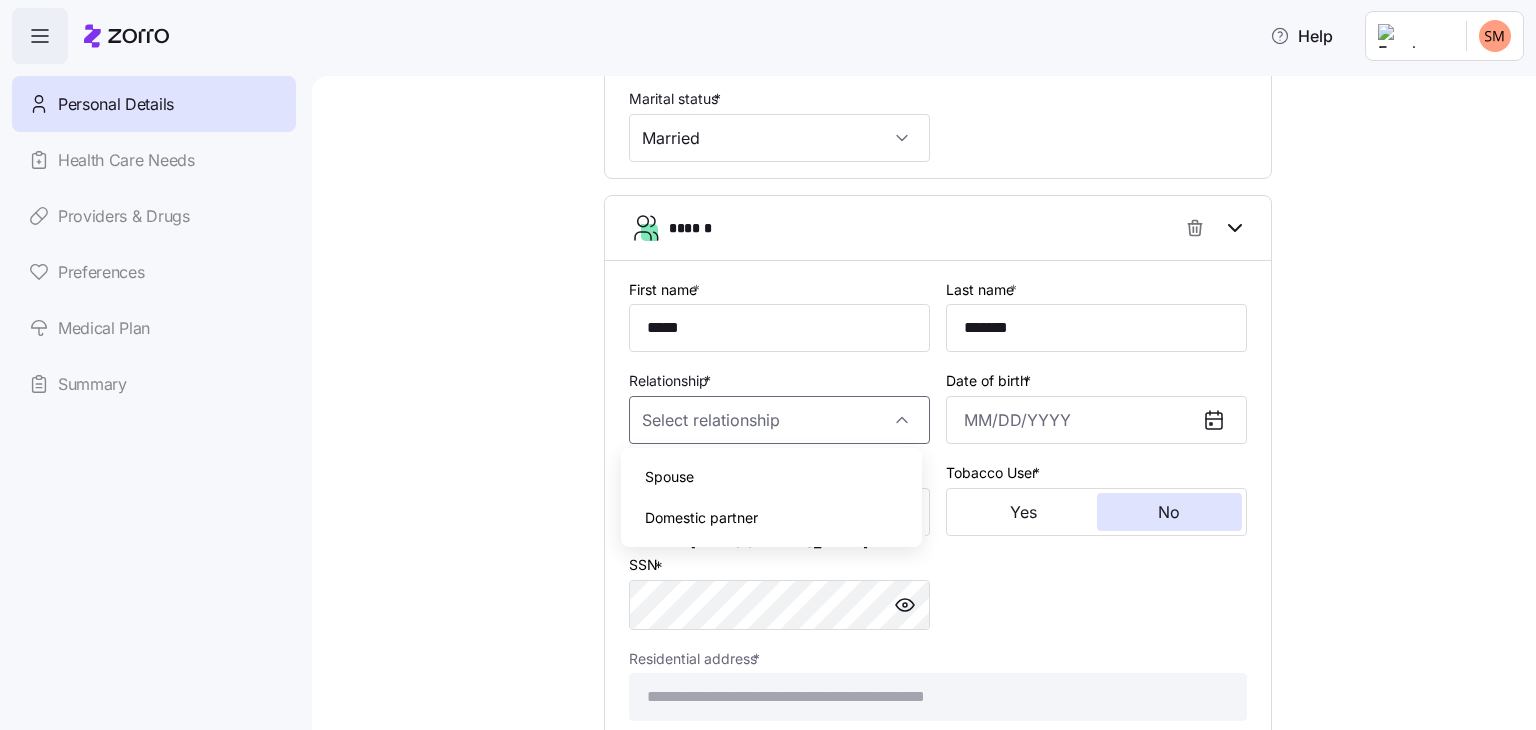click on "Spouse" at bounding box center (771, 477) 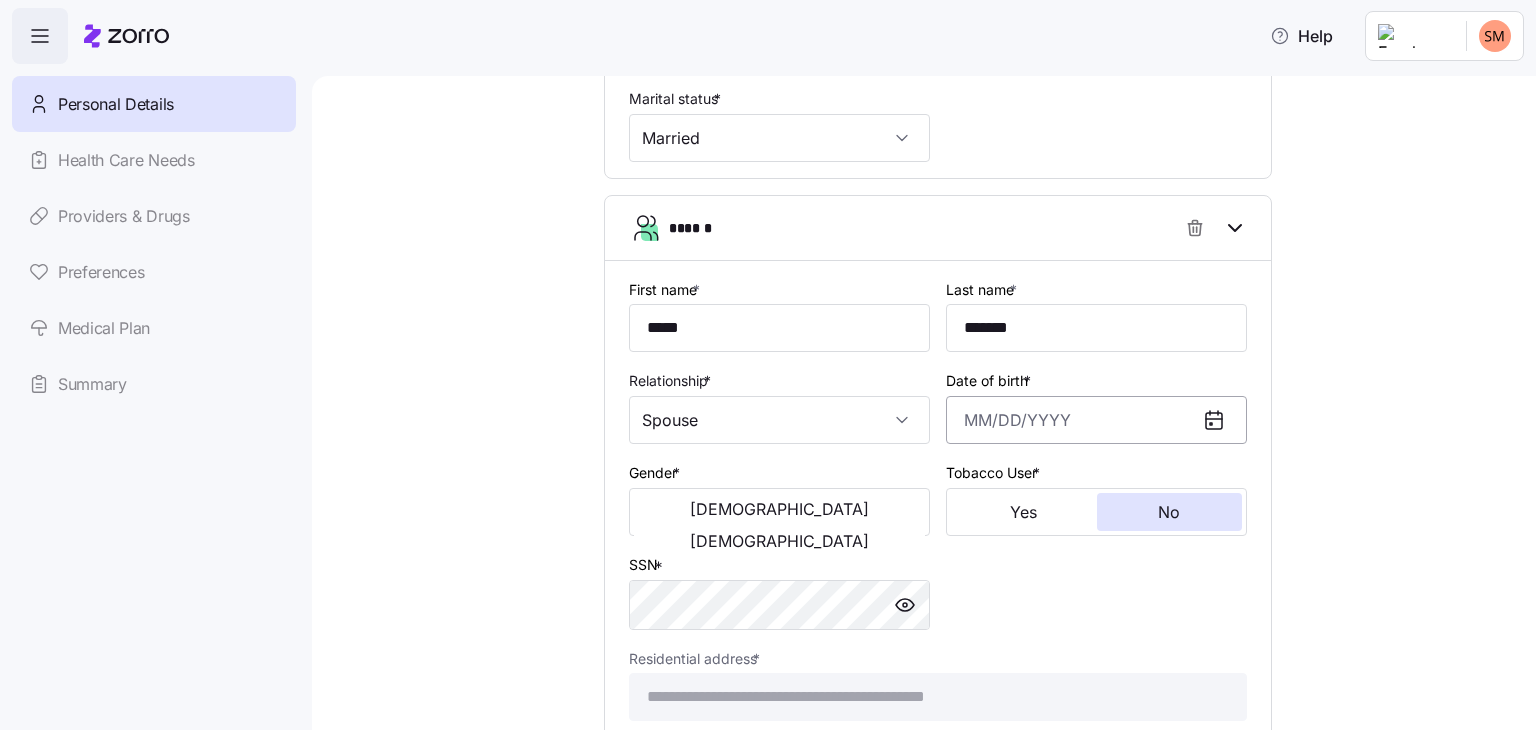 click on "Date of birth  *" at bounding box center (1096, 420) 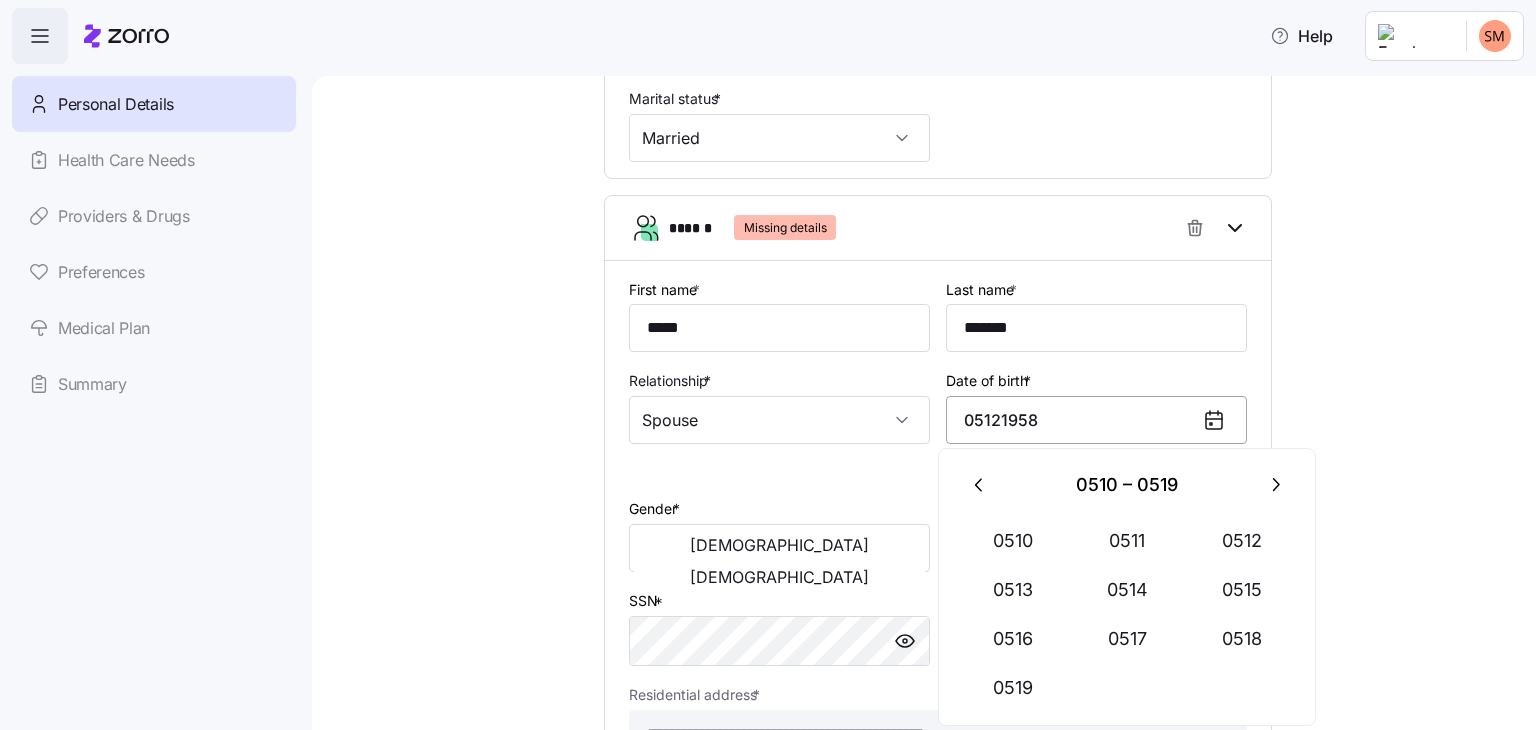 click on "05121958" at bounding box center [1096, 420] 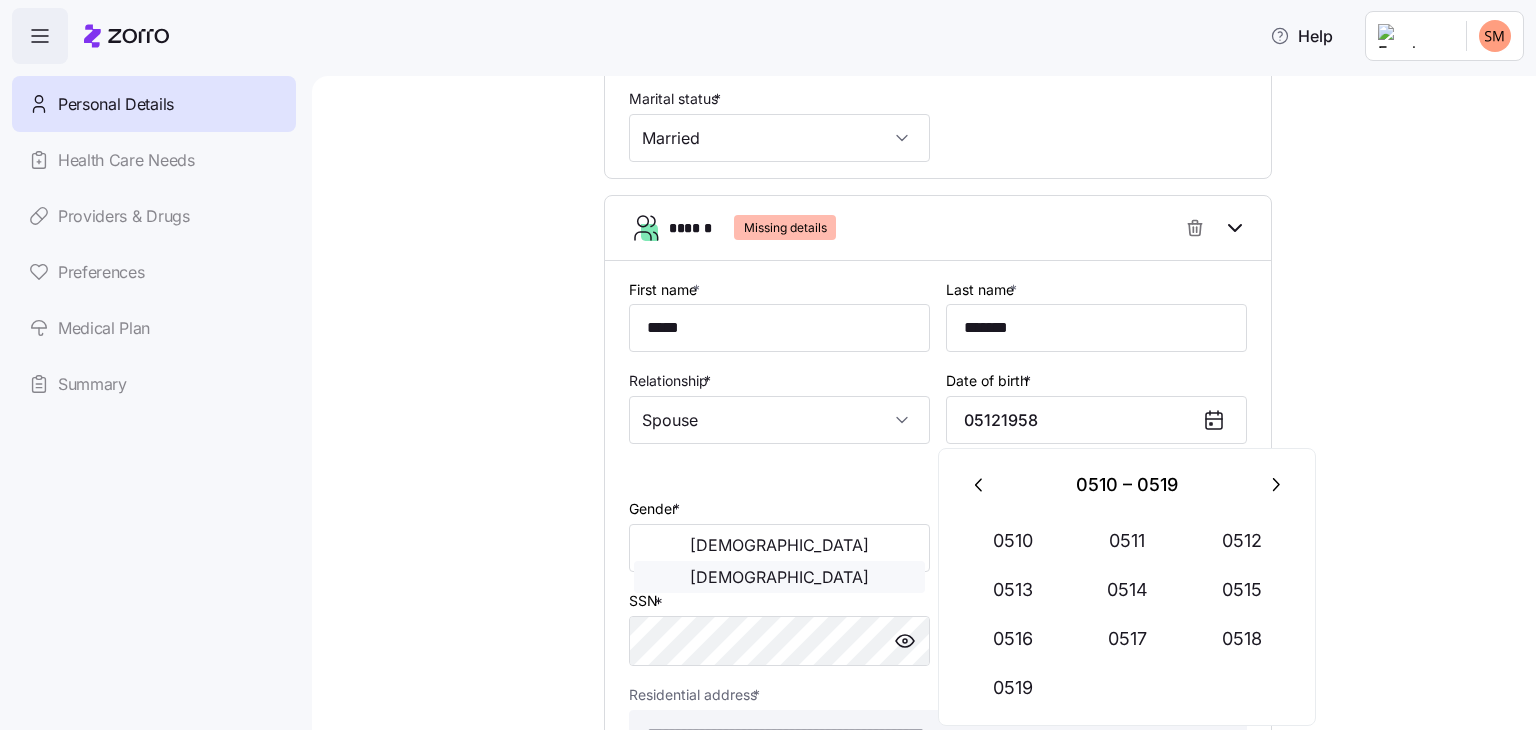 click on "Female" at bounding box center (779, 577) 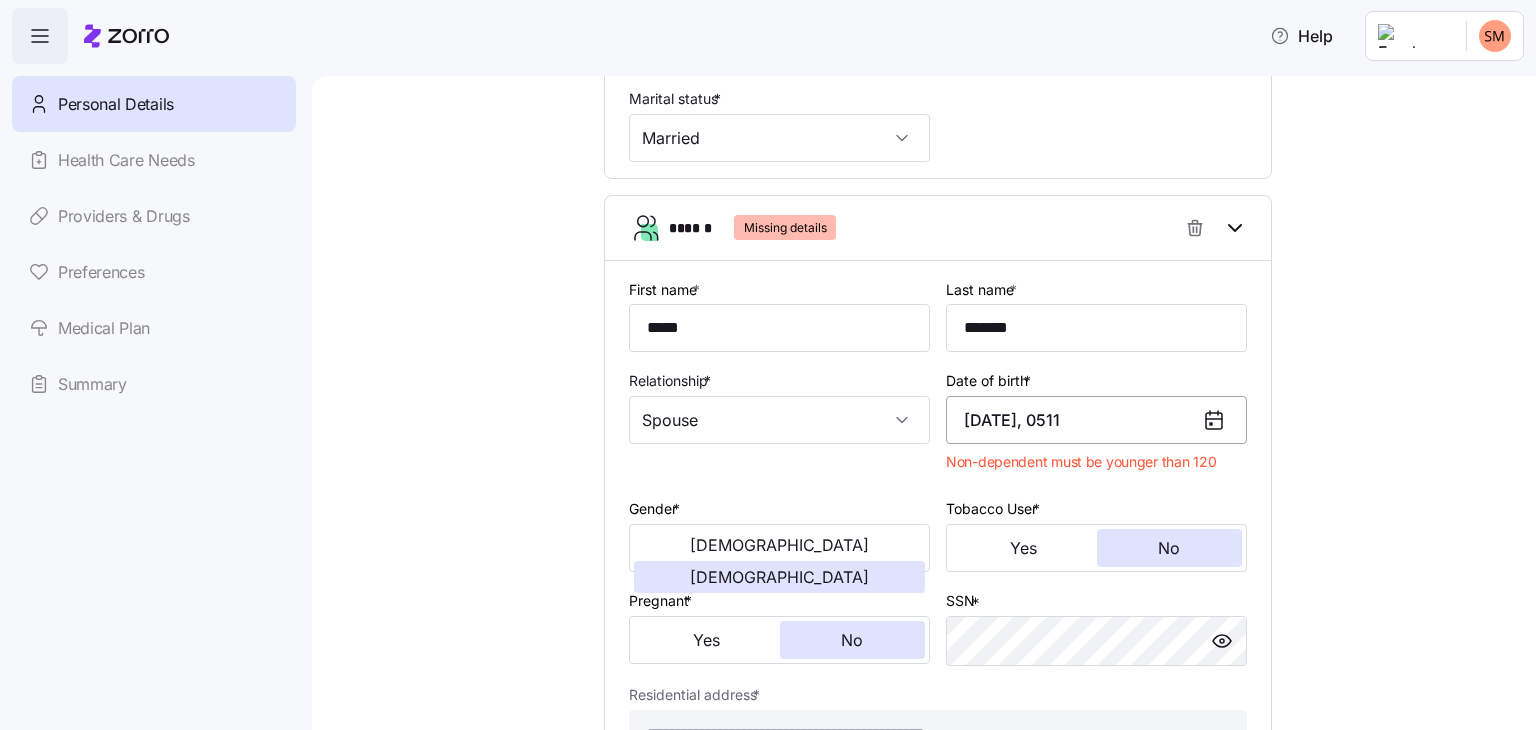 click on "December 31, 0511" at bounding box center [1096, 420] 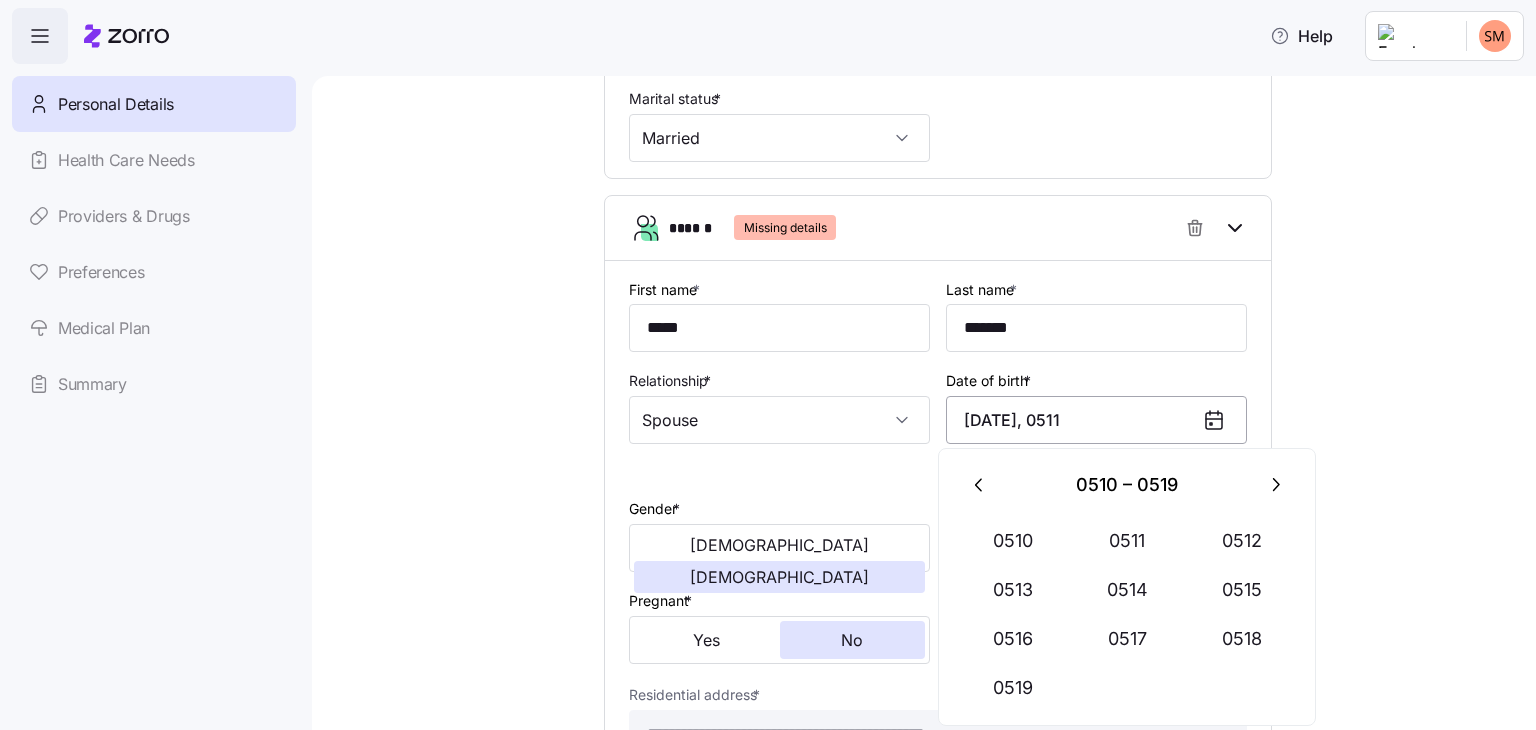 click on "December 31, 0511" at bounding box center [1096, 420] 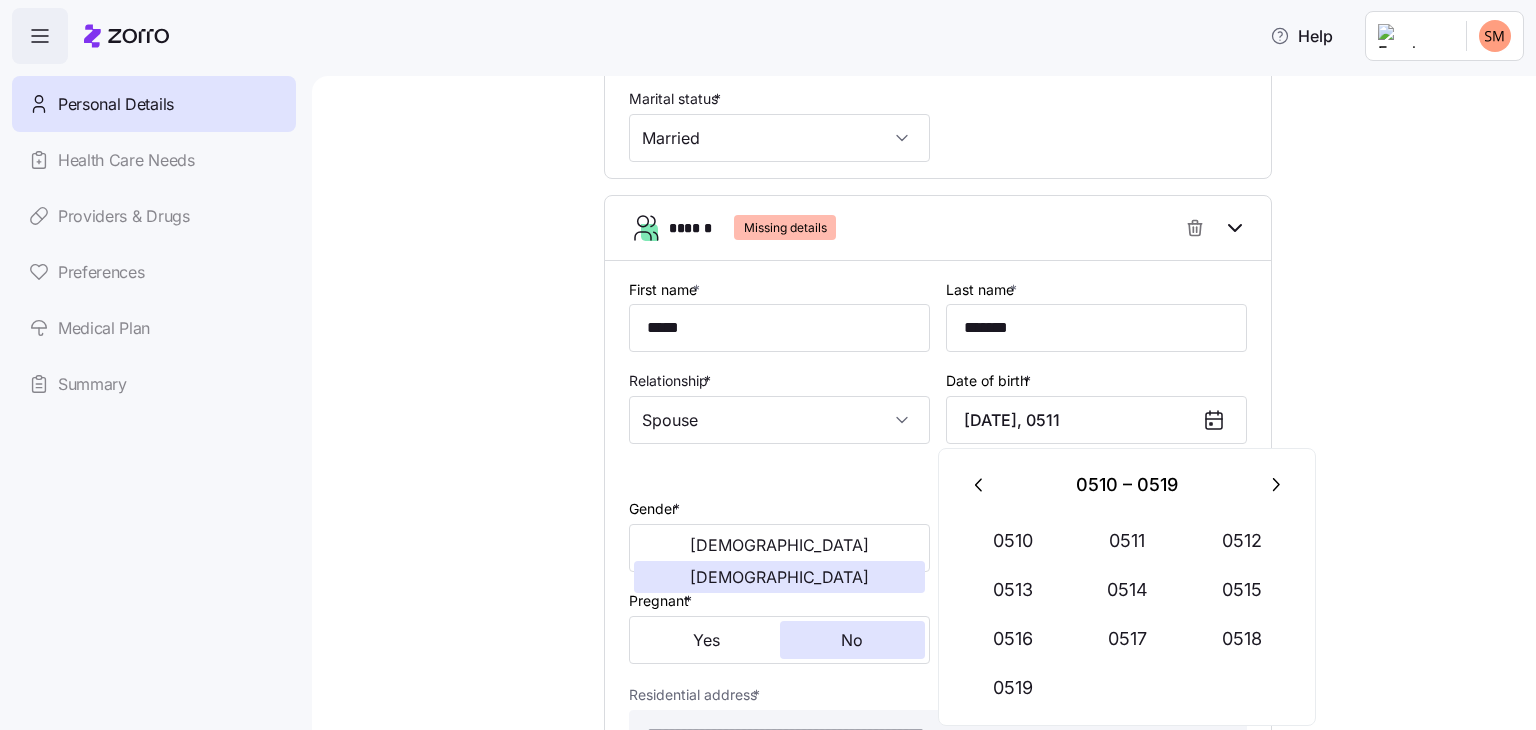 click 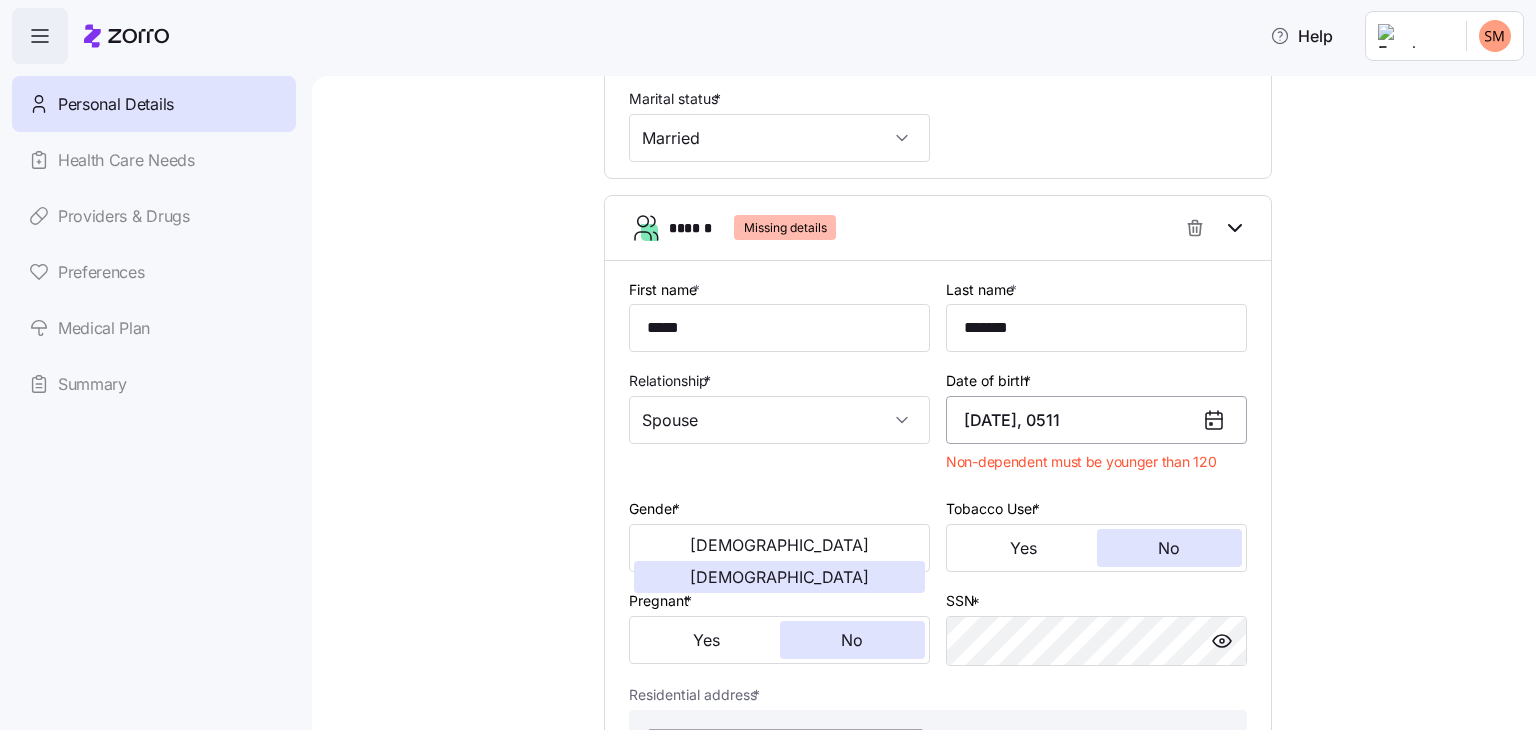 click on "December 31, 0511" at bounding box center (1096, 420) 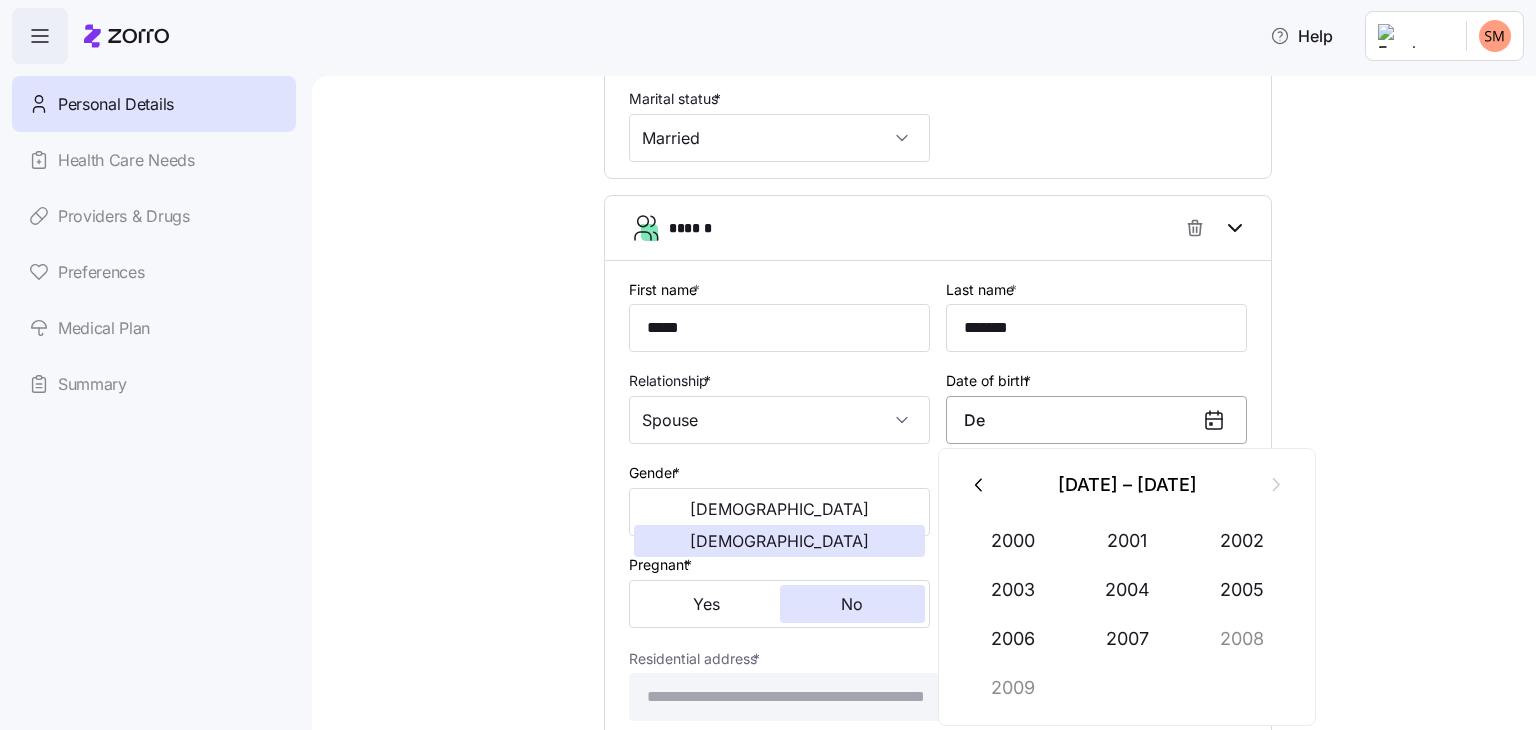 type on "D" 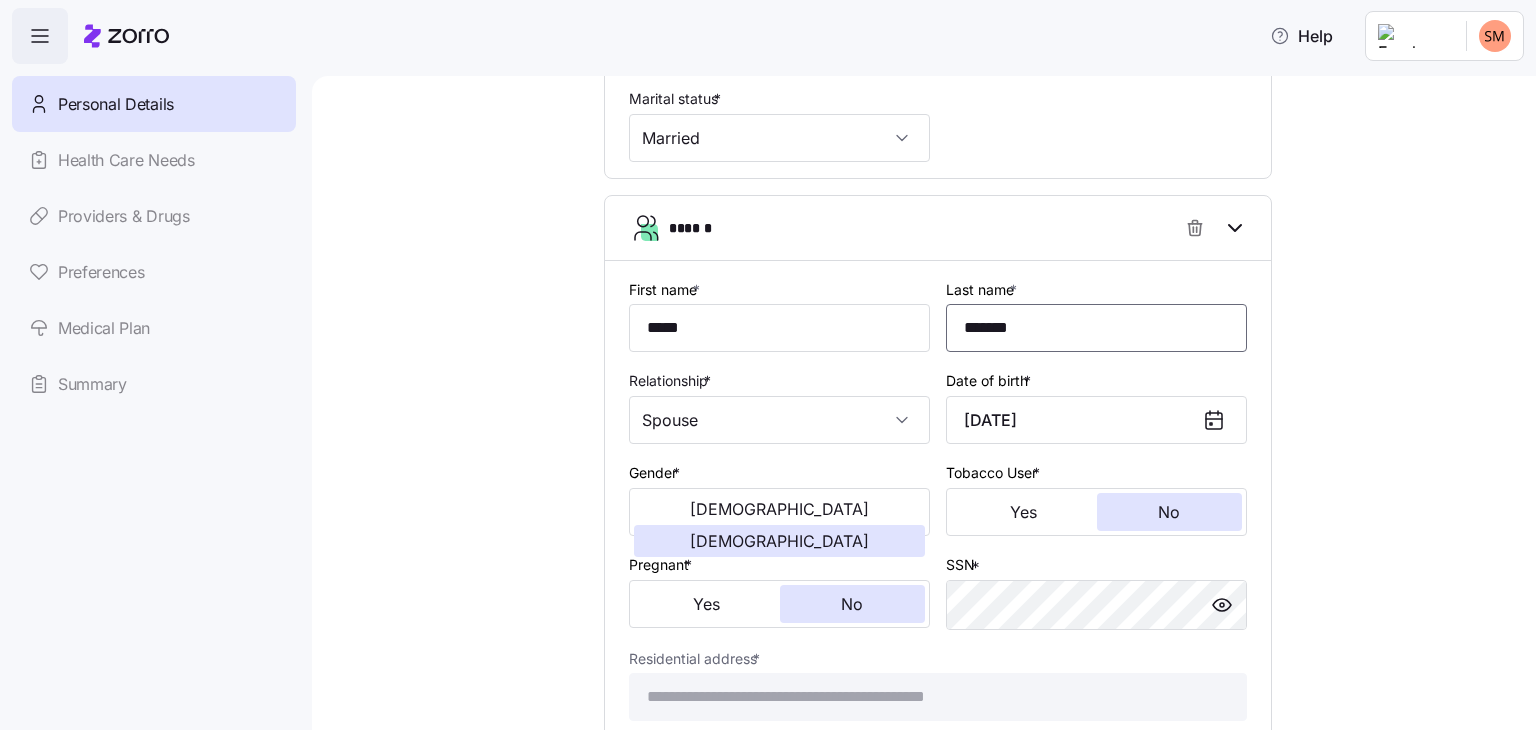 click on "*******" at bounding box center [1096, 328] 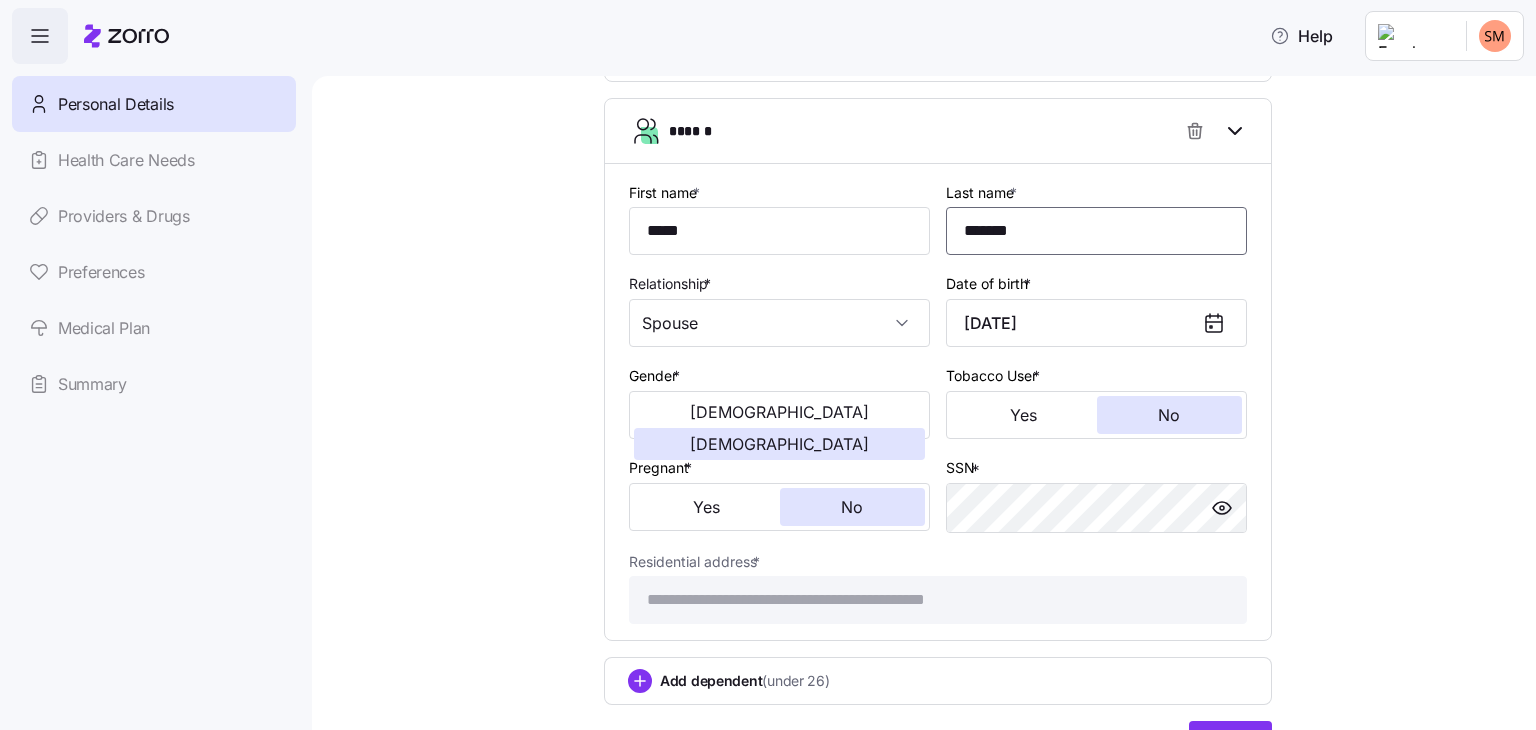 scroll, scrollTop: 920, scrollLeft: 0, axis: vertical 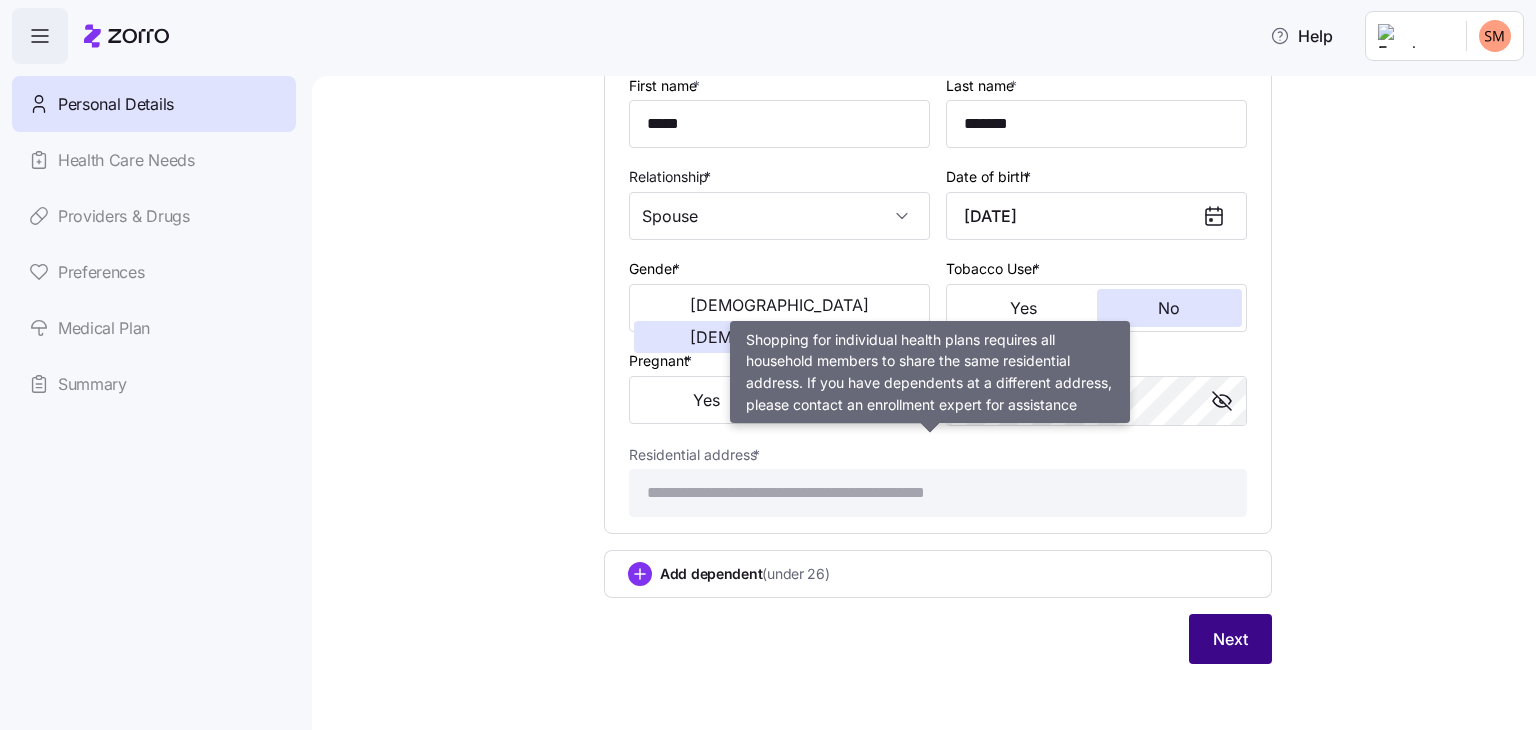 click on "Next" at bounding box center [1230, 639] 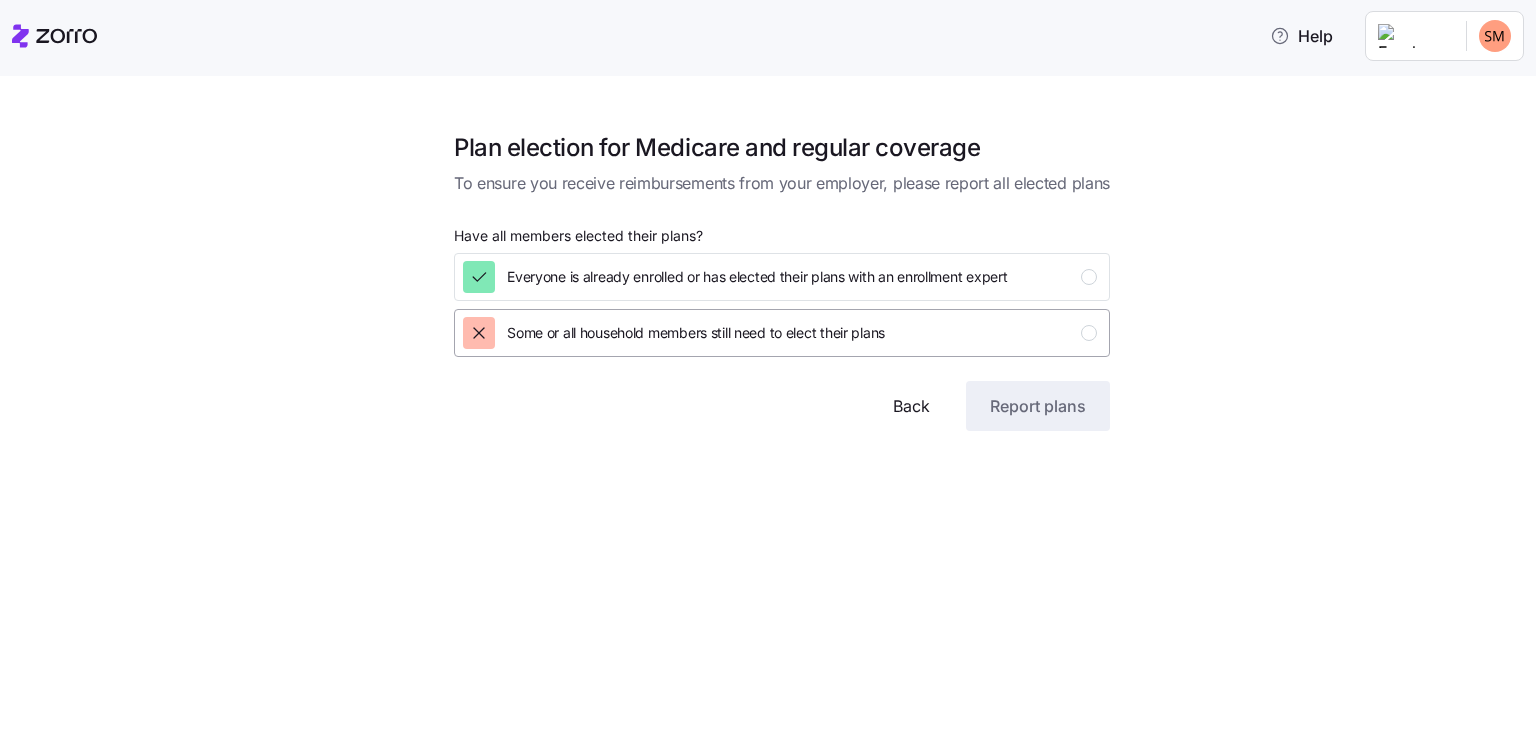 click at bounding box center (1089, 333) 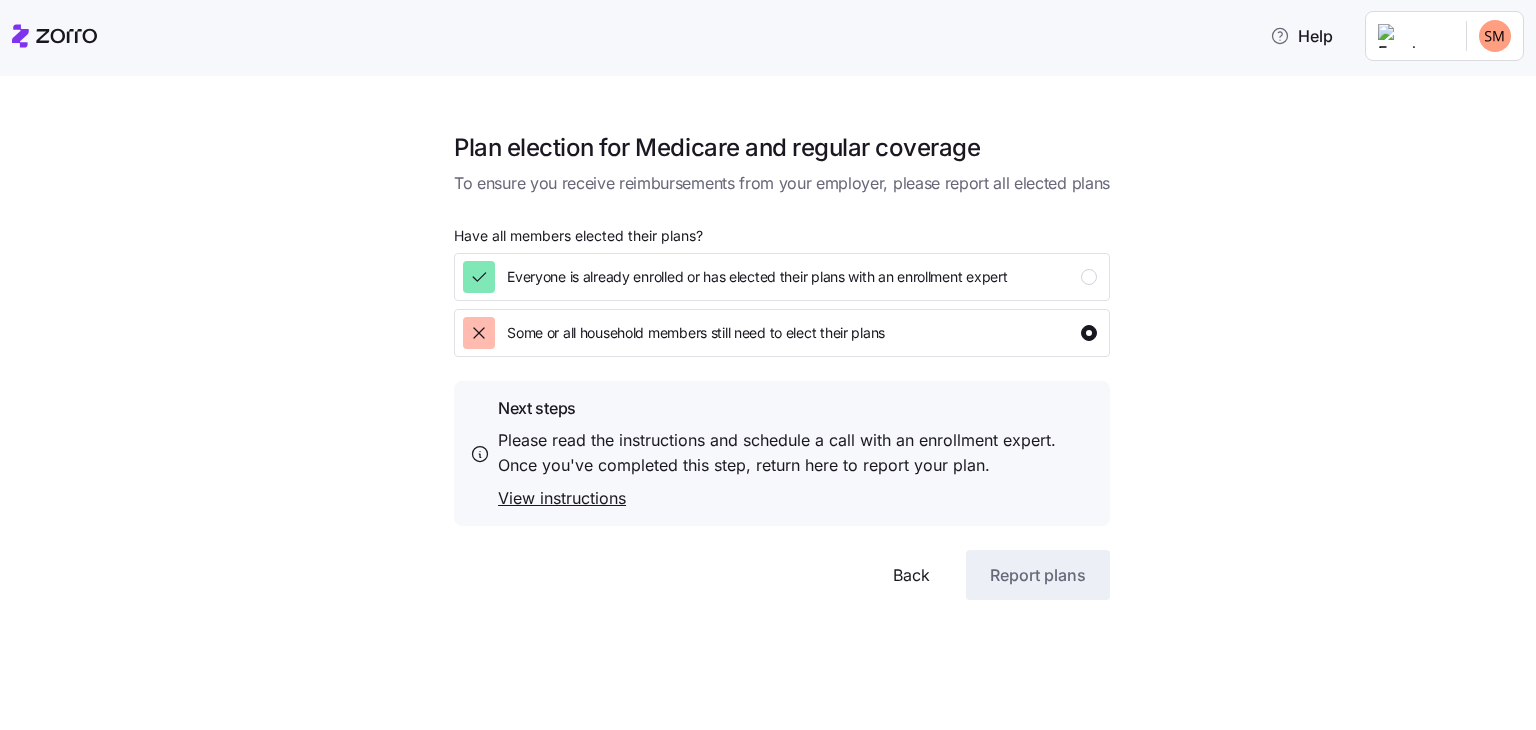 click on "View instructions" at bounding box center (777, 498) 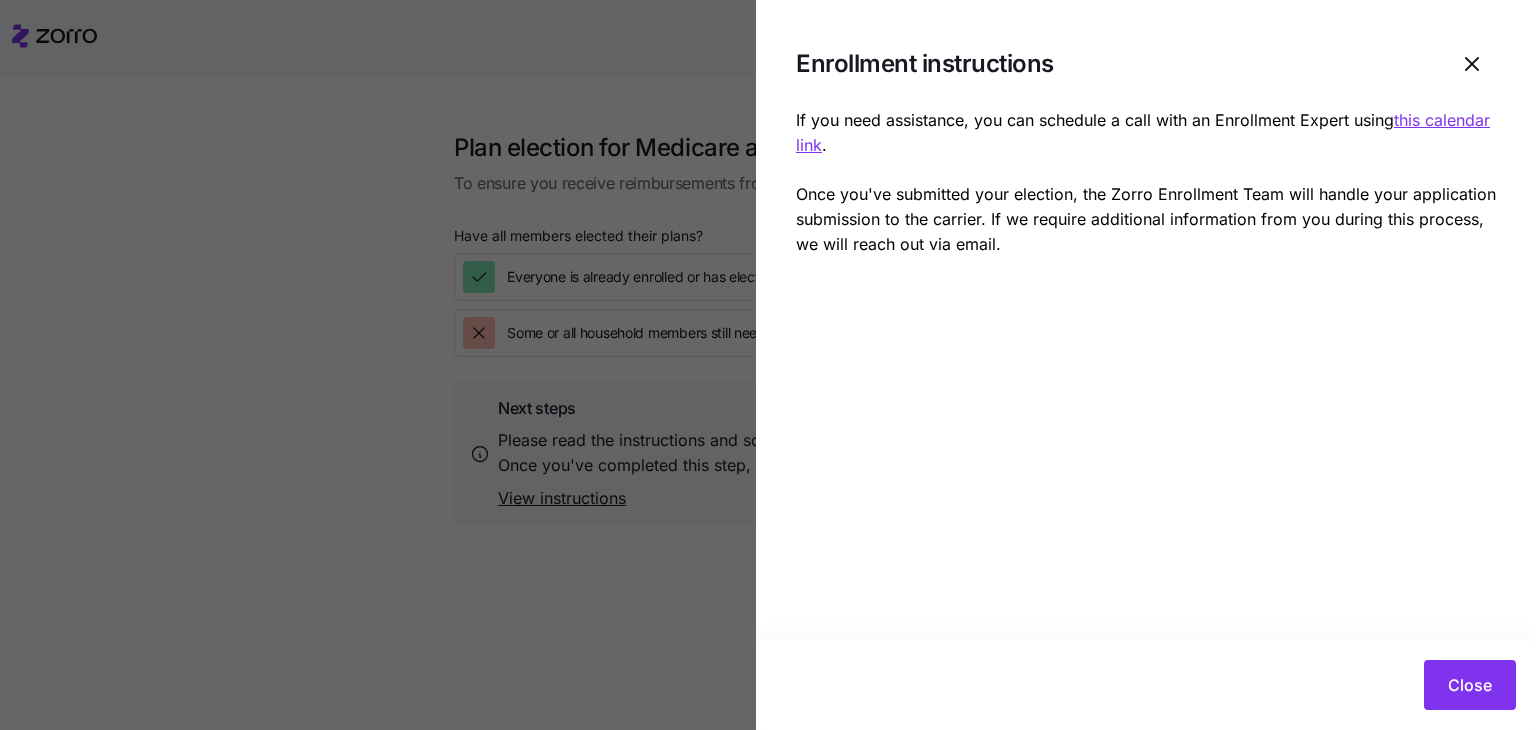 click at bounding box center [1472, 64] 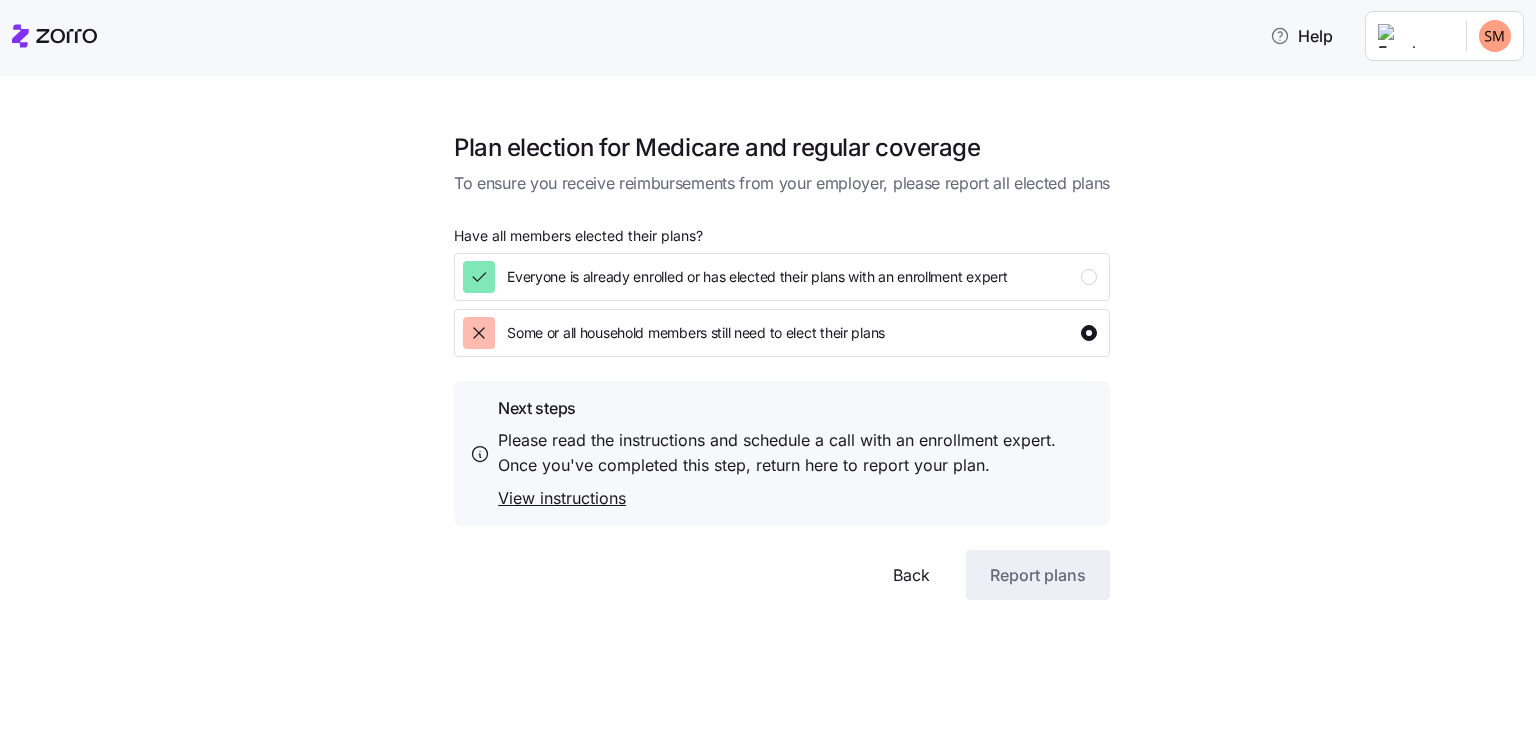 click on "Please read the instructions and schedule a call with an enrollment expert.
Once you've completed this step, return here to report your plan." at bounding box center [777, 453] 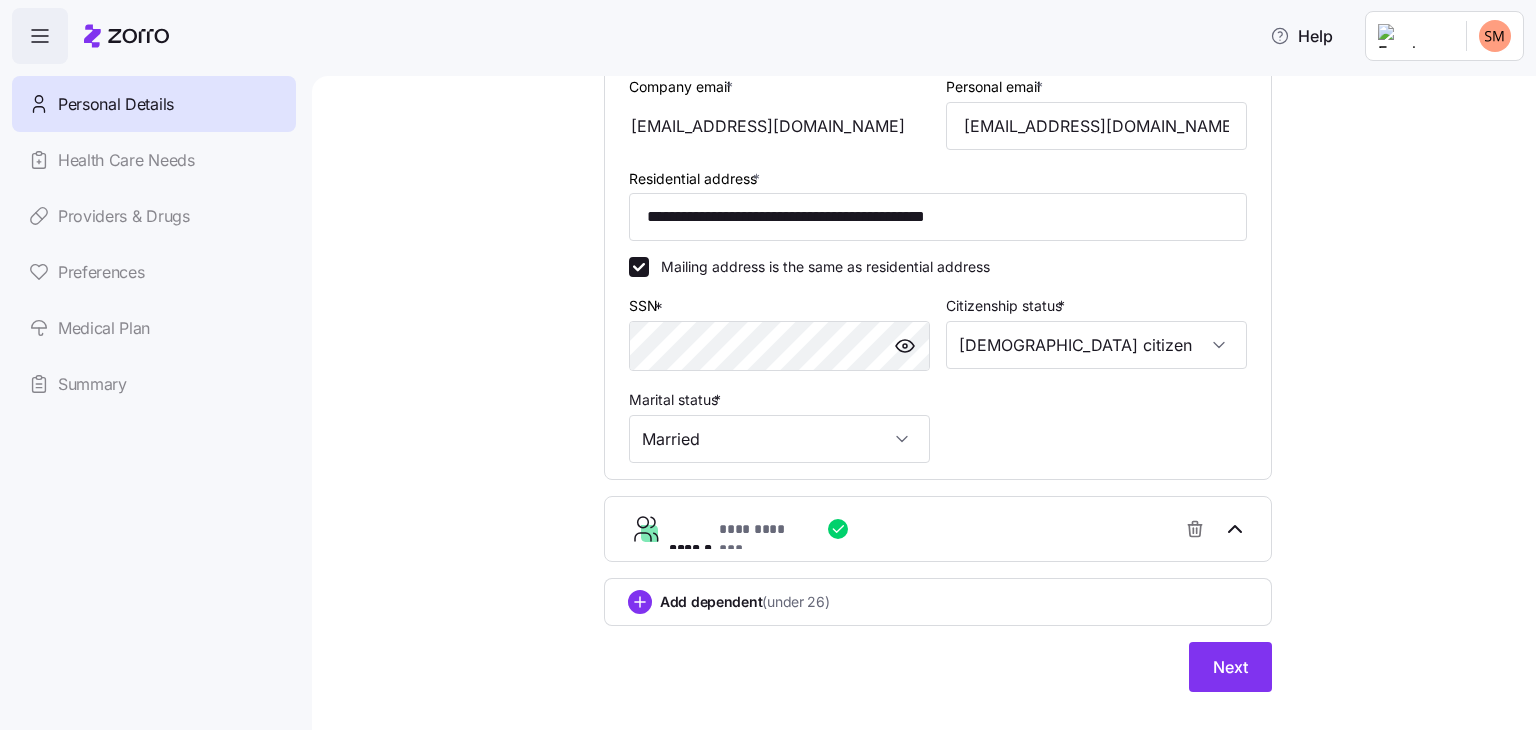 scroll, scrollTop: 517, scrollLeft: 0, axis: vertical 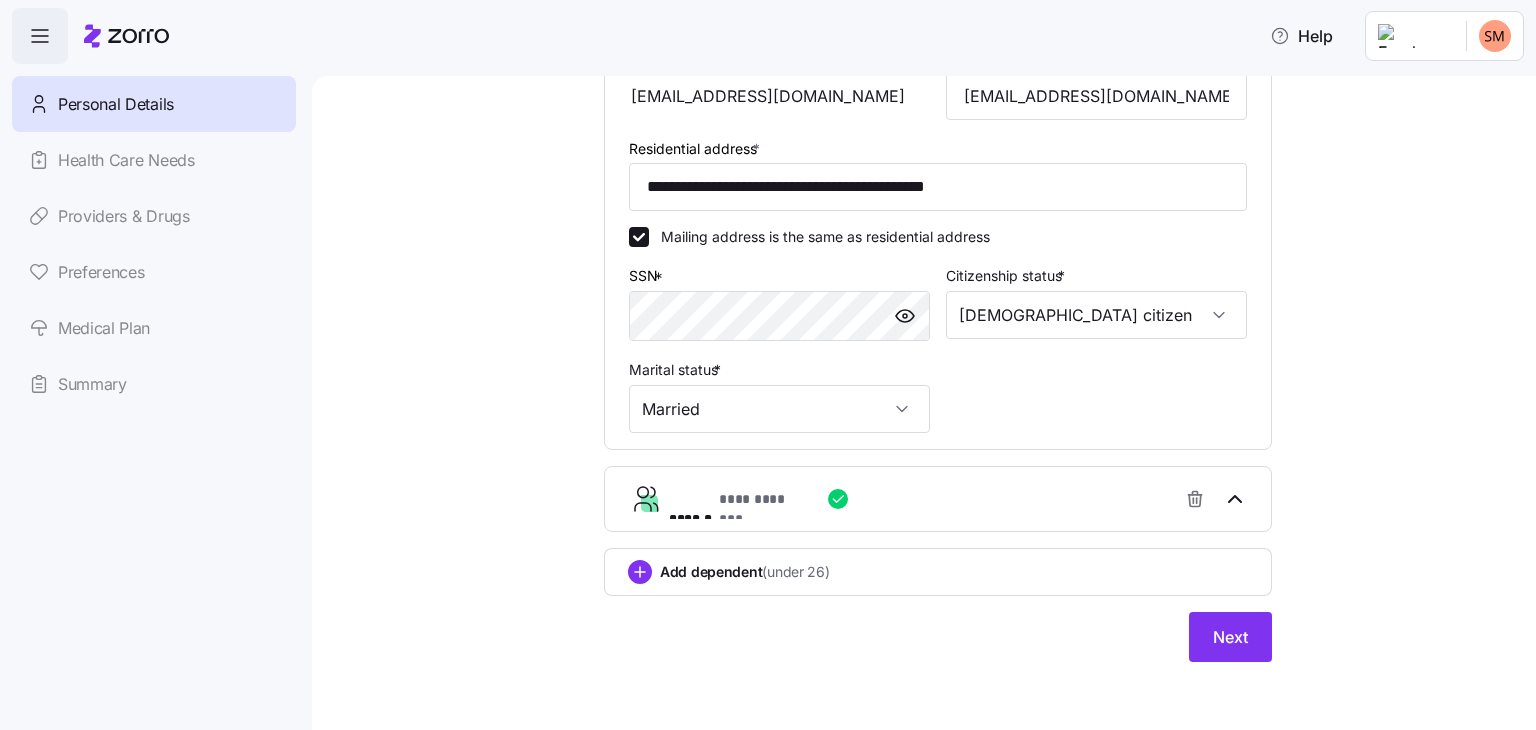 click 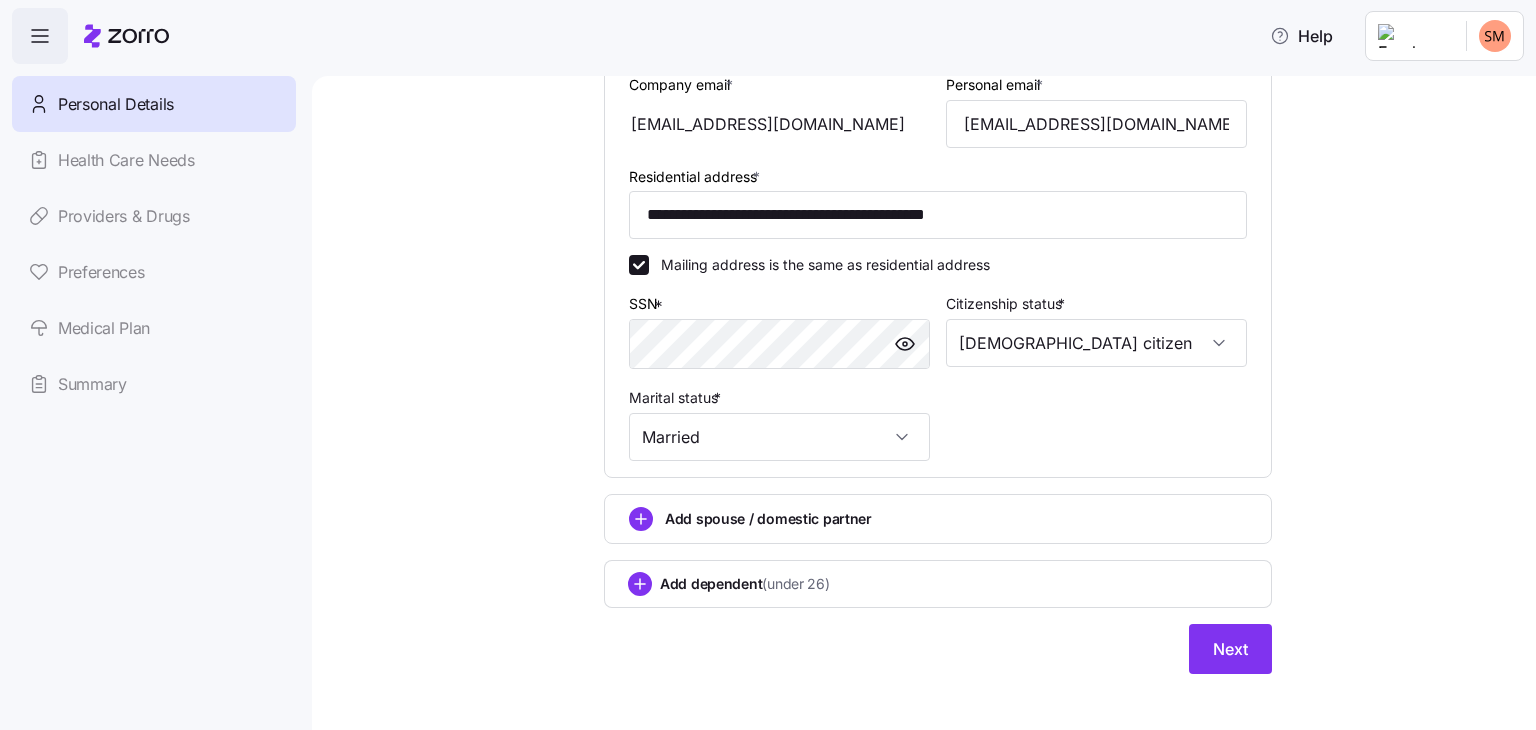 scroll, scrollTop: 501, scrollLeft: 0, axis: vertical 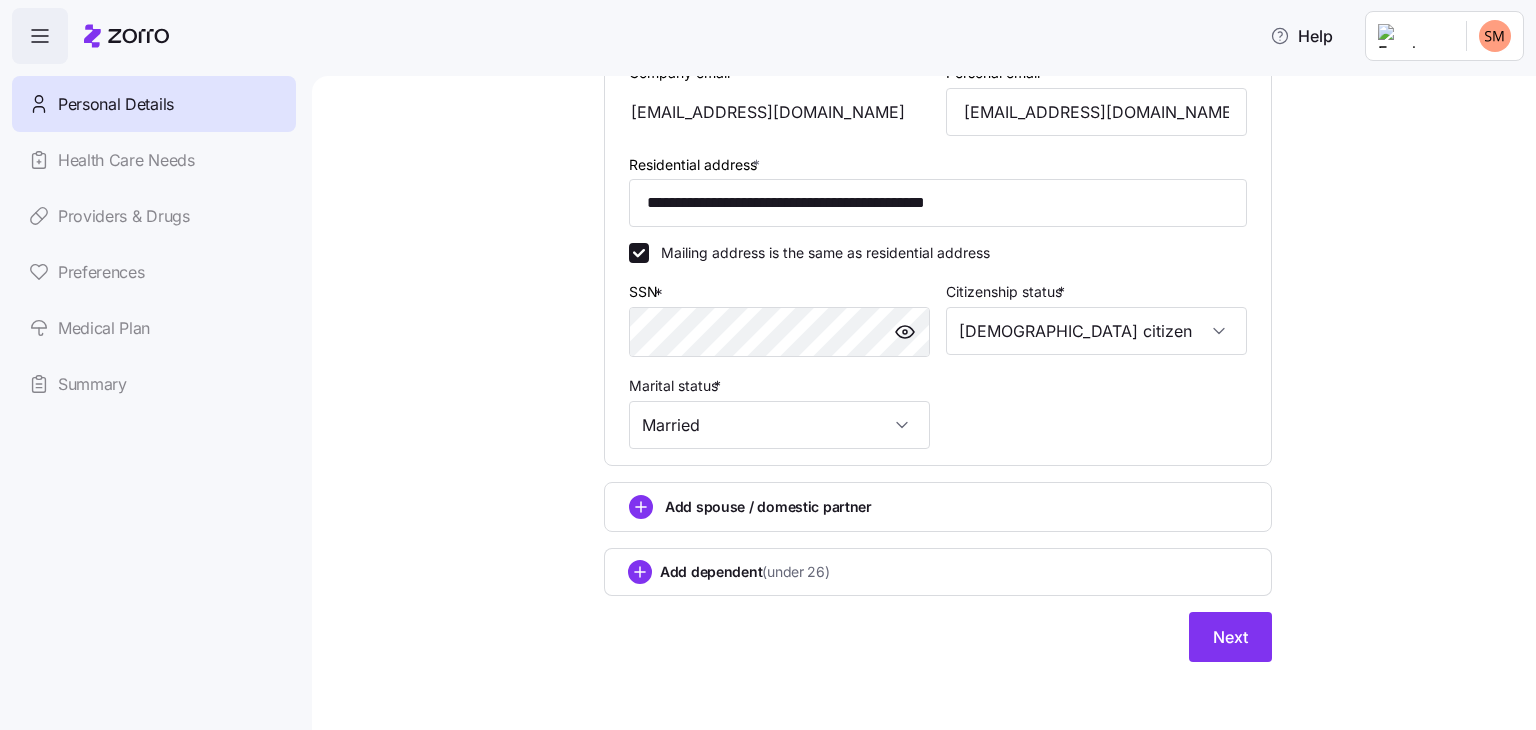 click on "Next" at bounding box center (1230, 637) 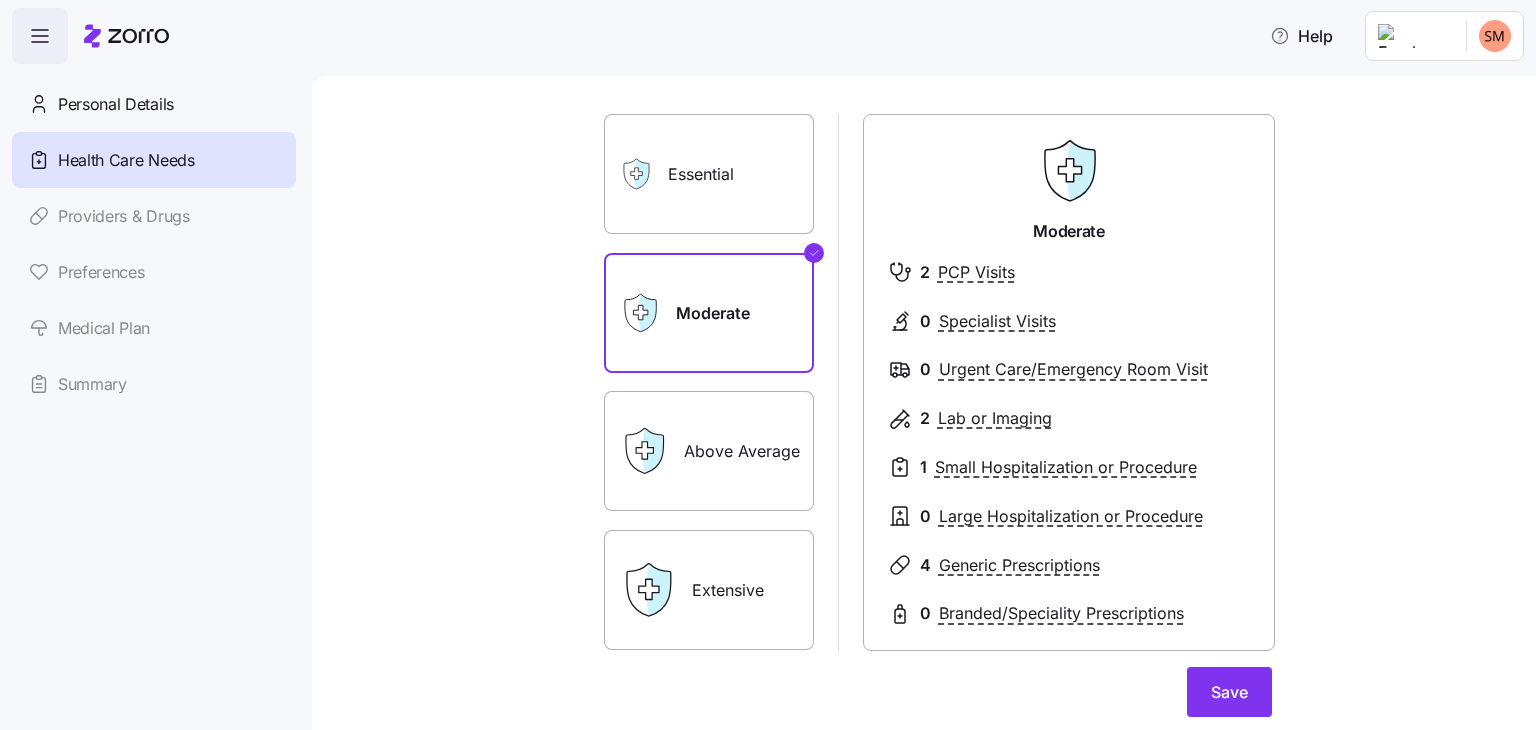 scroll, scrollTop: 279, scrollLeft: 0, axis: vertical 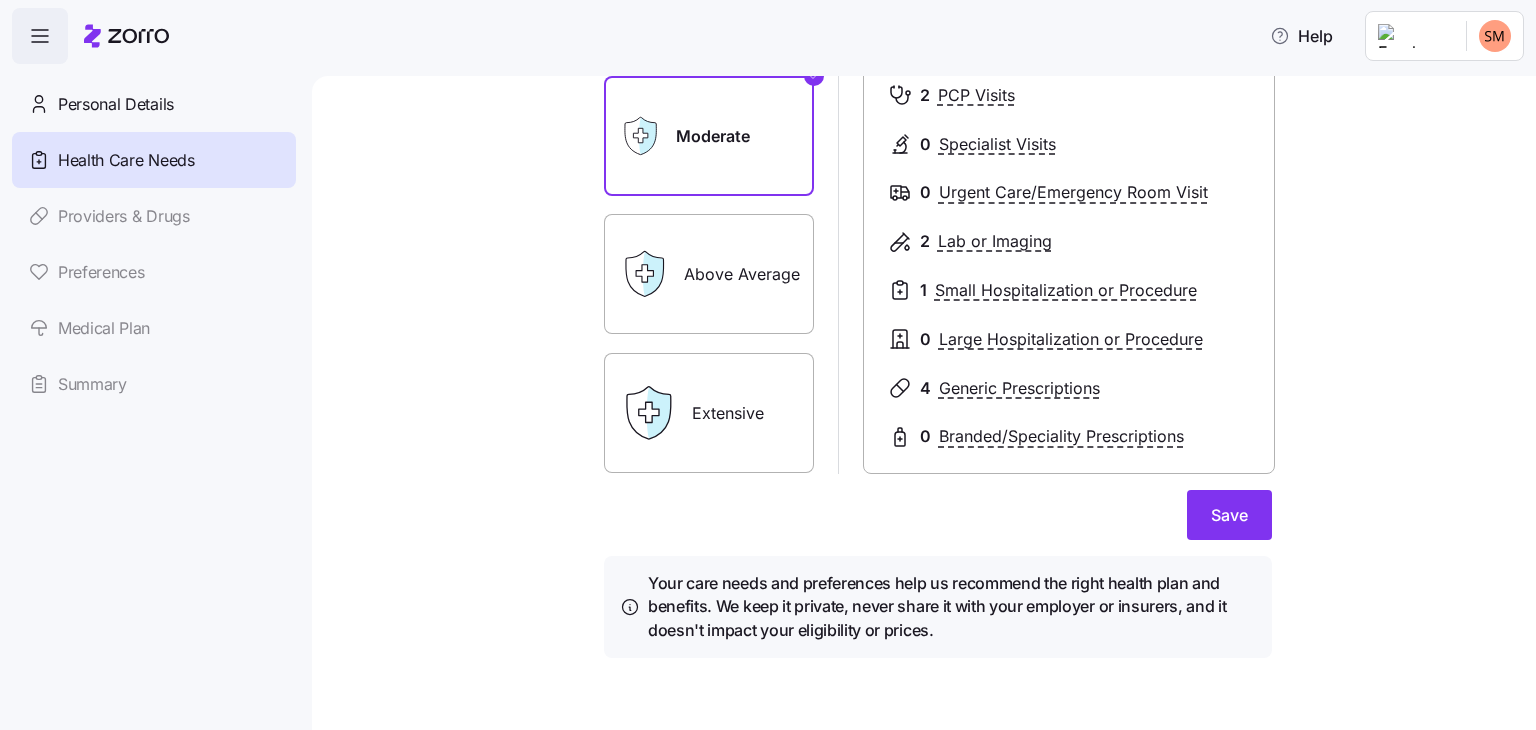 click on "Save" at bounding box center [1229, 515] 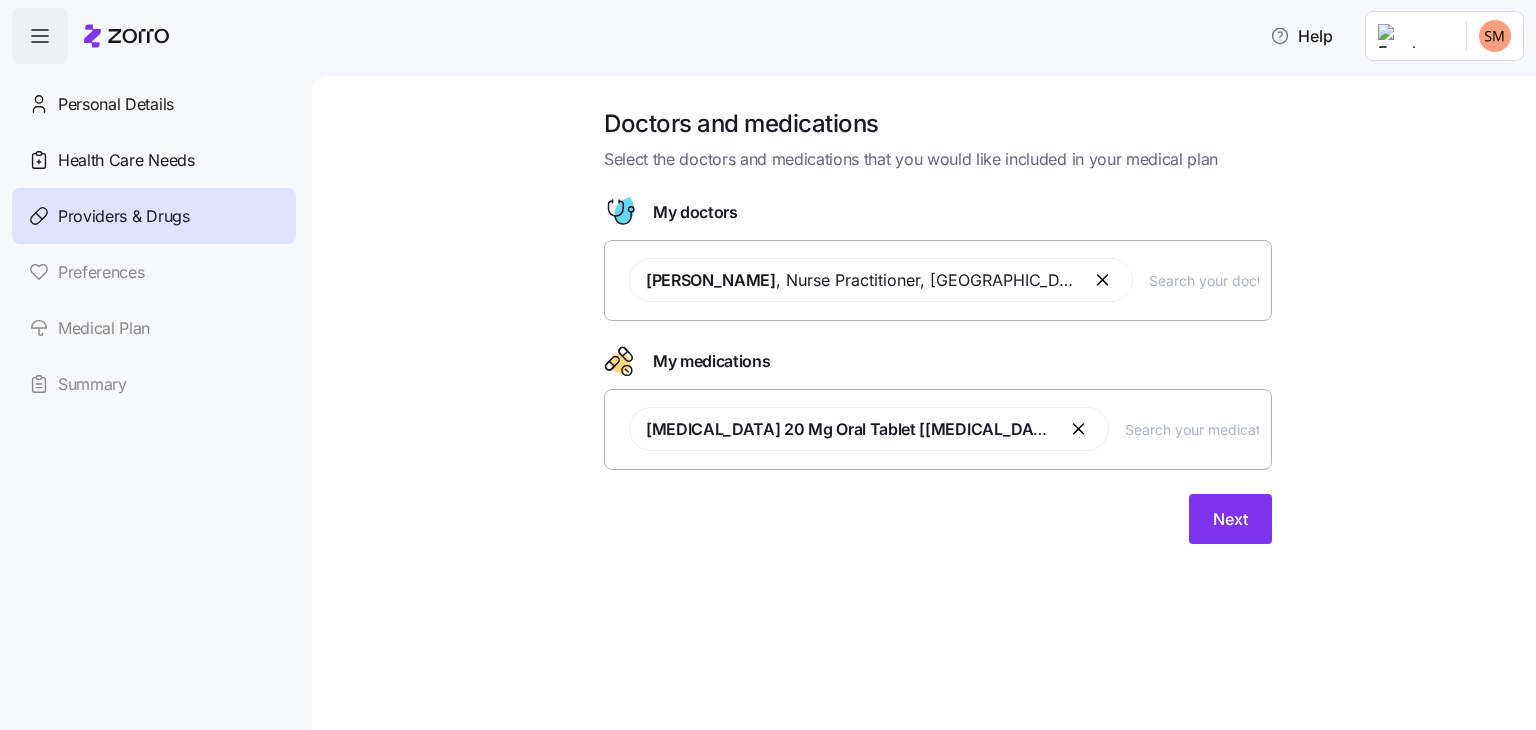 click on "Next" at bounding box center [1230, 519] 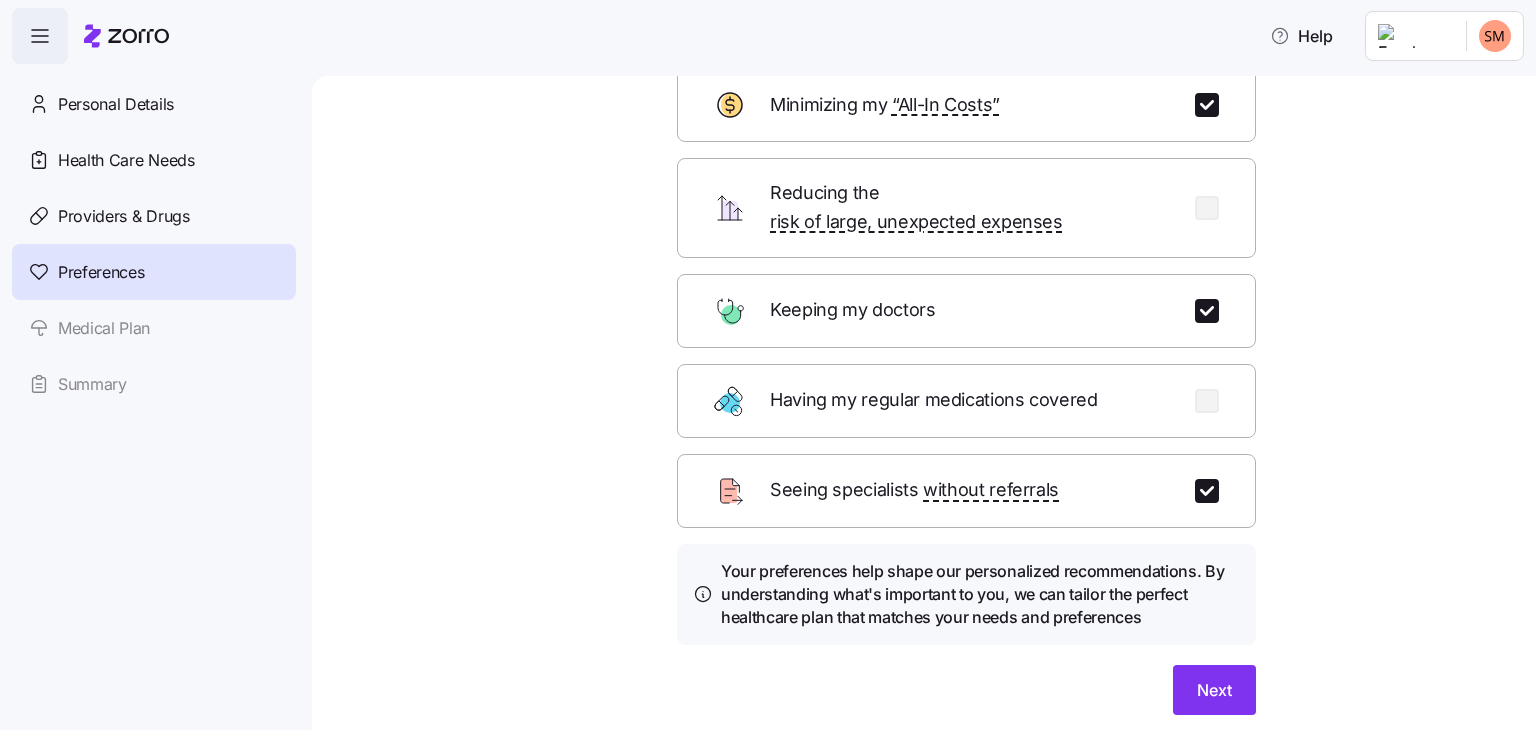 scroll, scrollTop: 182, scrollLeft: 0, axis: vertical 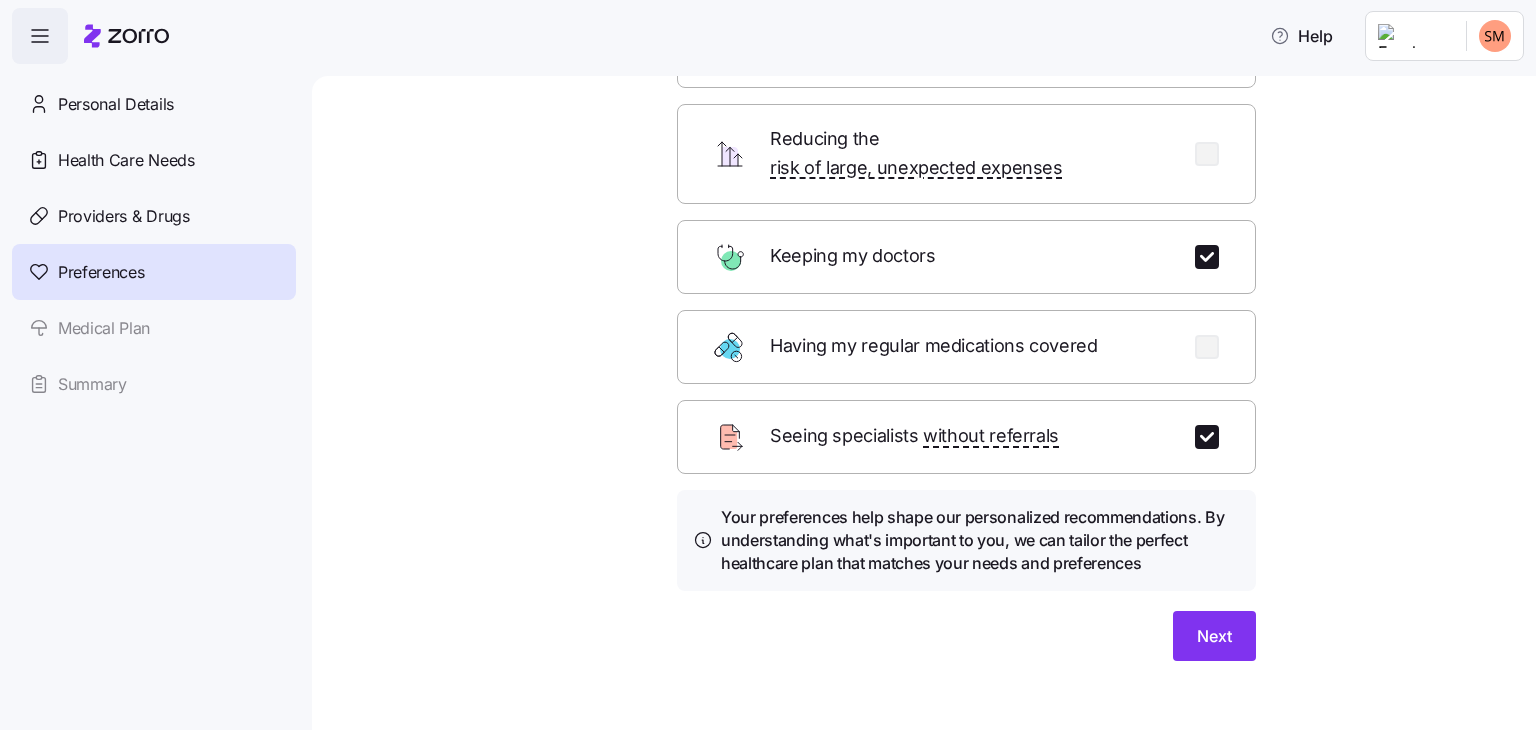 click on "Next" at bounding box center [1214, 636] 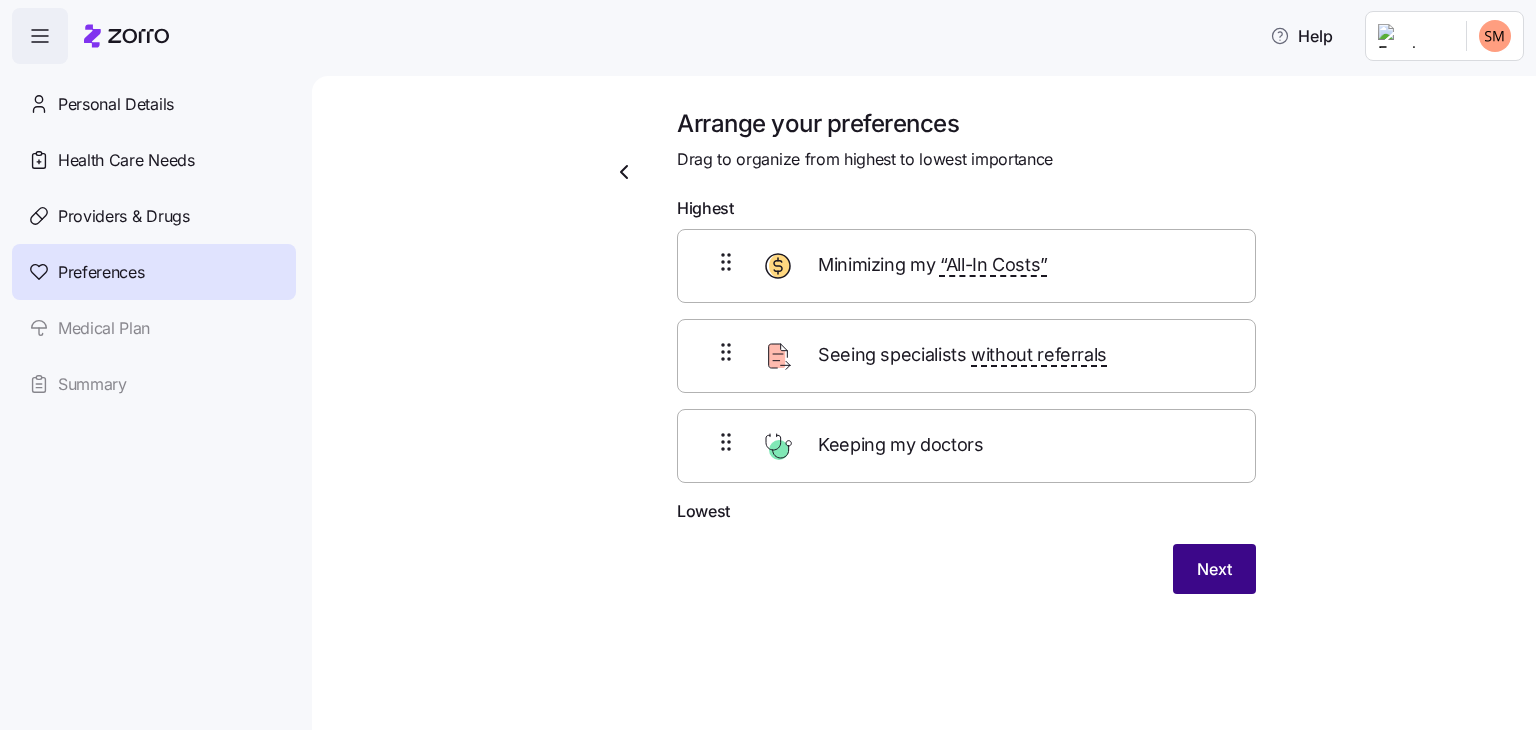 scroll, scrollTop: 0, scrollLeft: 0, axis: both 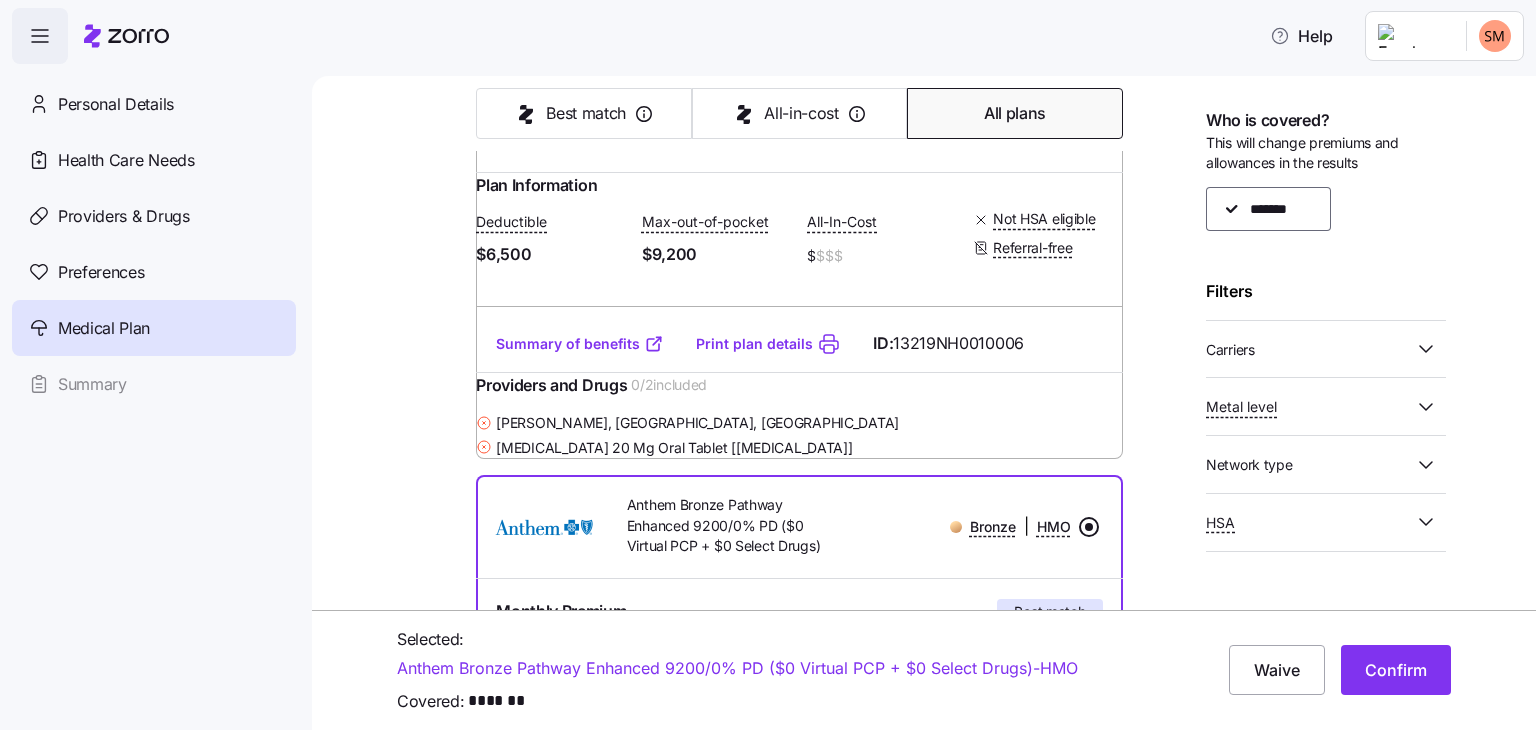 click 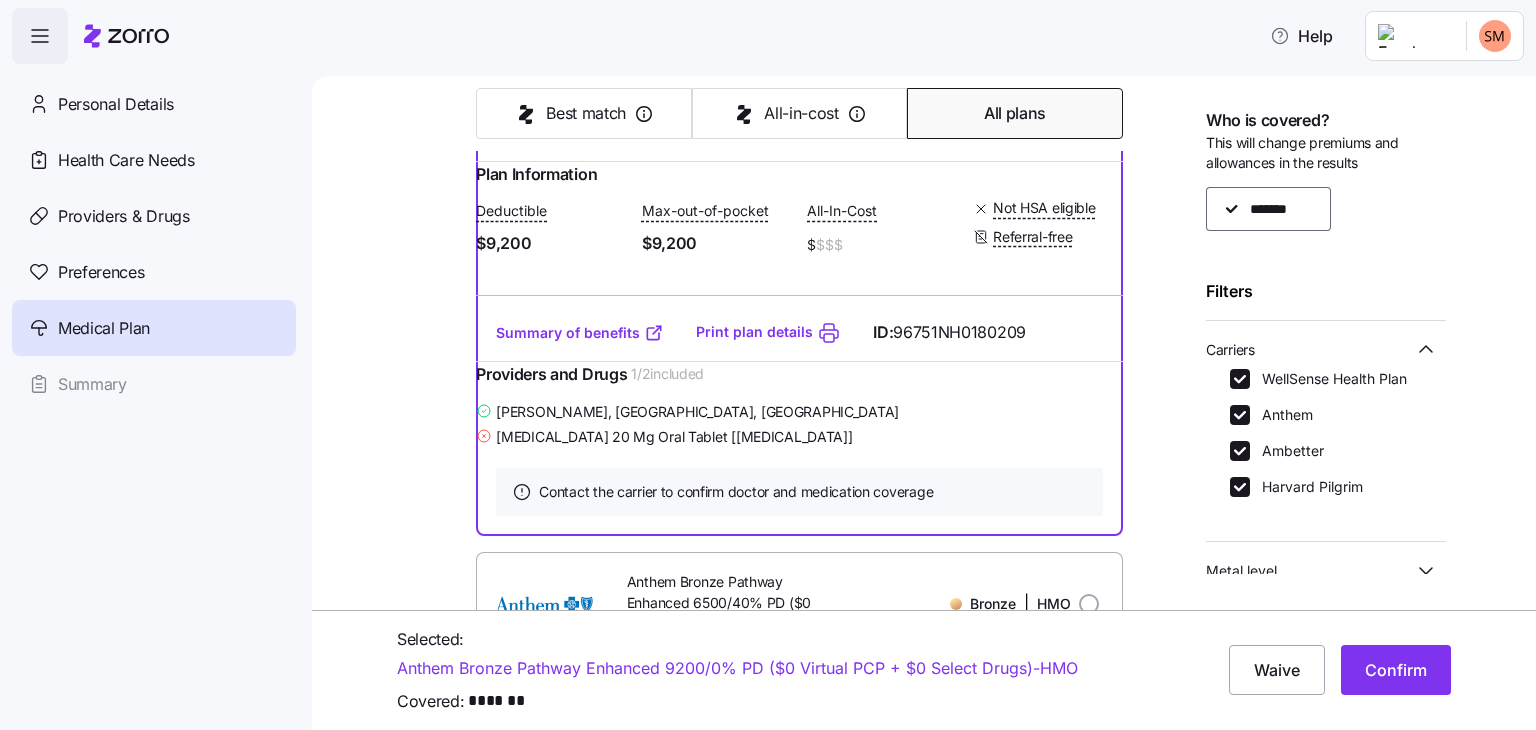 scroll, scrollTop: 2288, scrollLeft: 0, axis: vertical 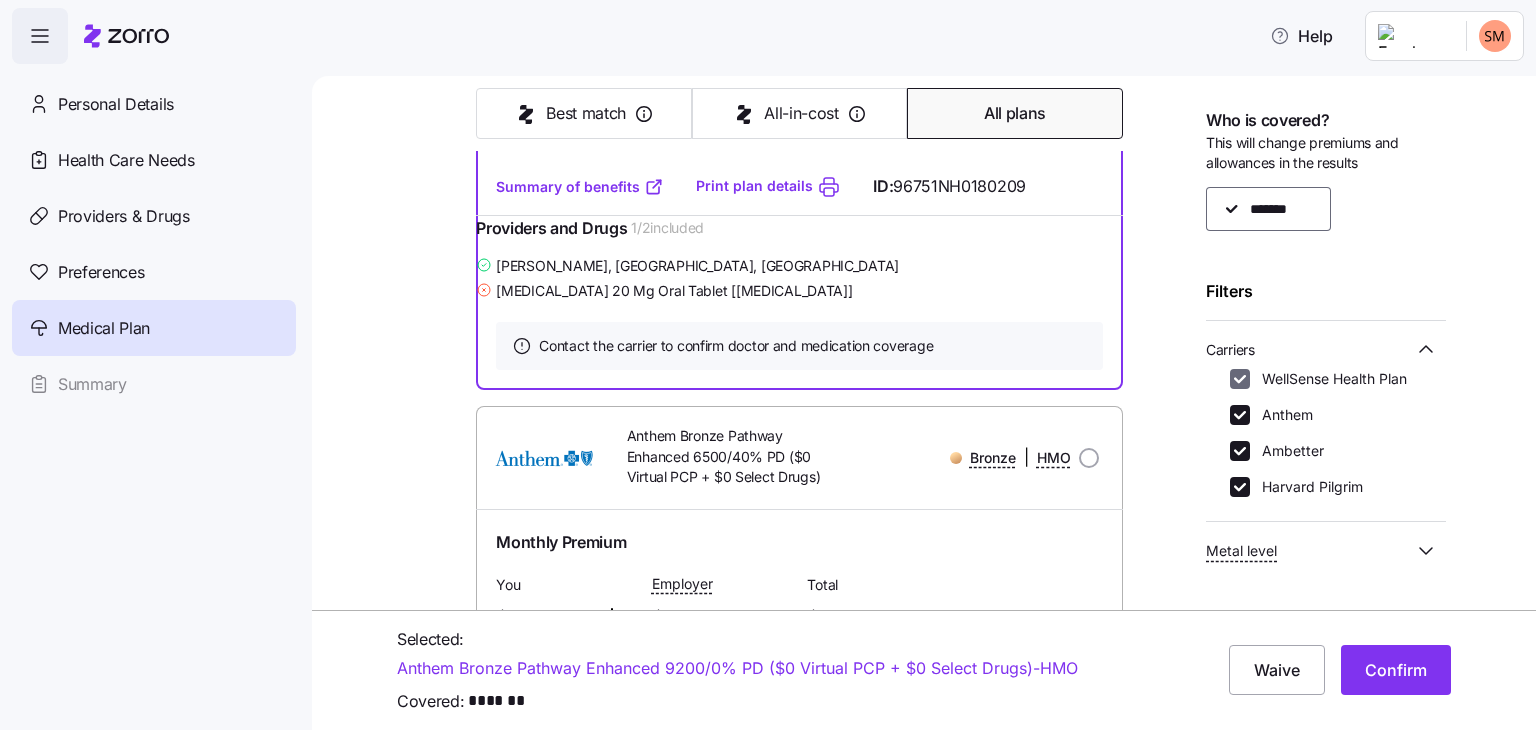 click on "WellSense Health Plan" at bounding box center [1240, 379] 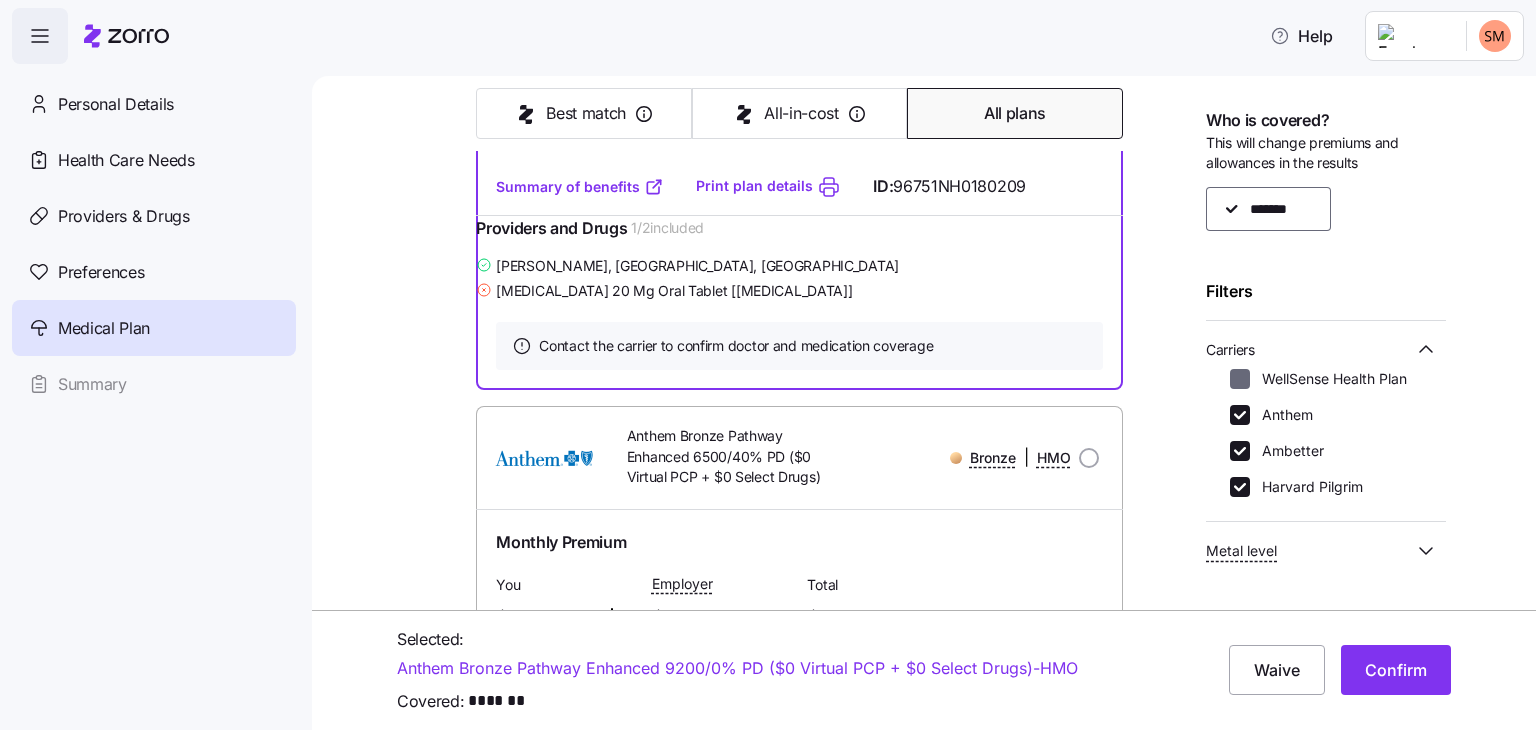 checkbox on "false" 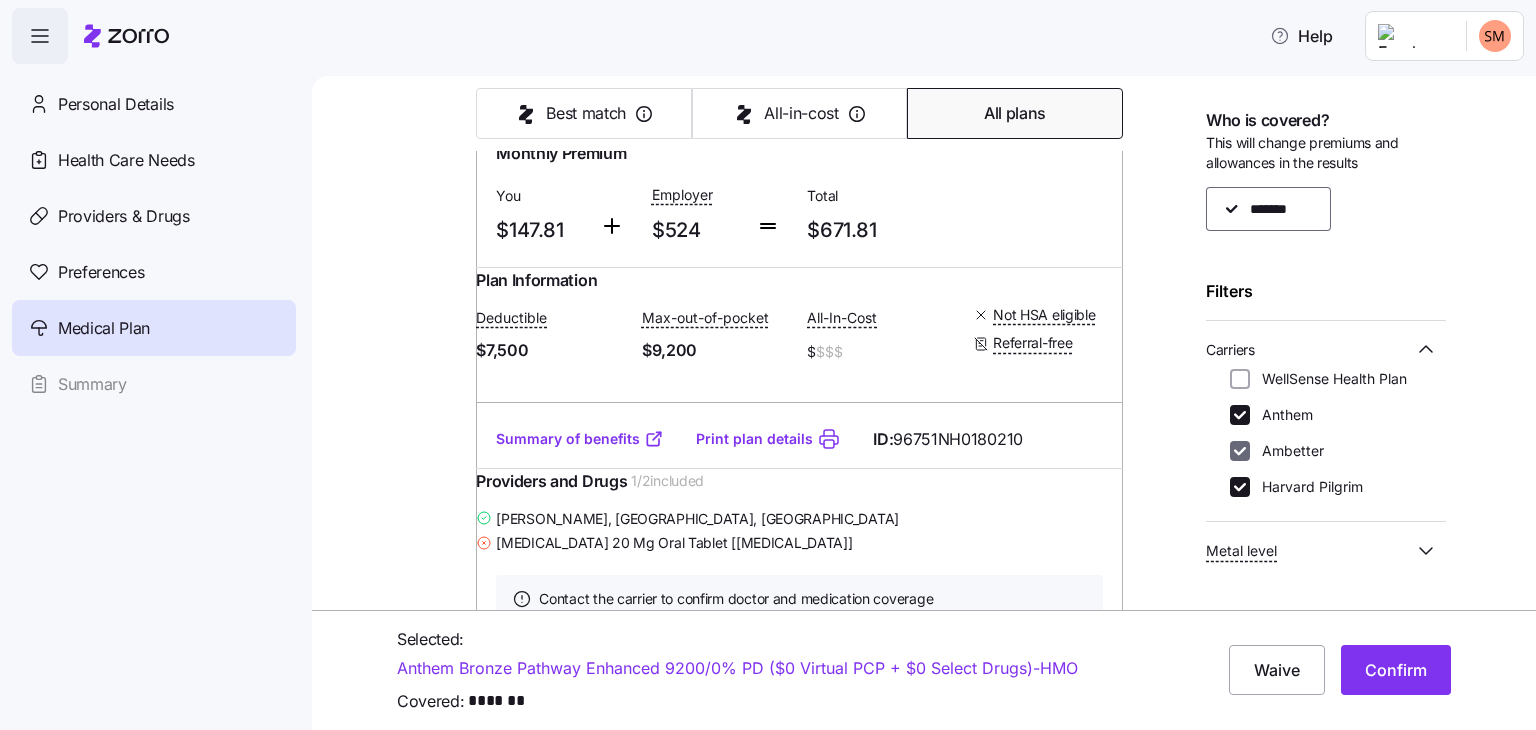 click on "Ambetter" at bounding box center [1240, 451] 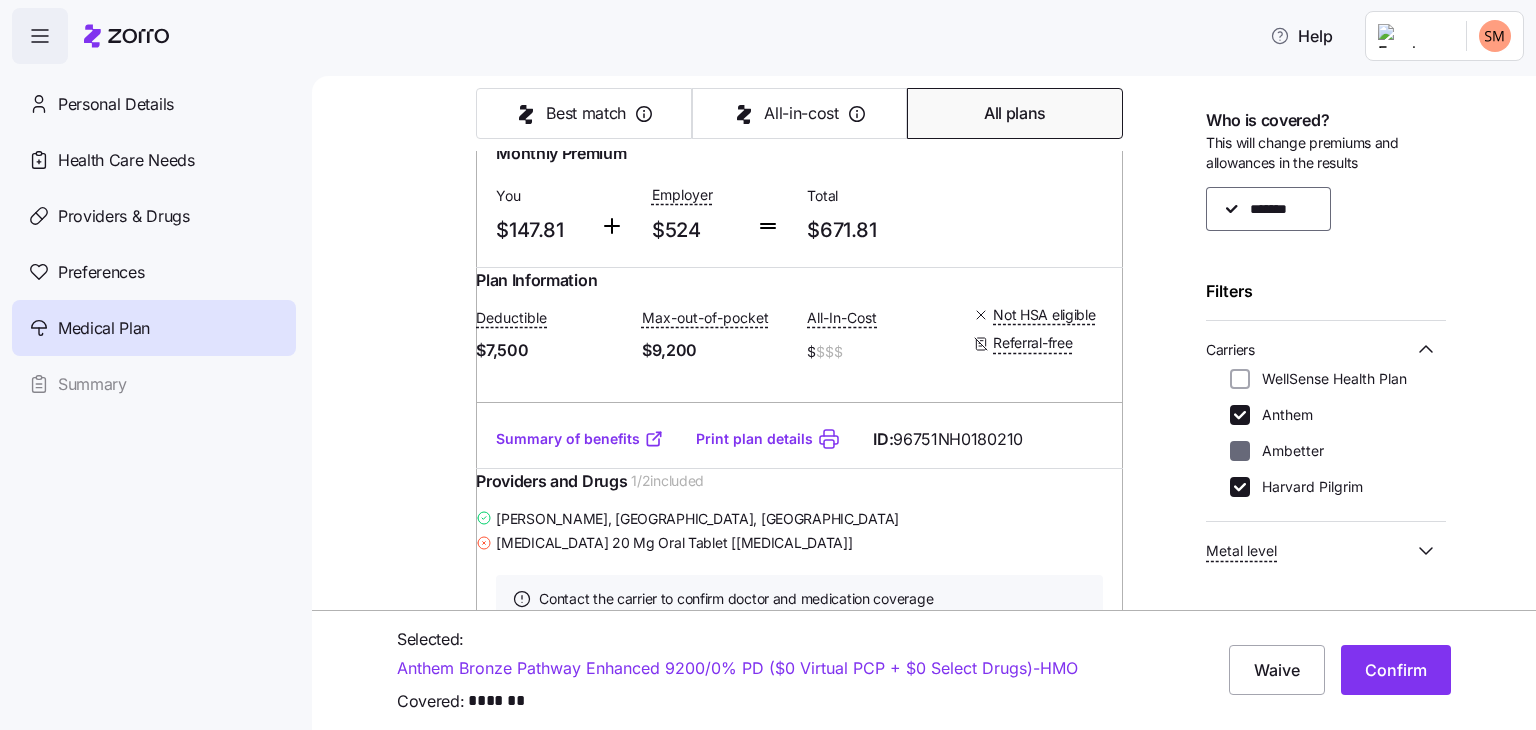 checkbox on "false" 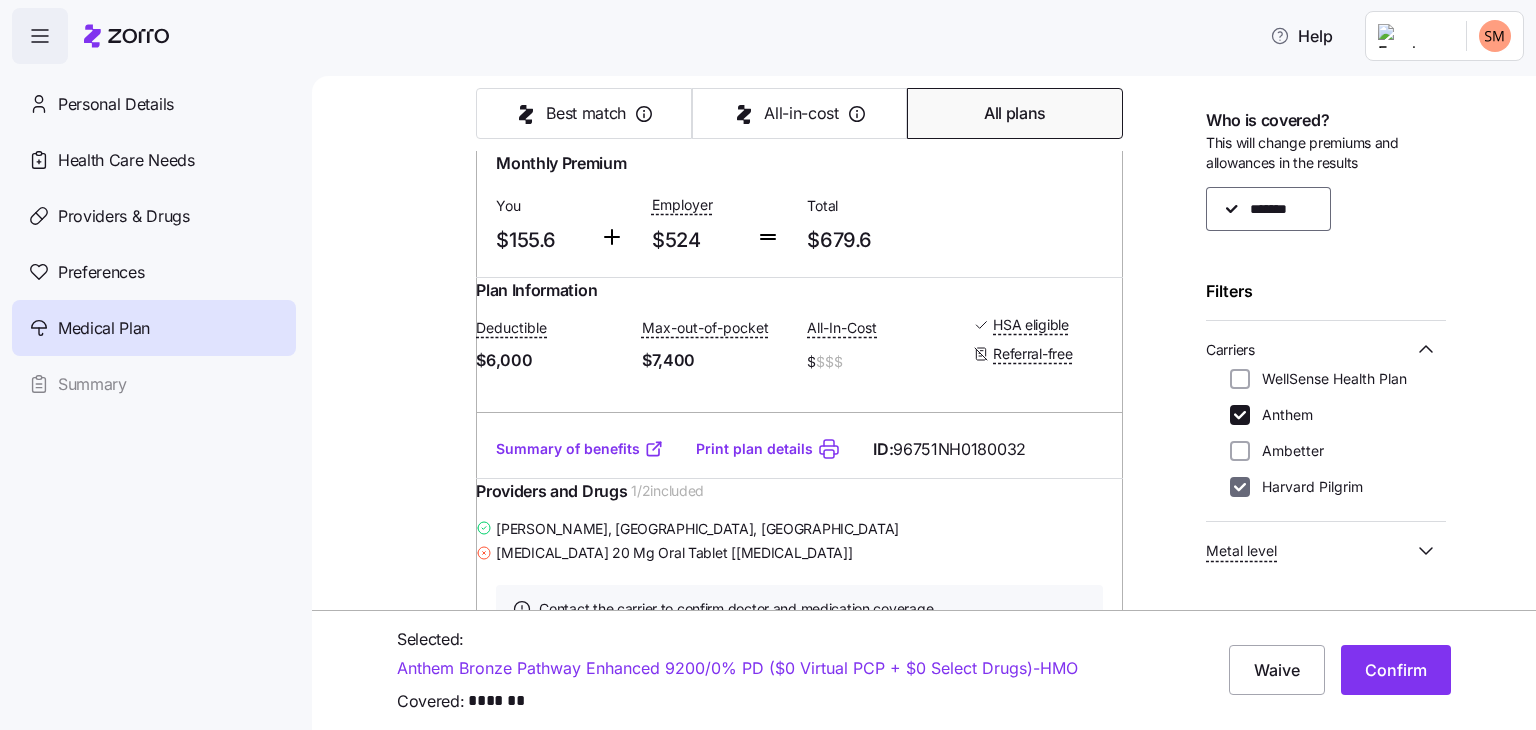 click on "Harvard Pilgrim" at bounding box center [1240, 487] 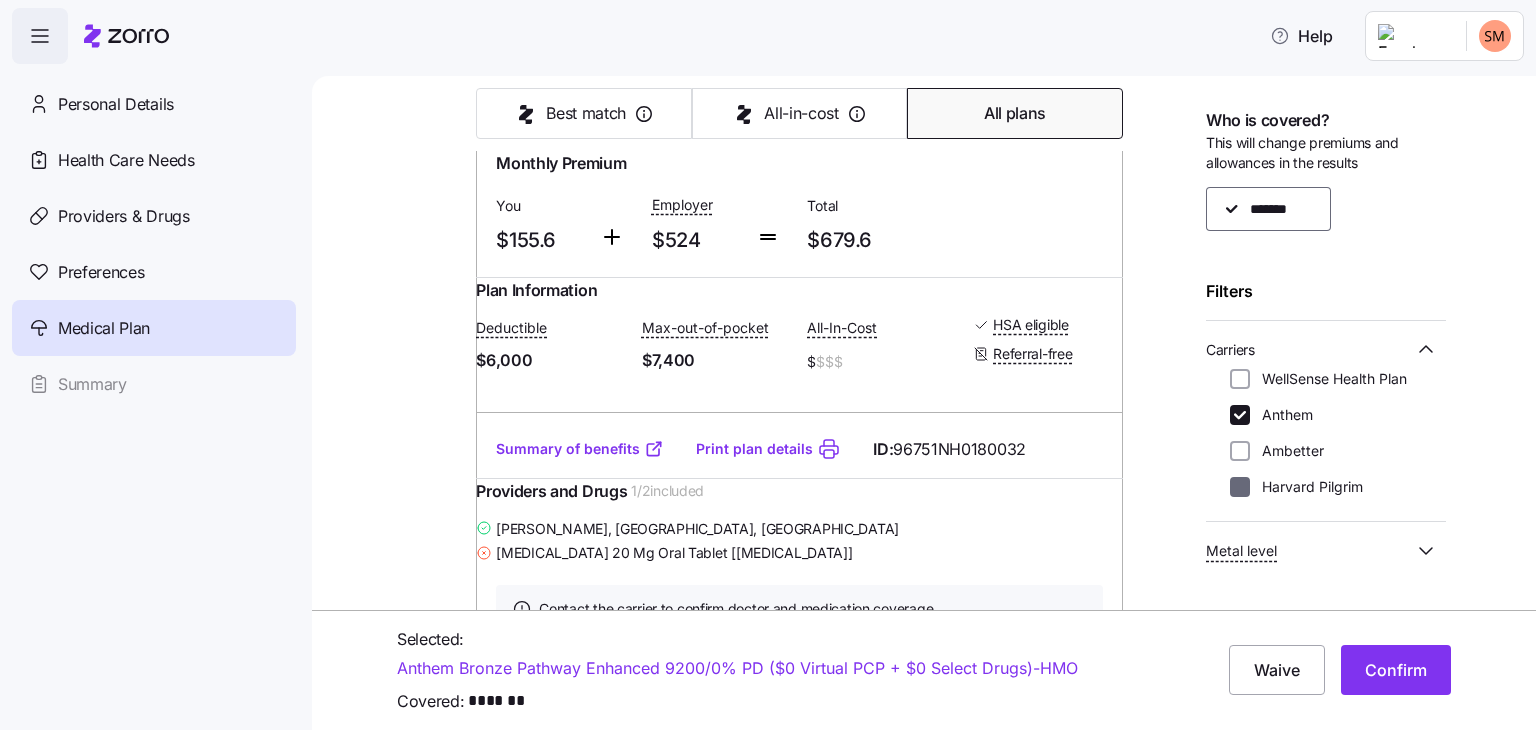 checkbox on "false" 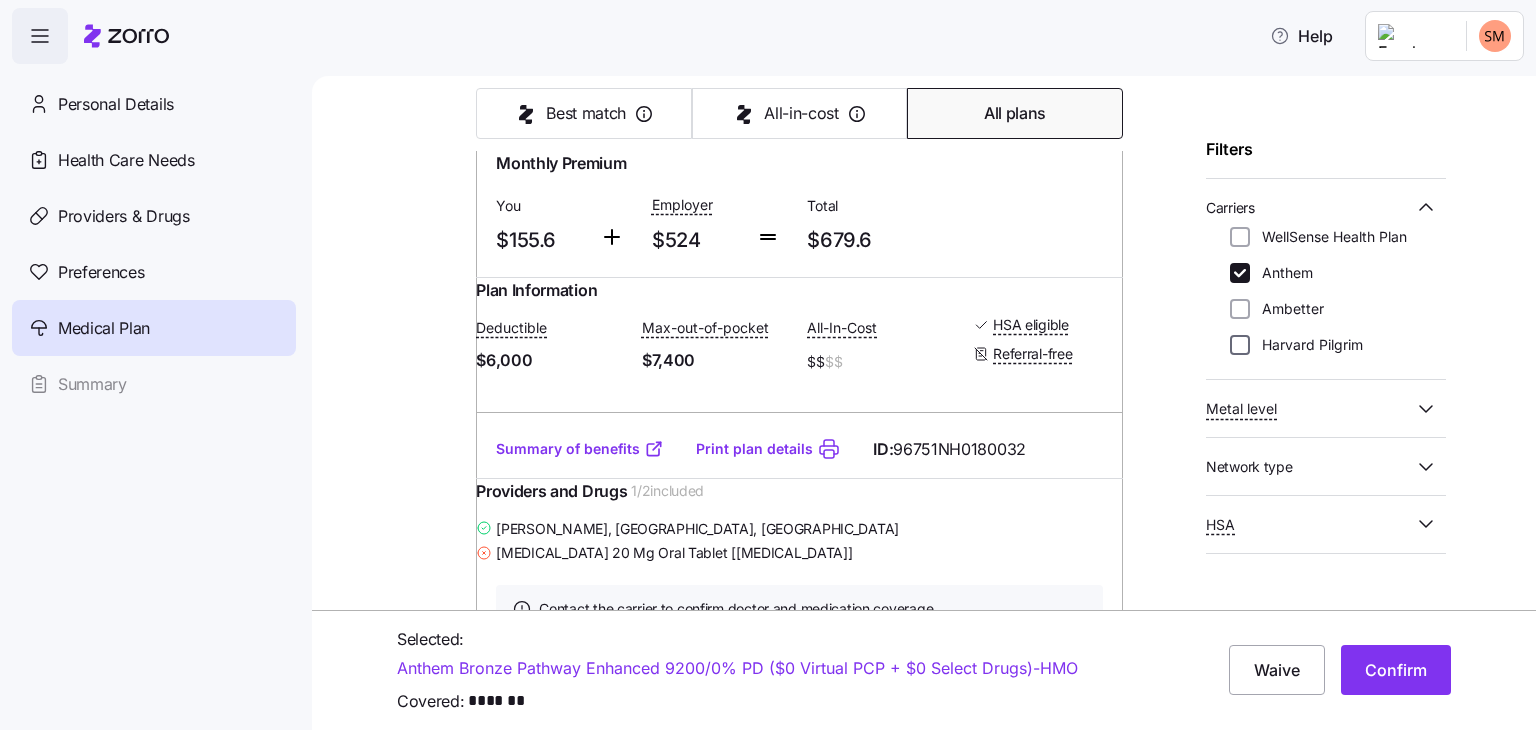 scroll, scrollTop: 148, scrollLeft: 0, axis: vertical 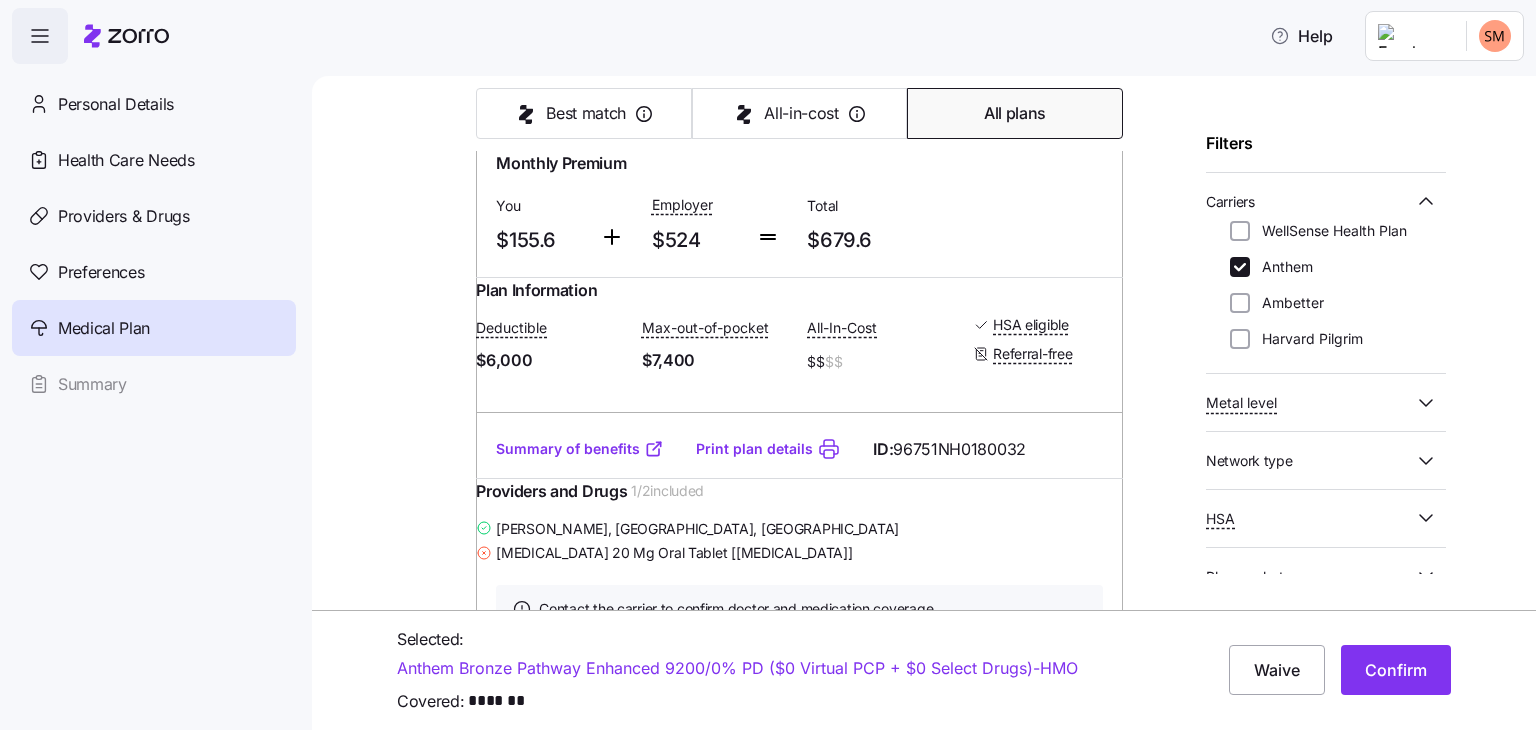 click 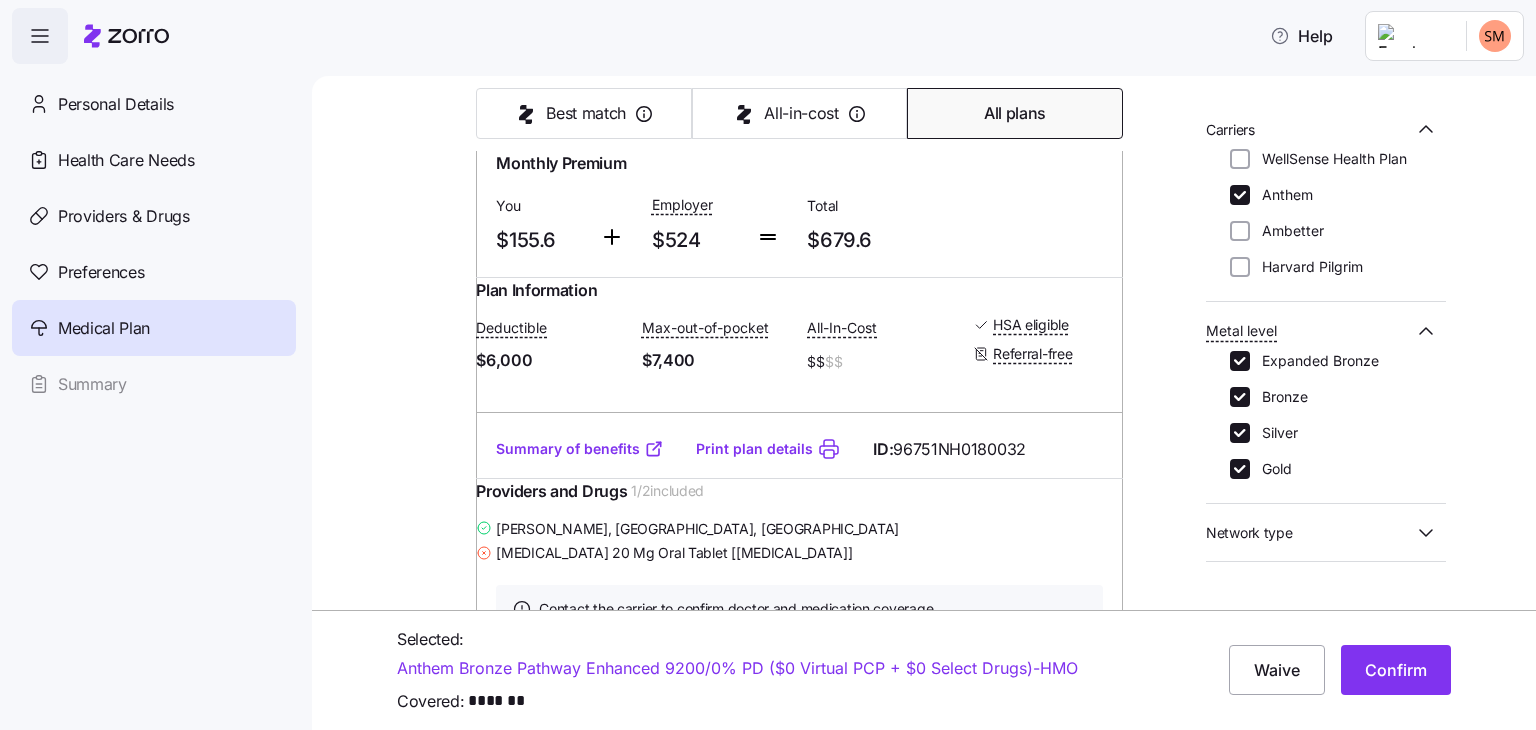 scroll, scrollTop: 223, scrollLeft: 0, axis: vertical 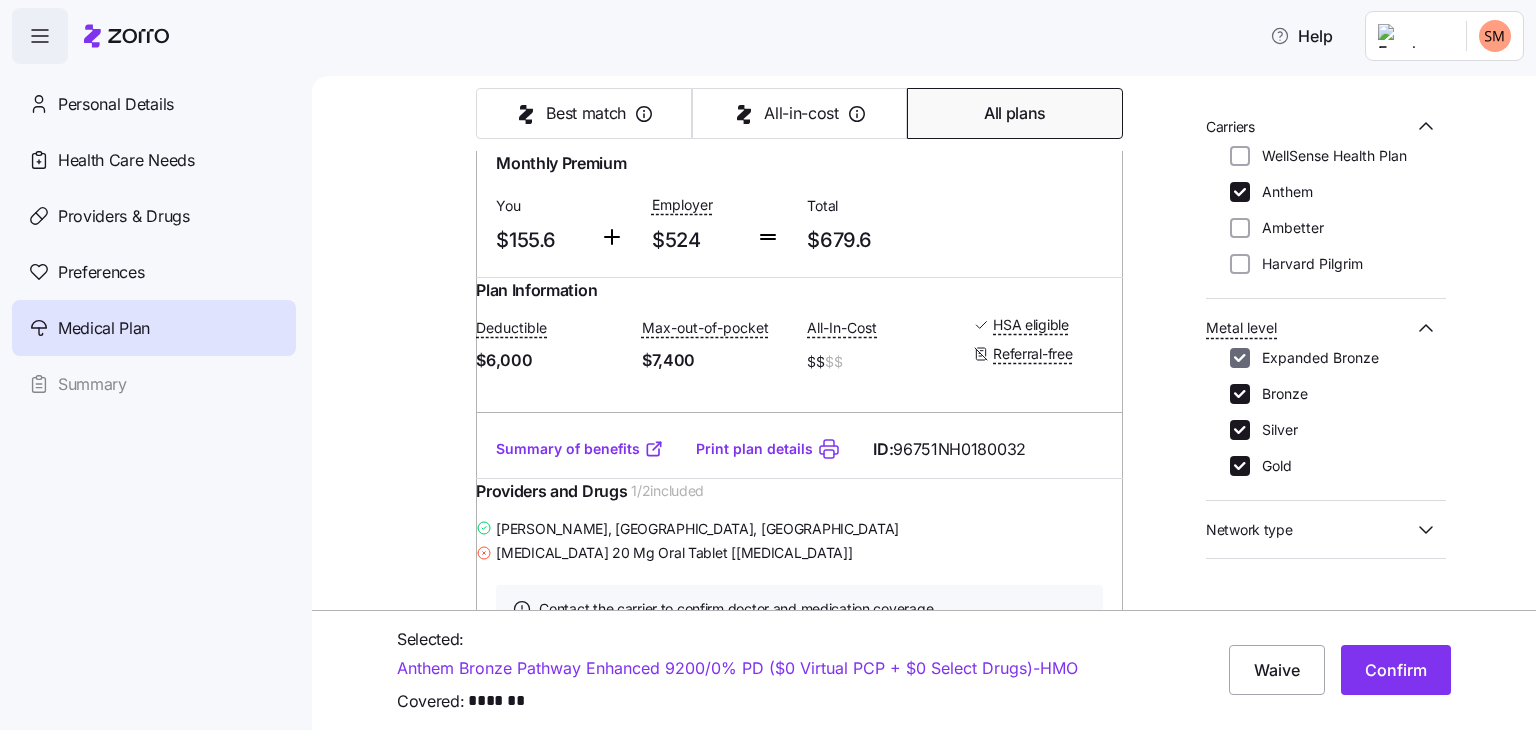 click on "Expanded Bronze" at bounding box center [1240, 358] 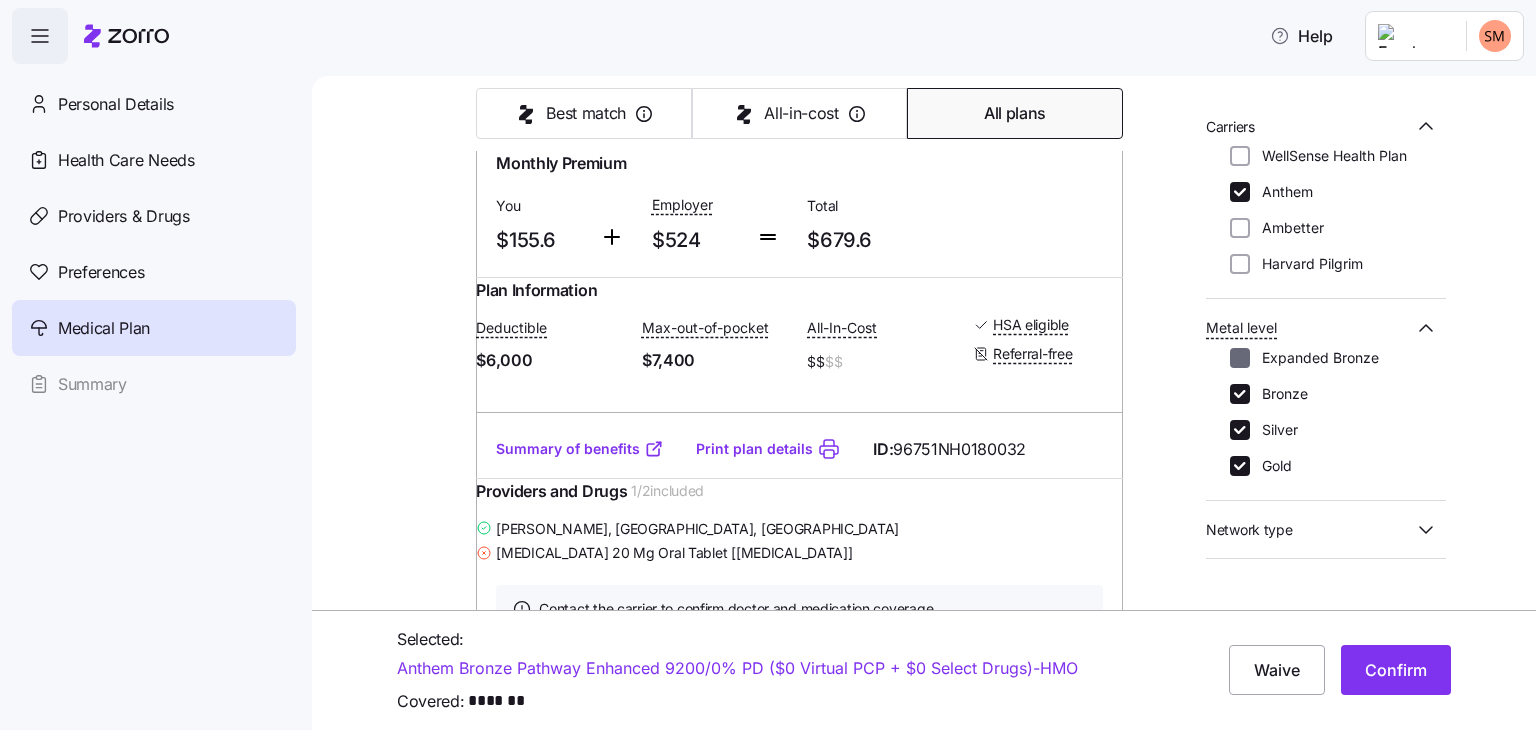 checkbox on "false" 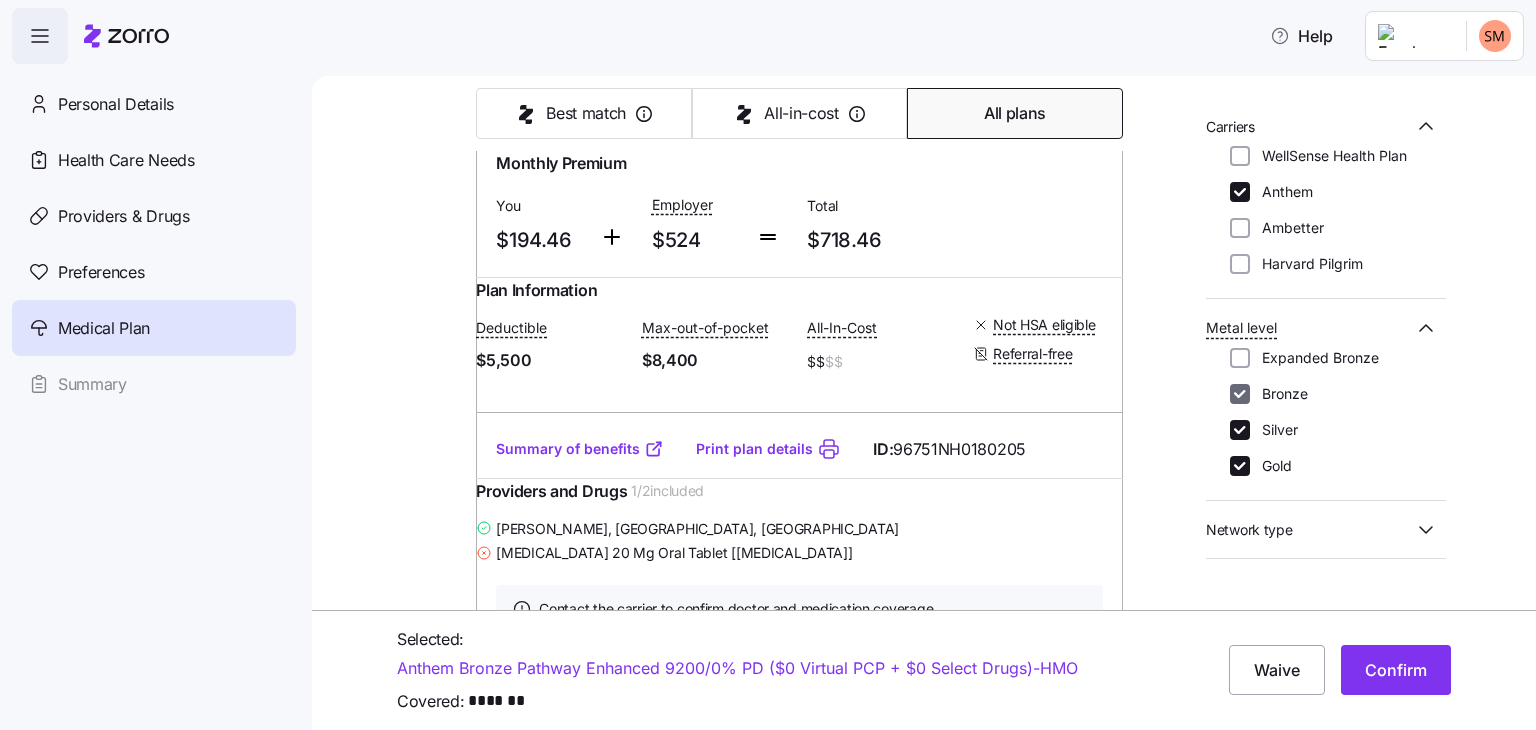 click on "Bronze" at bounding box center (1240, 394) 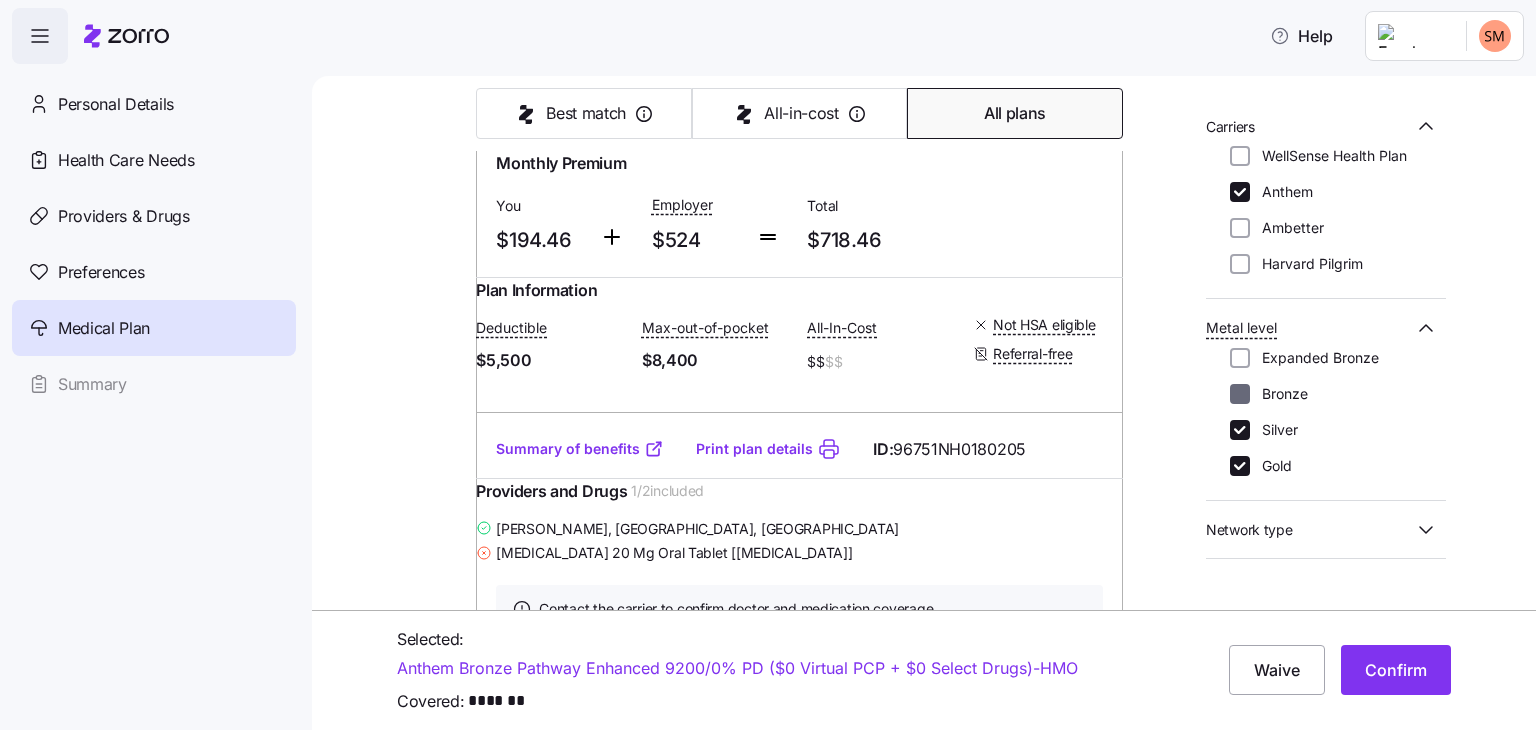 checkbox on "false" 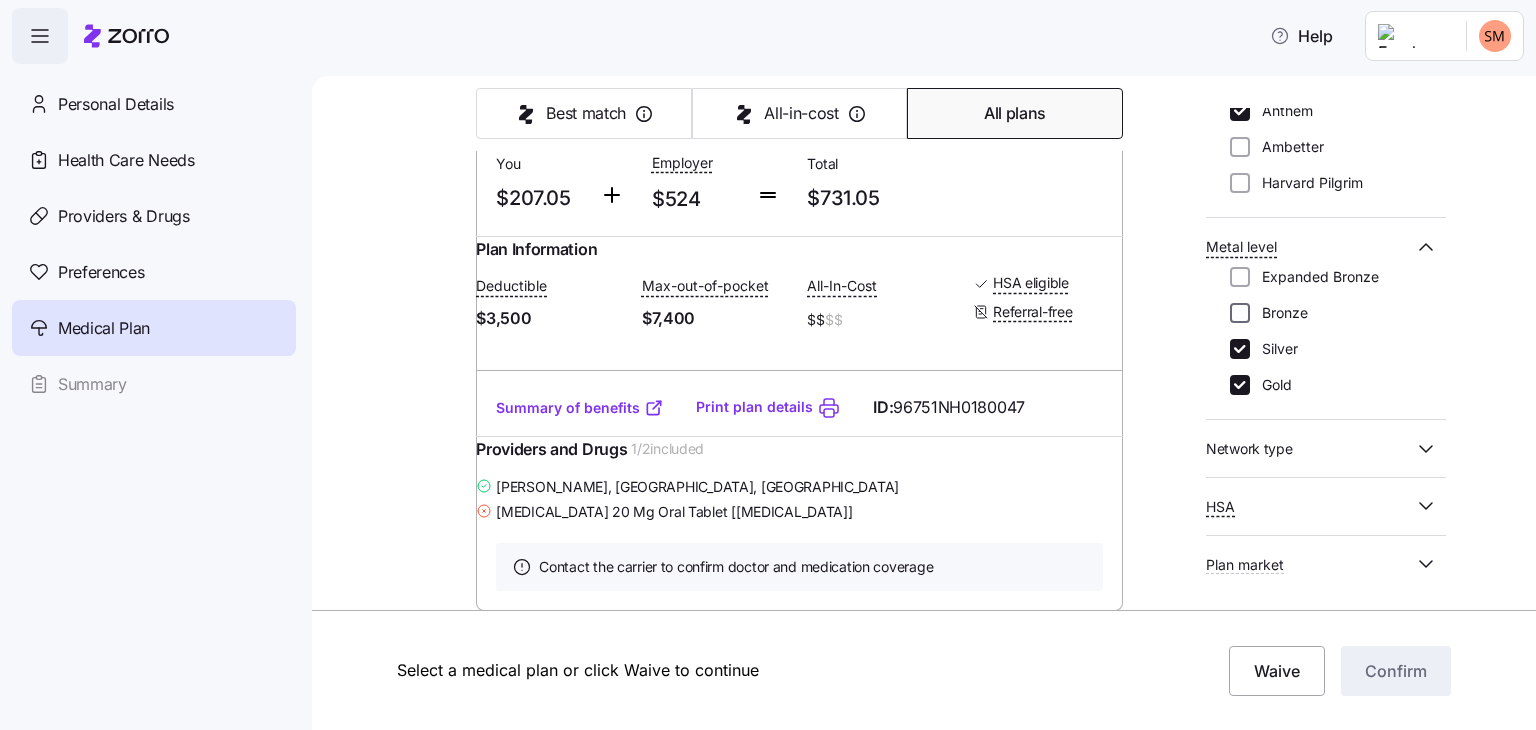 scroll, scrollTop: 400, scrollLeft: 0, axis: vertical 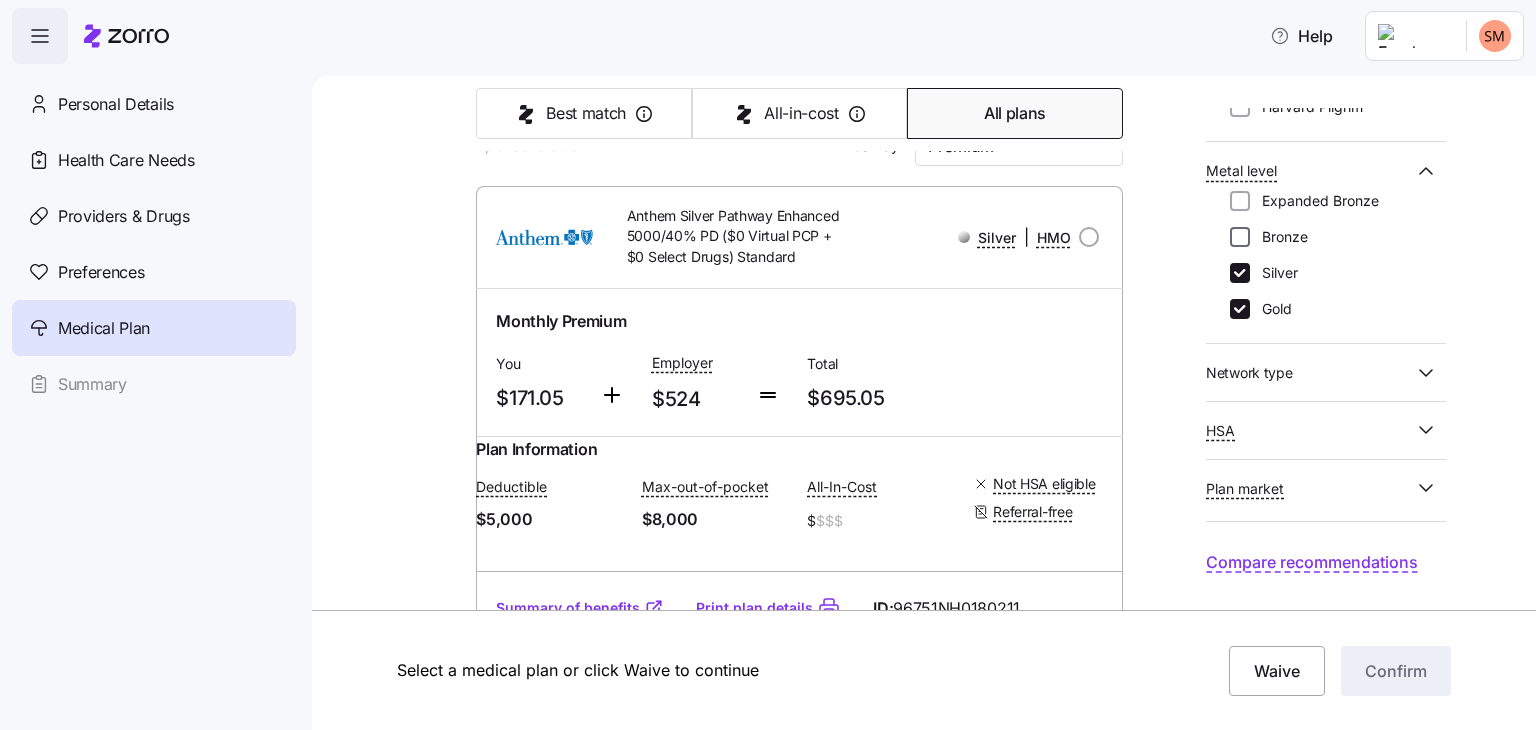 click on "Monthly Premium You $171.05 Employer $524 Total $695.05" at bounding box center (799, 362) 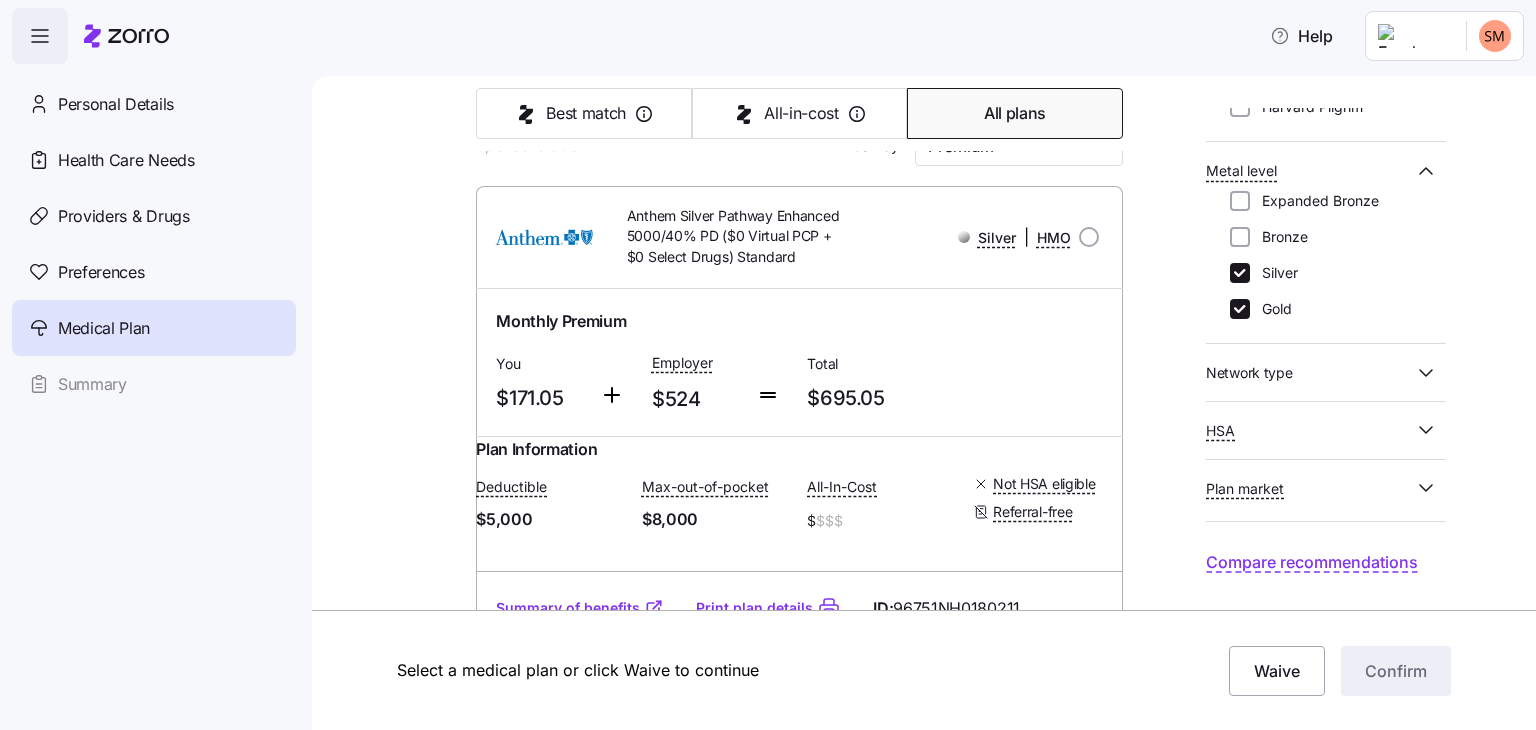 click on "Anthem Silver Pathway Enhanced 5000/40% PD ($0 Virtual PCP + $0 Select Drugs) Standard" at bounding box center [723, 237] 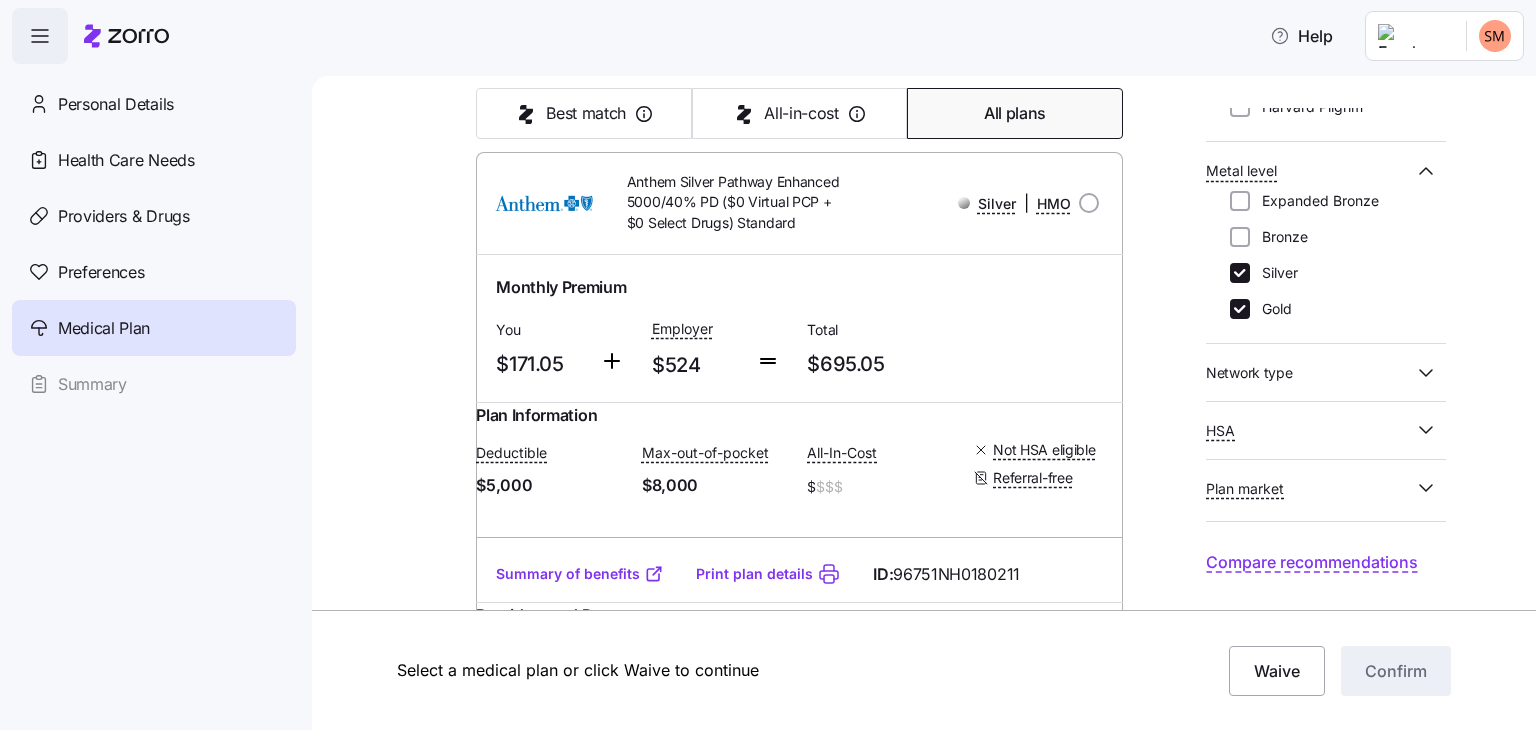 scroll, scrollTop: 248, scrollLeft: 0, axis: vertical 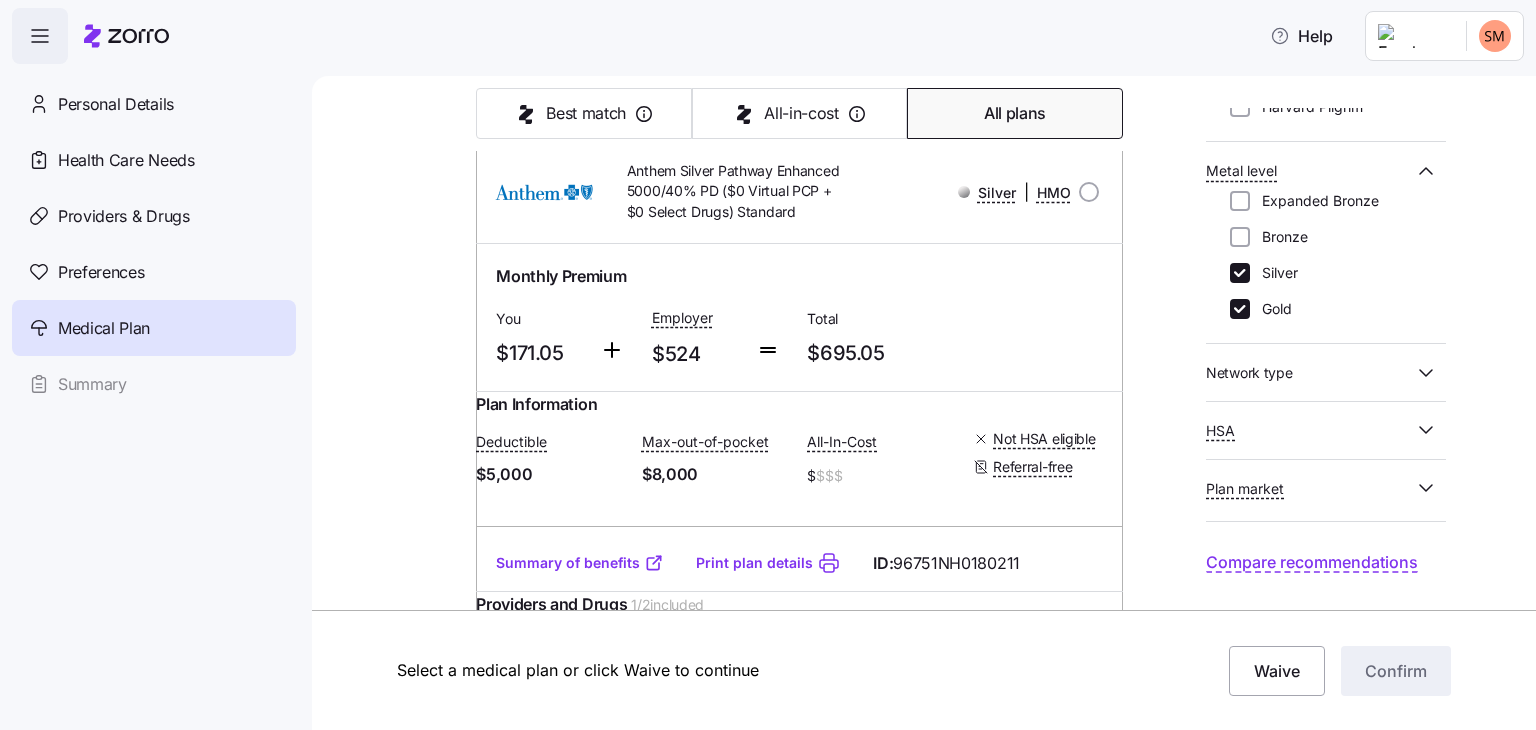 click on "Anthem Silver Pathway Enhanced 5000/40% PD ($0 Virtual PCP + $0 Select Drugs) Standard" at bounding box center [723, 192] 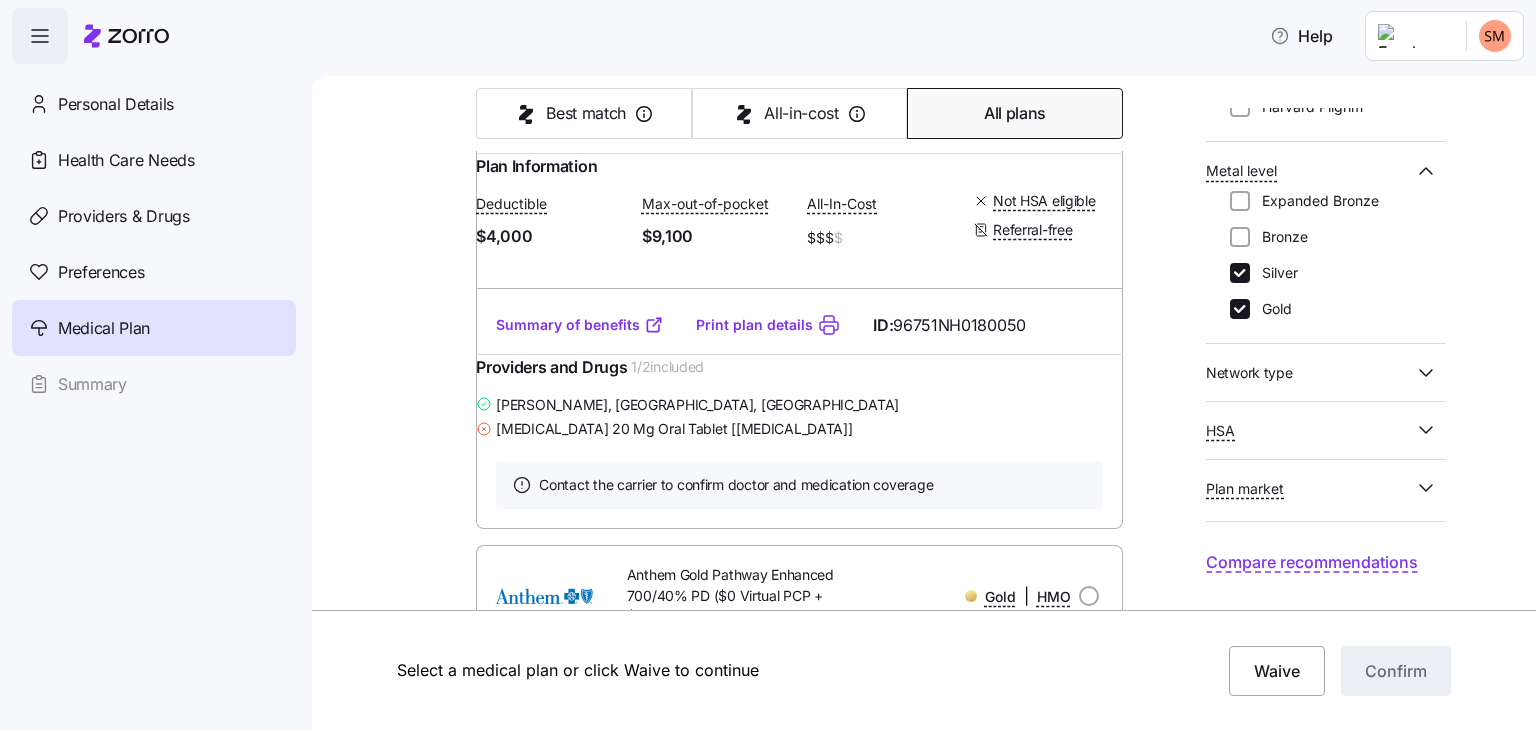 scroll, scrollTop: 3021, scrollLeft: 0, axis: vertical 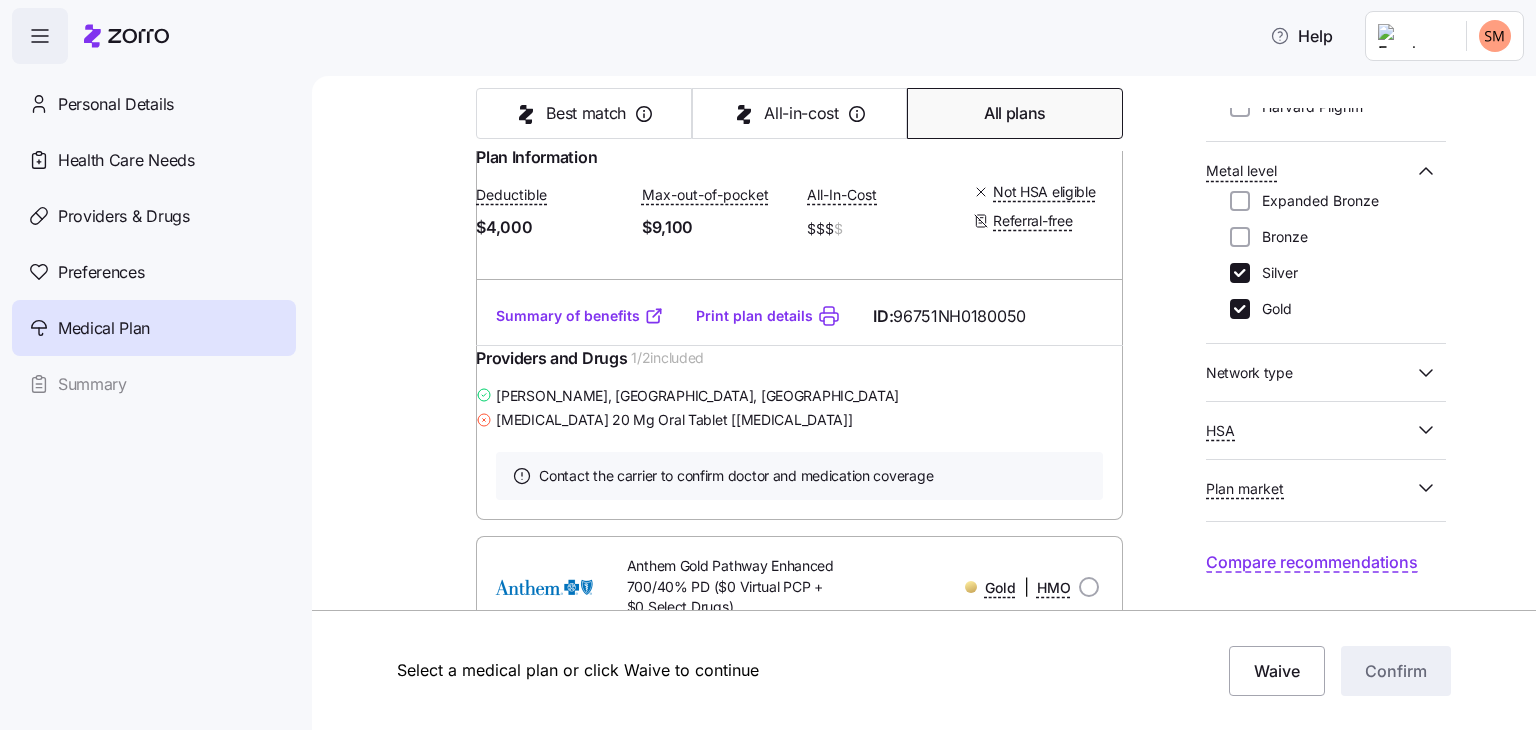 click on "Select a medical plan or click Waive to continue Waive Confirm" at bounding box center [768, 670] 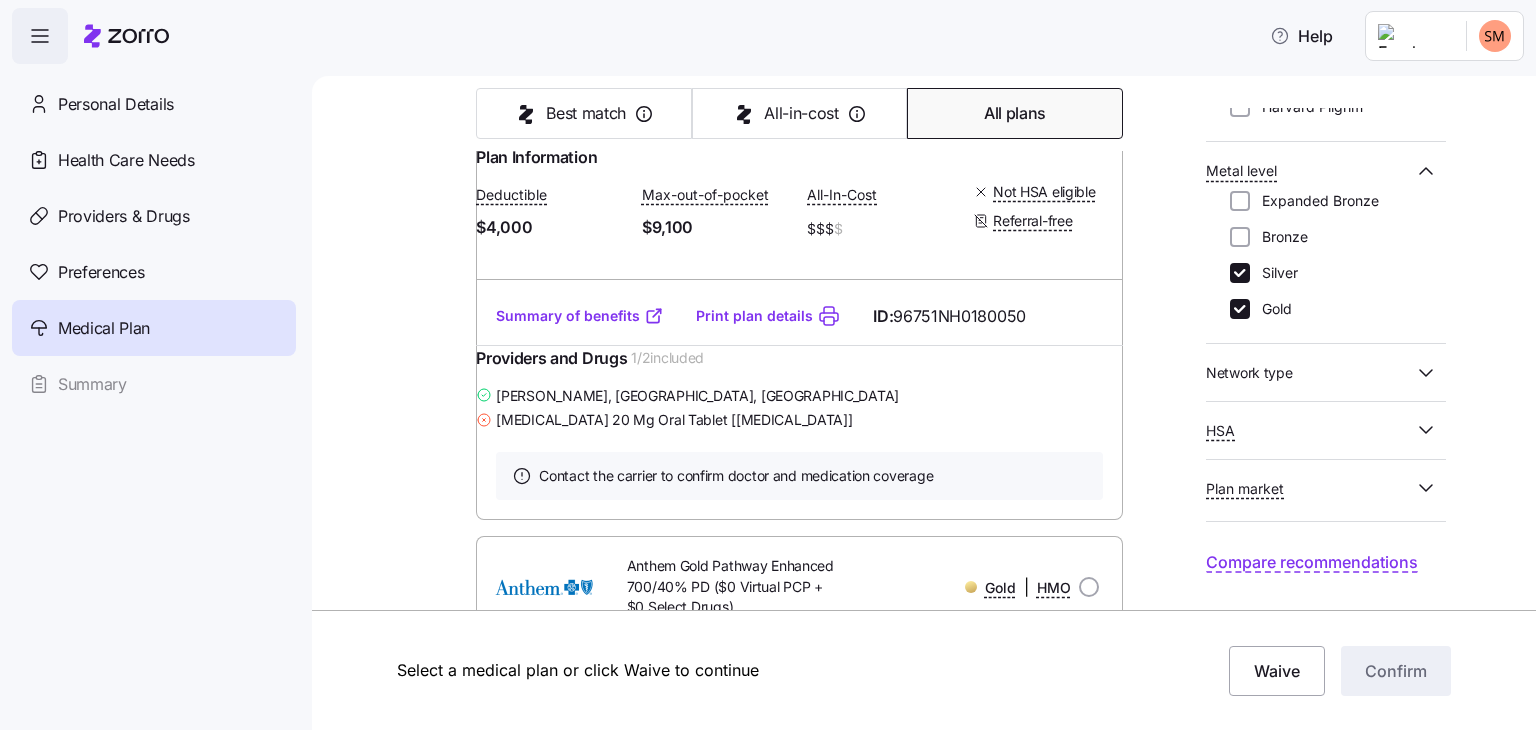 click on "Summary of benefits" at bounding box center [580, 316] 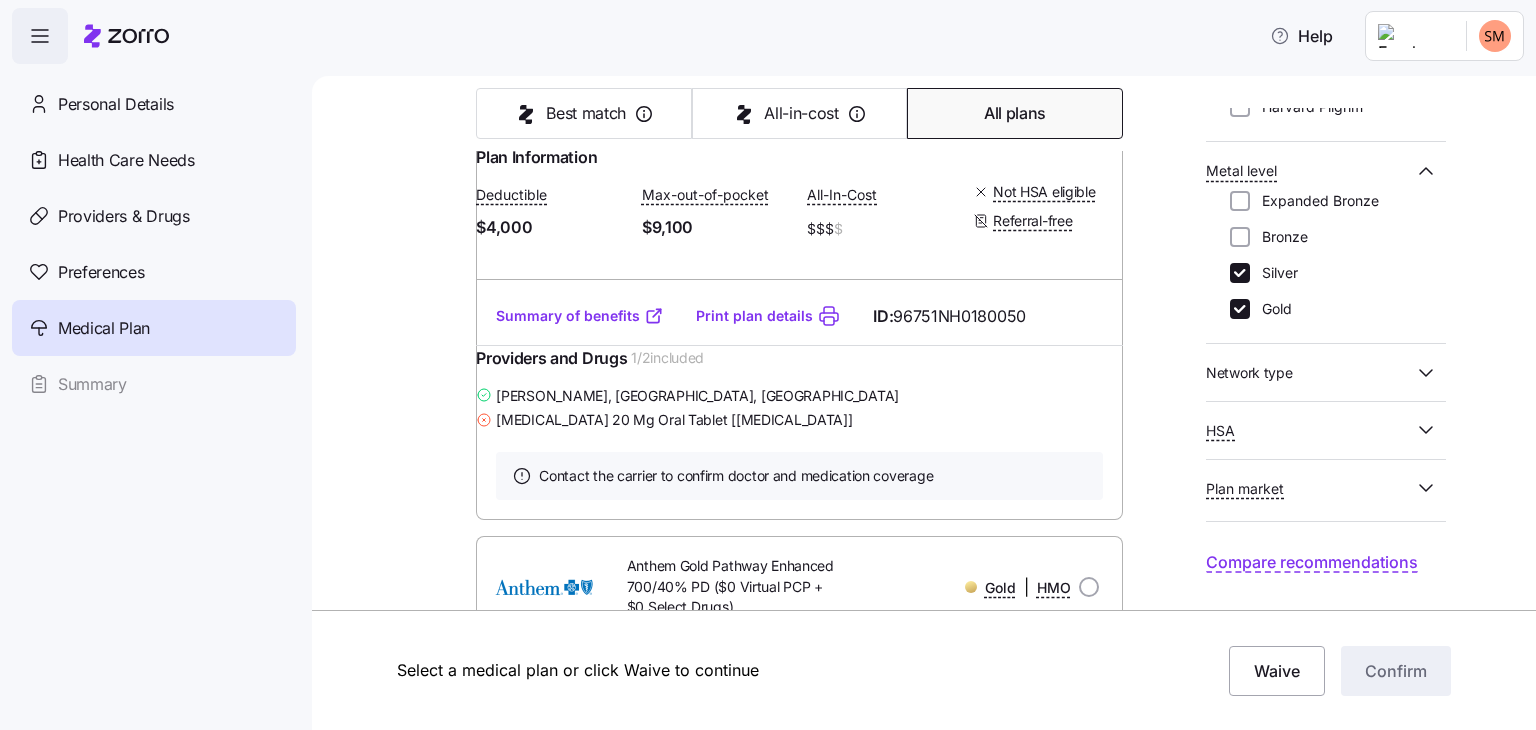 click at bounding box center (1089, -54) 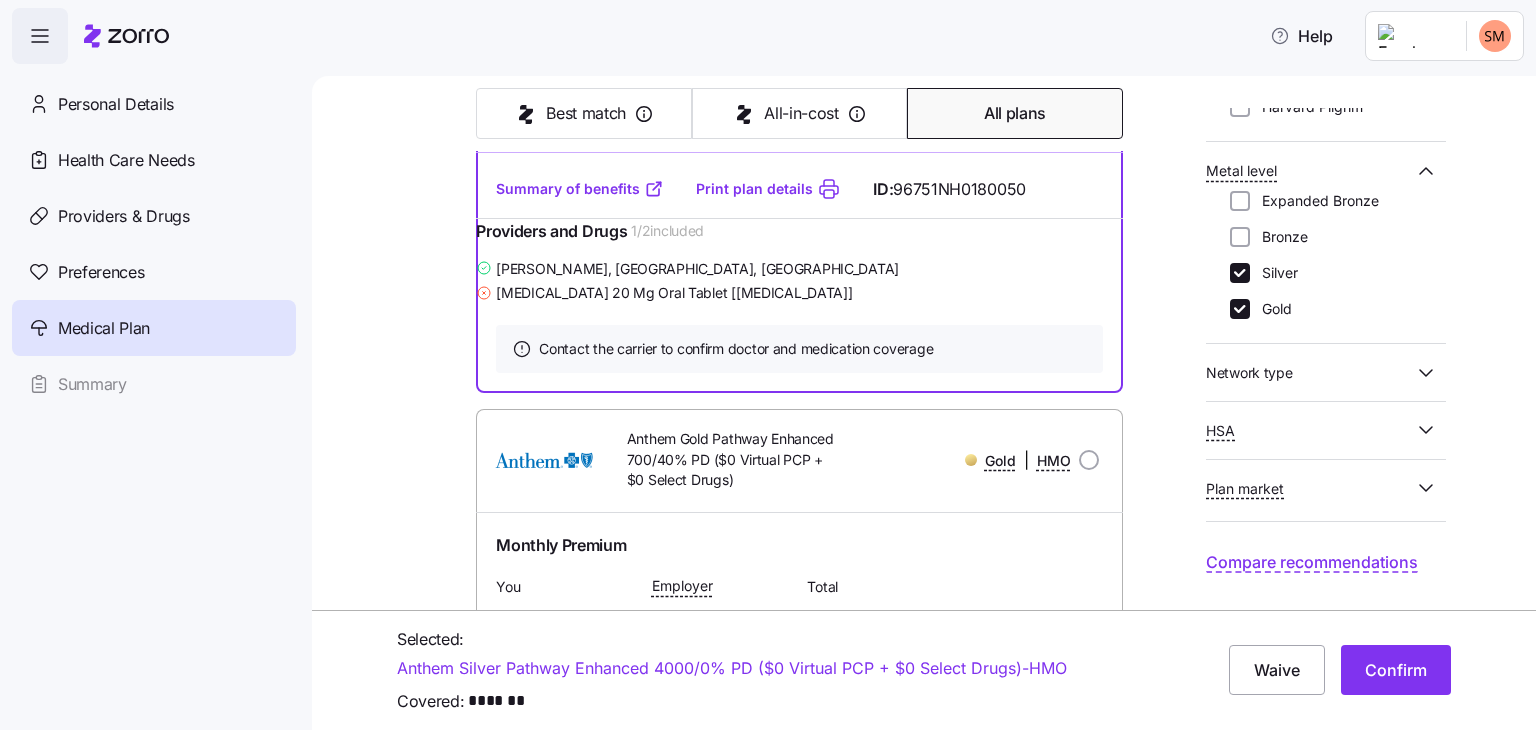 scroll, scrollTop: 3178, scrollLeft: 0, axis: vertical 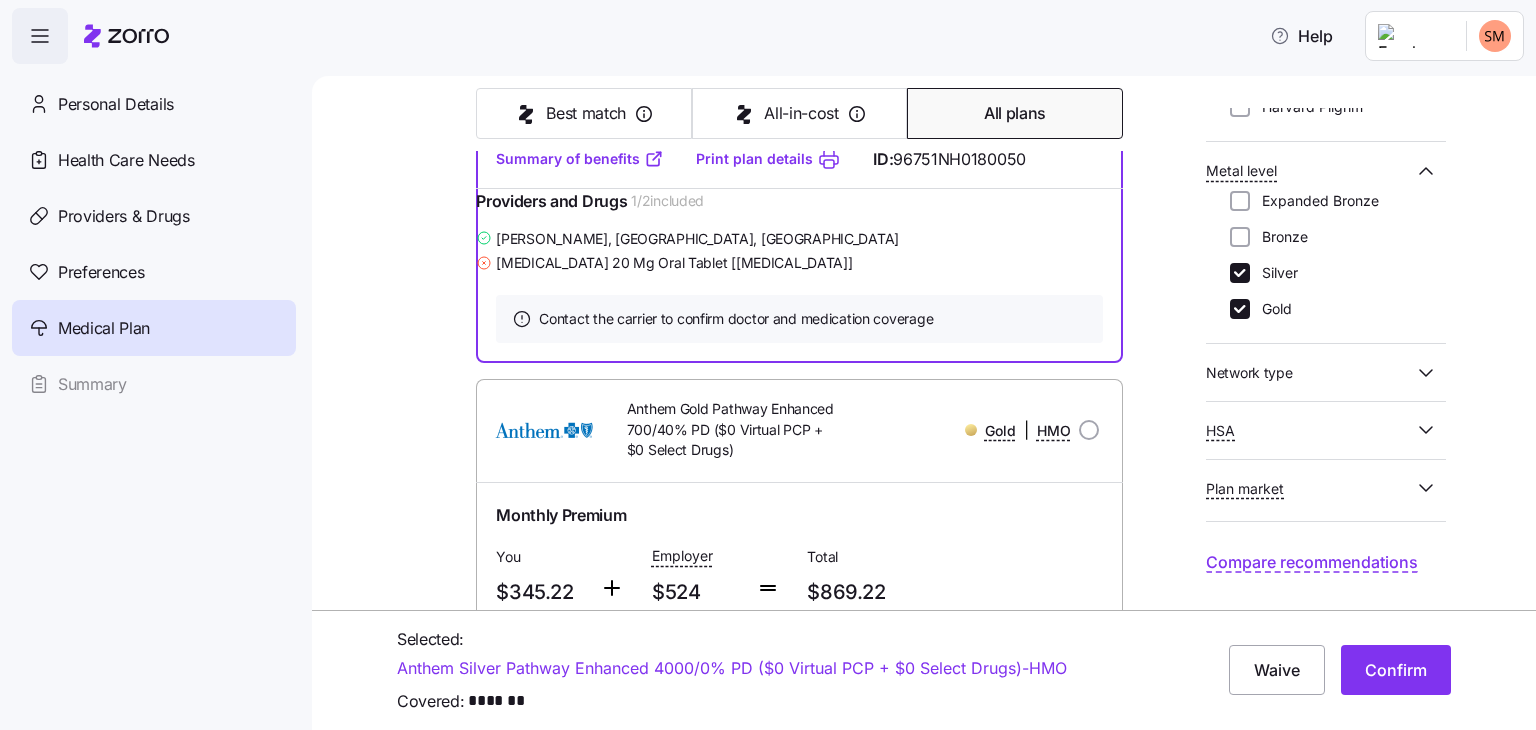 click on "Confirm" at bounding box center [1396, 670] 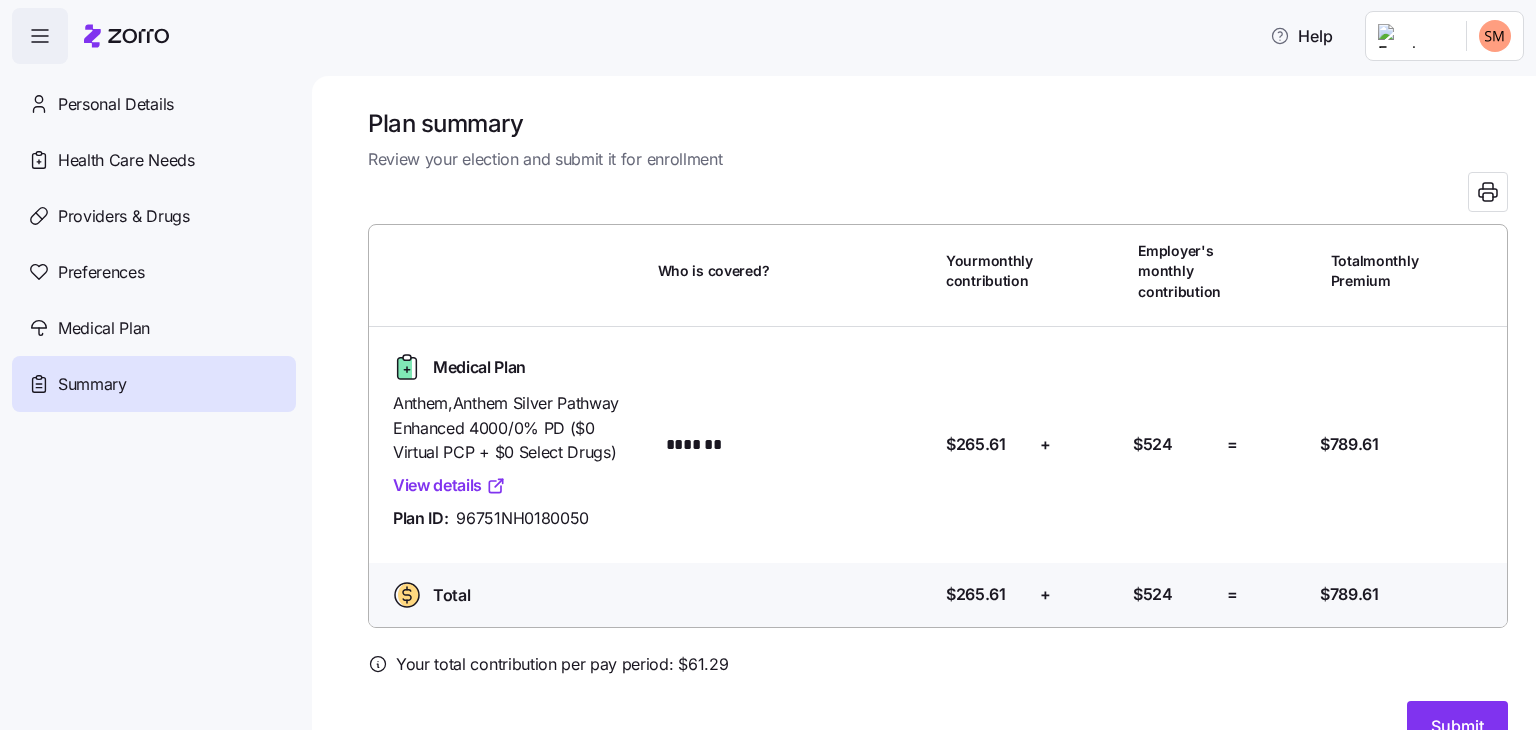 scroll, scrollTop: 44, scrollLeft: 0, axis: vertical 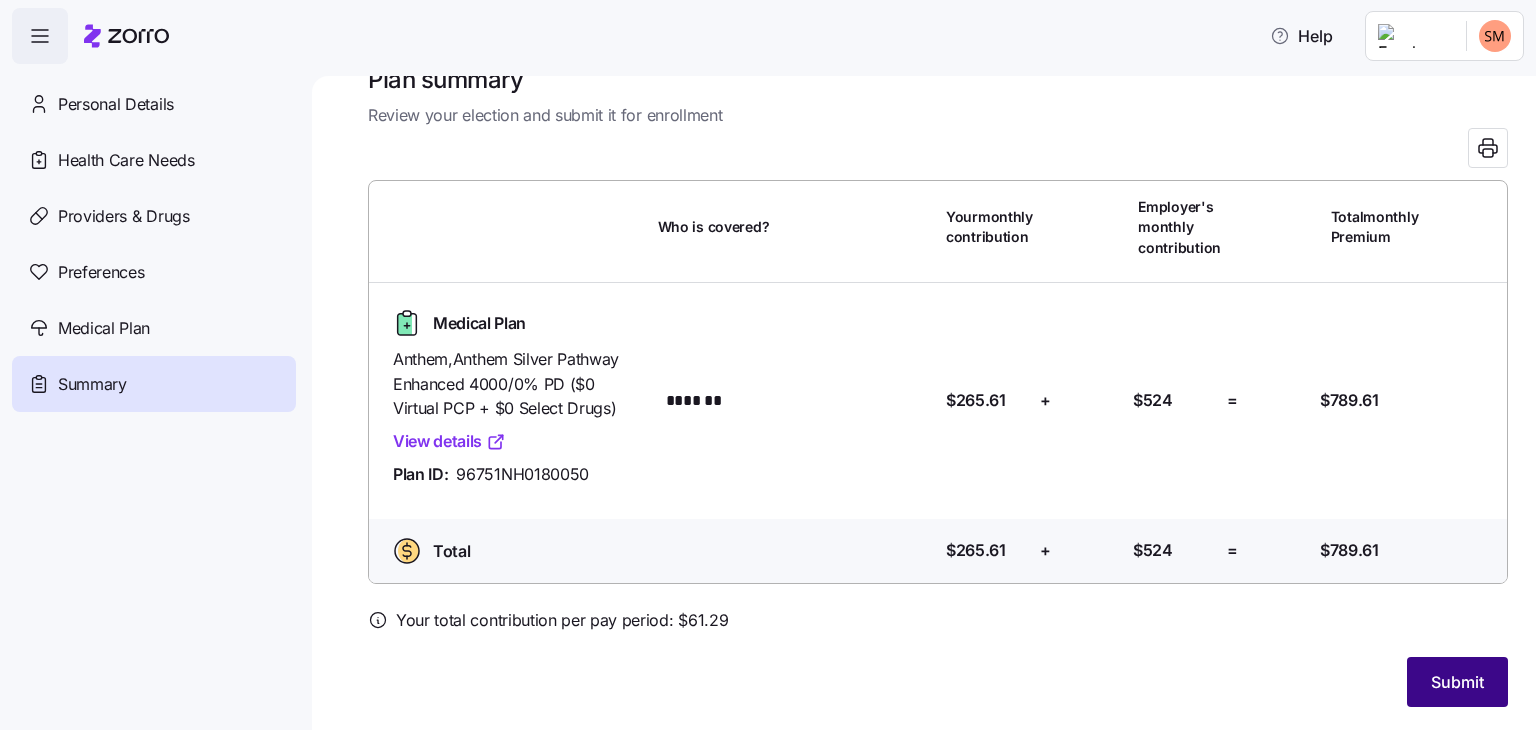 click on "Submit" at bounding box center (1457, 682) 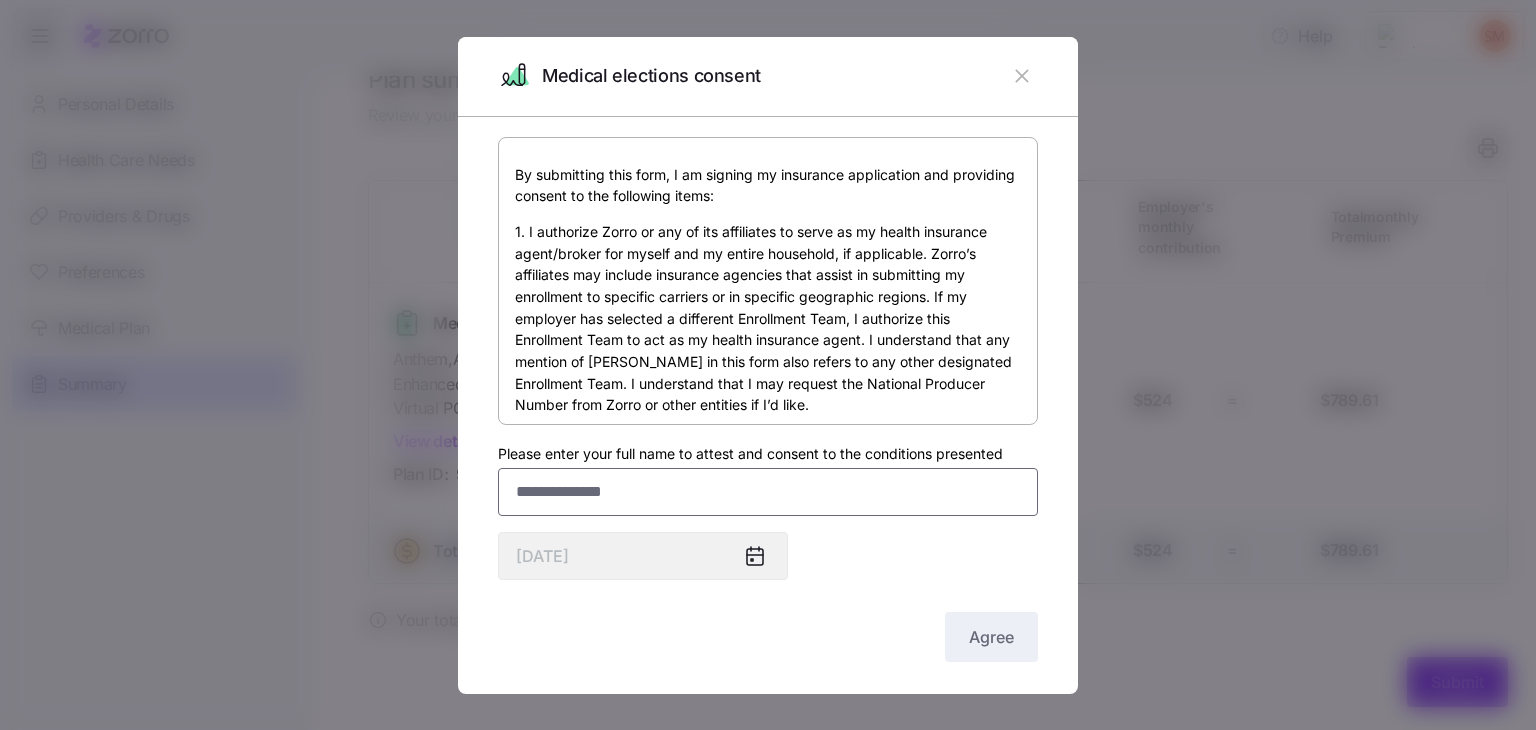 click on "Please enter your full name to attest and consent to the conditions presented" at bounding box center (768, 492) 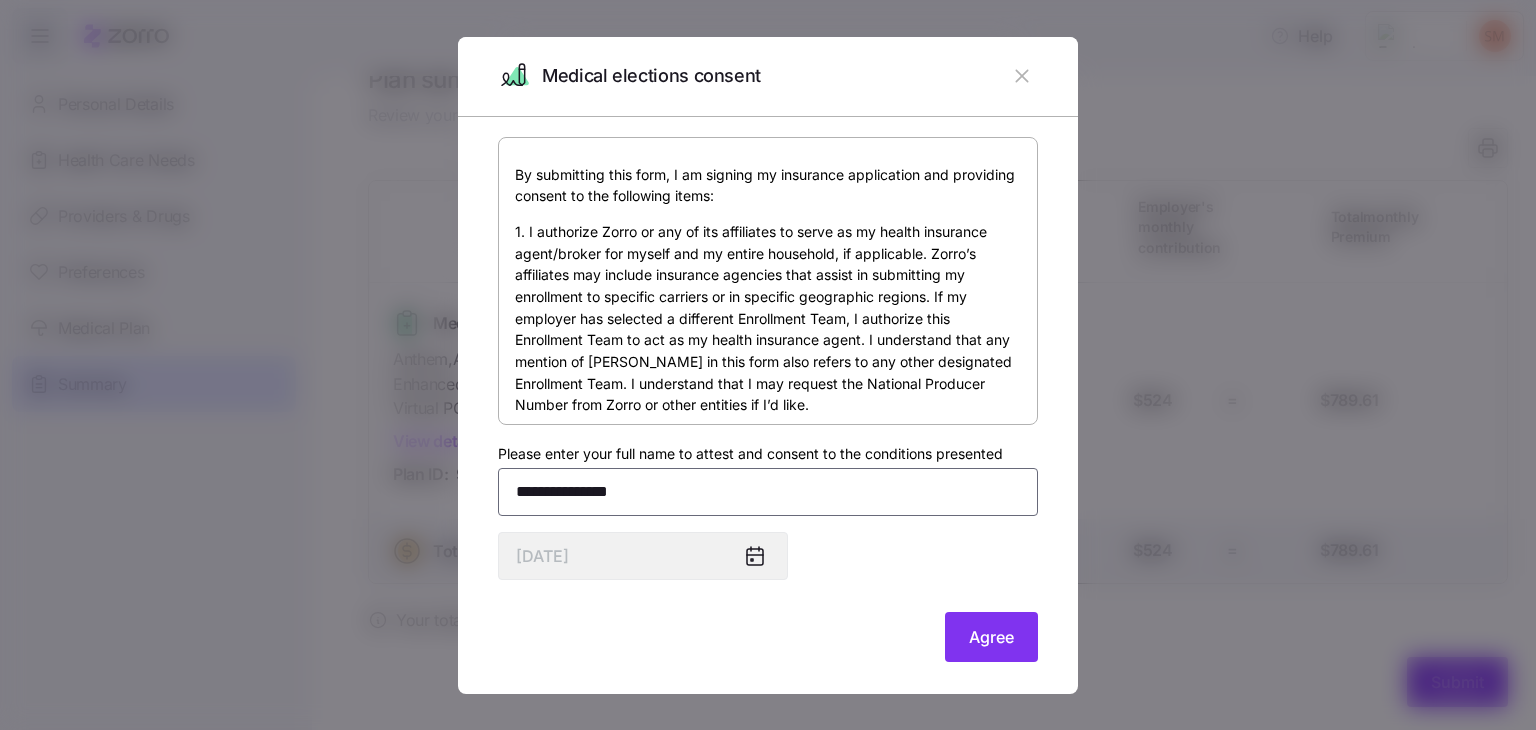 type on "**********" 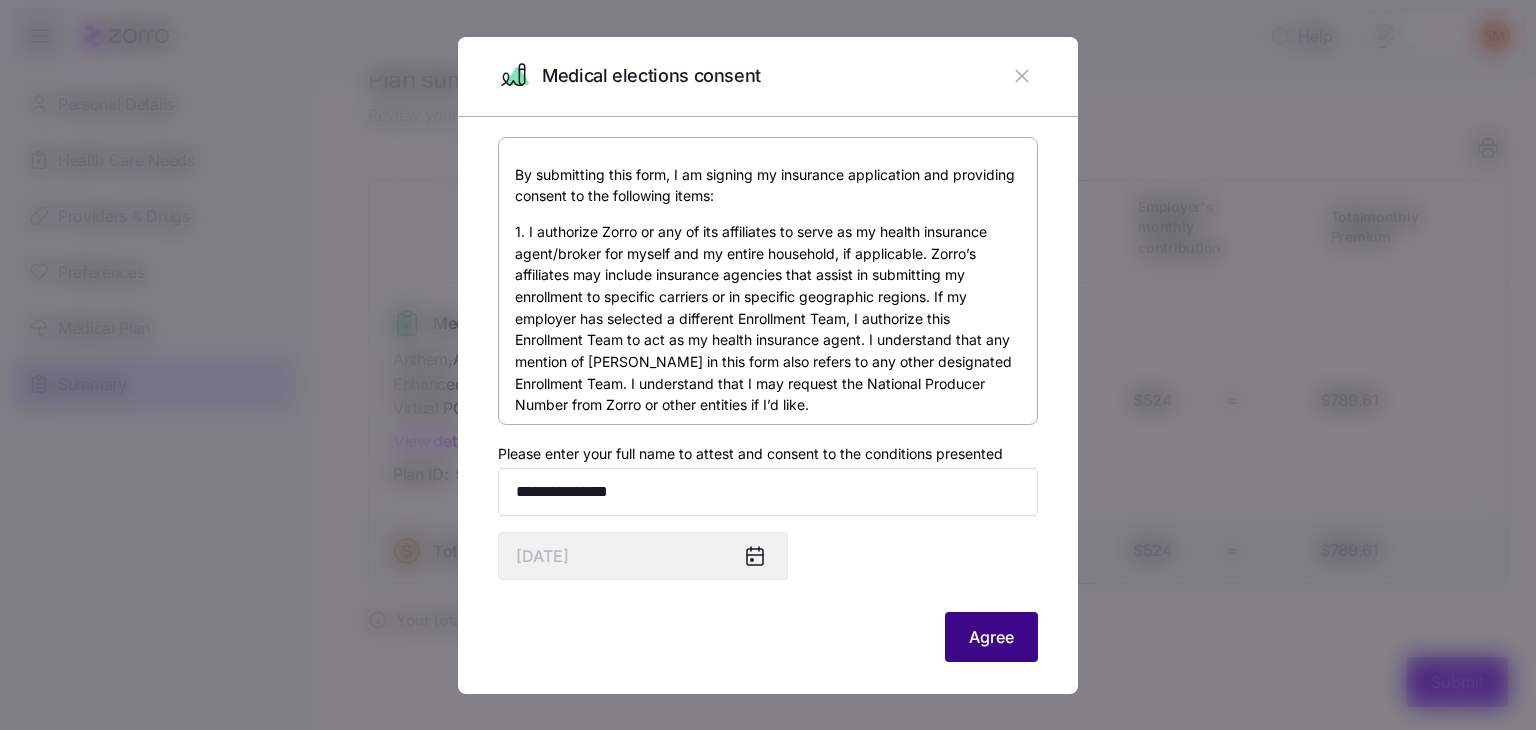 click on "Agree" at bounding box center (991, 637) 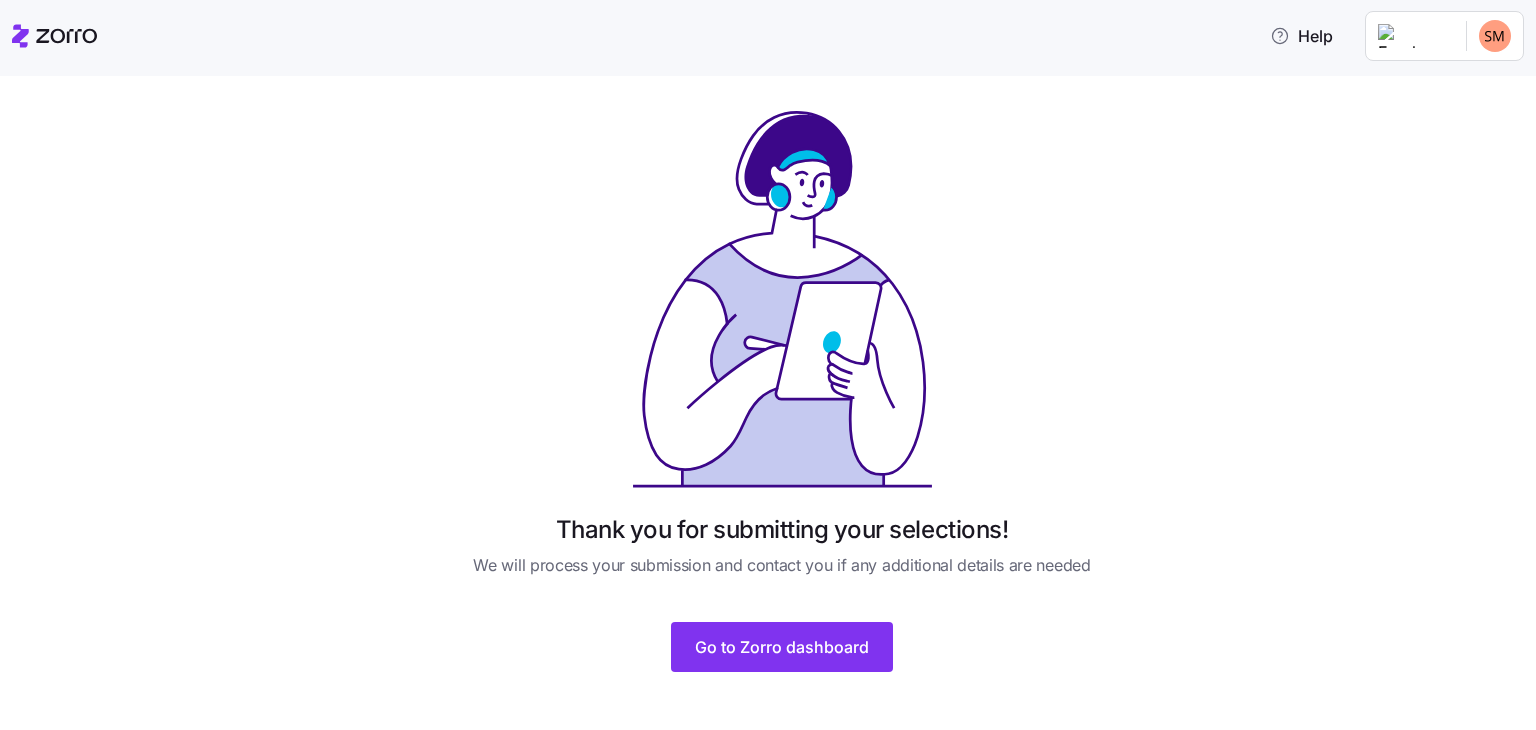 scroll, scrollTop: 14, scrollLeft: 0, axis: vertical 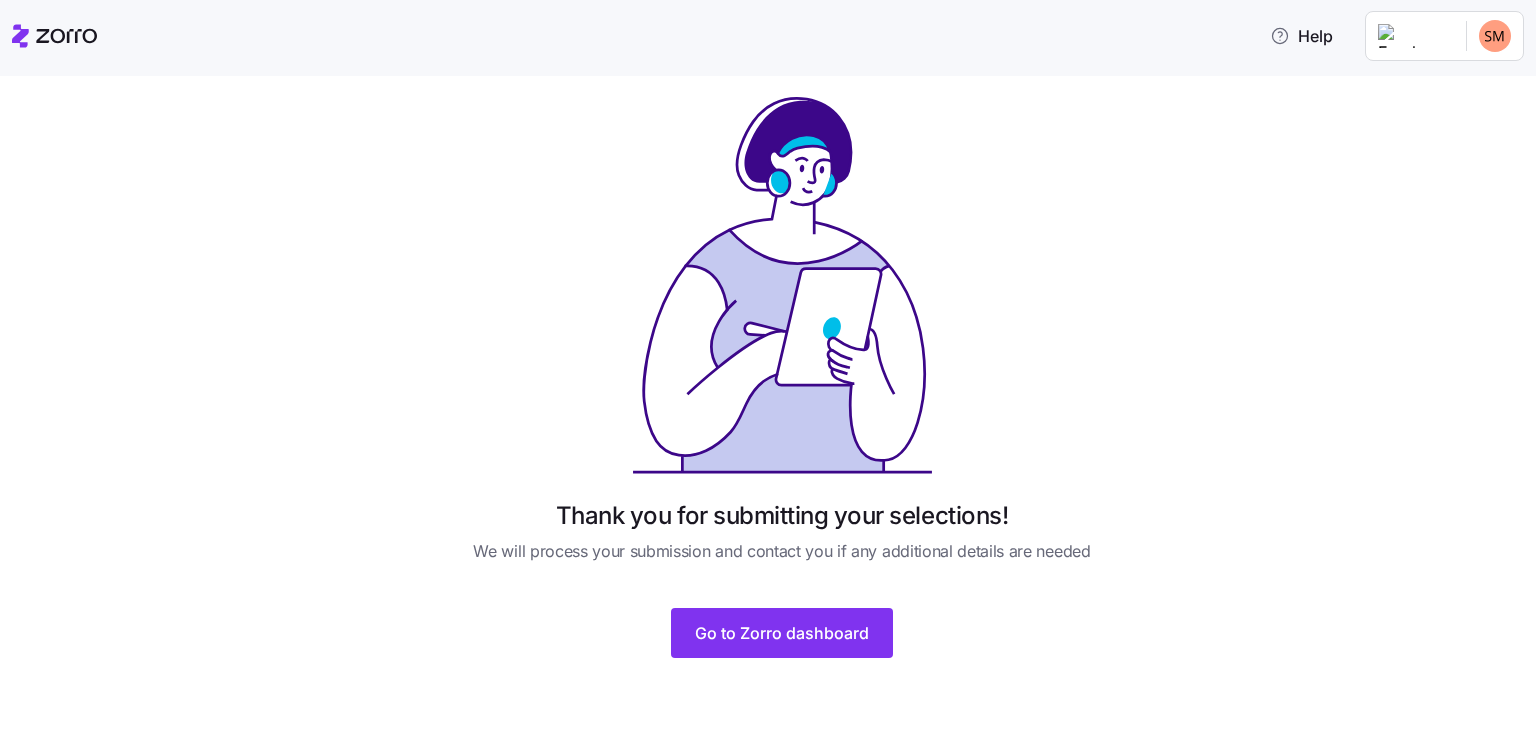 click on "Go to Zorro dashboard" at bounding box center [782, 633] 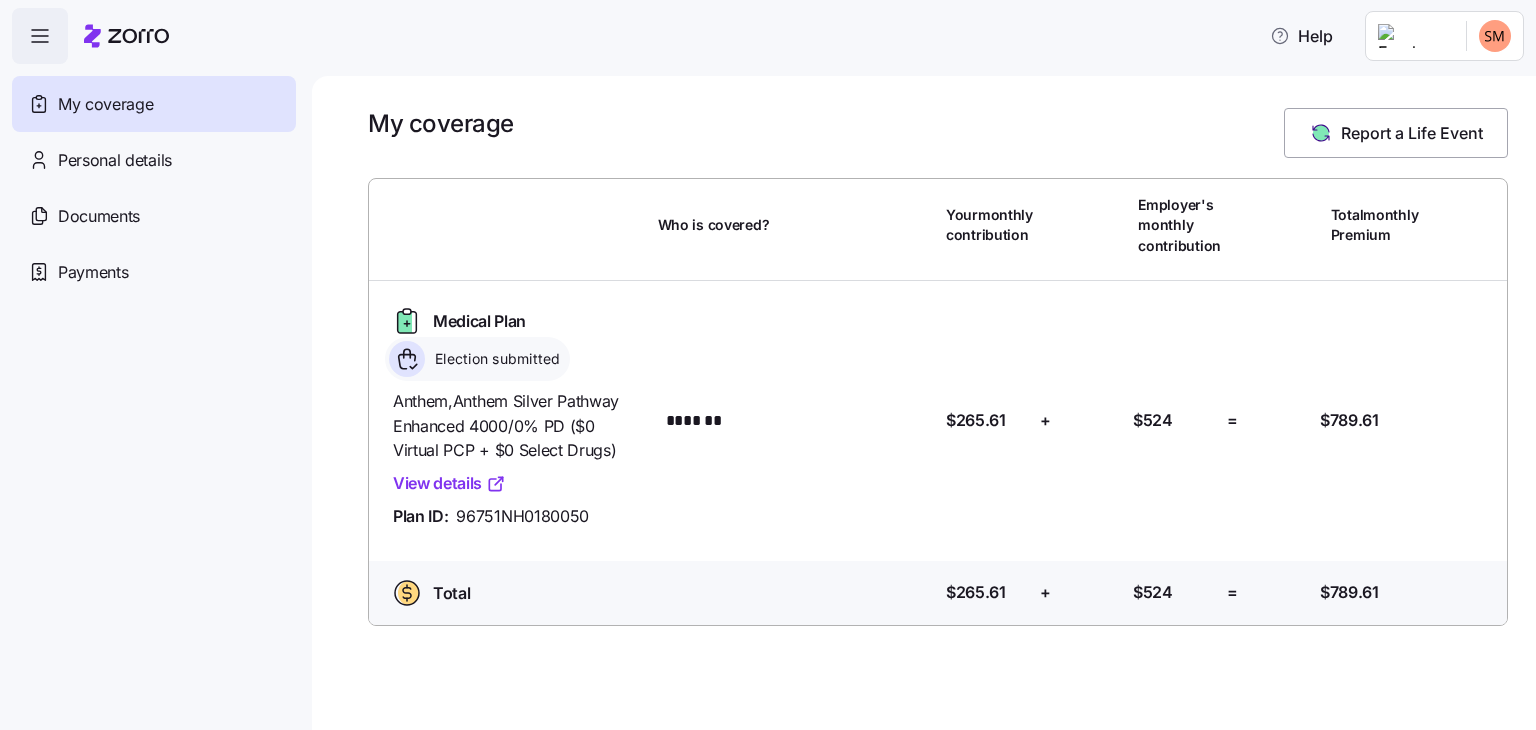 click on "Personal details" at bounding box center (115, 160) 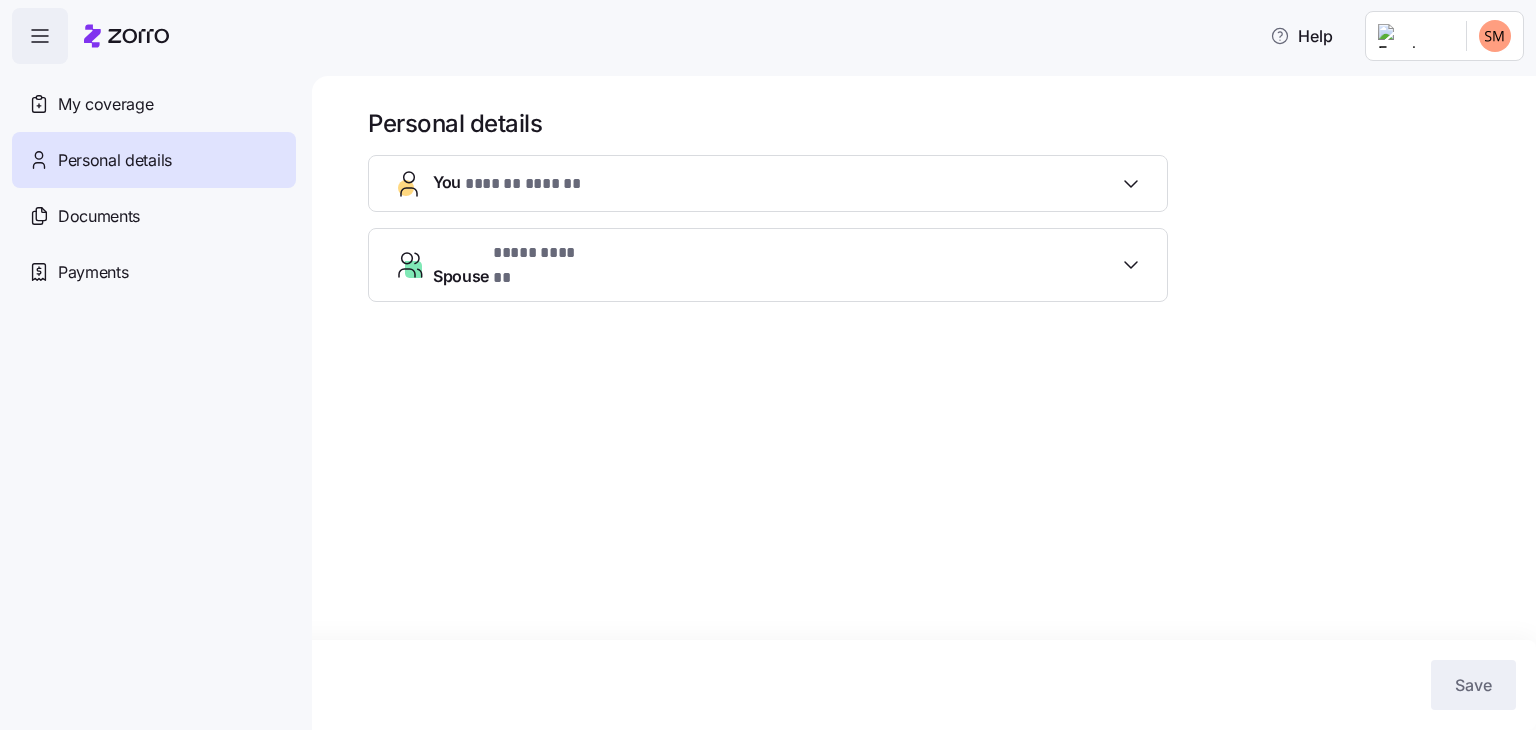 click 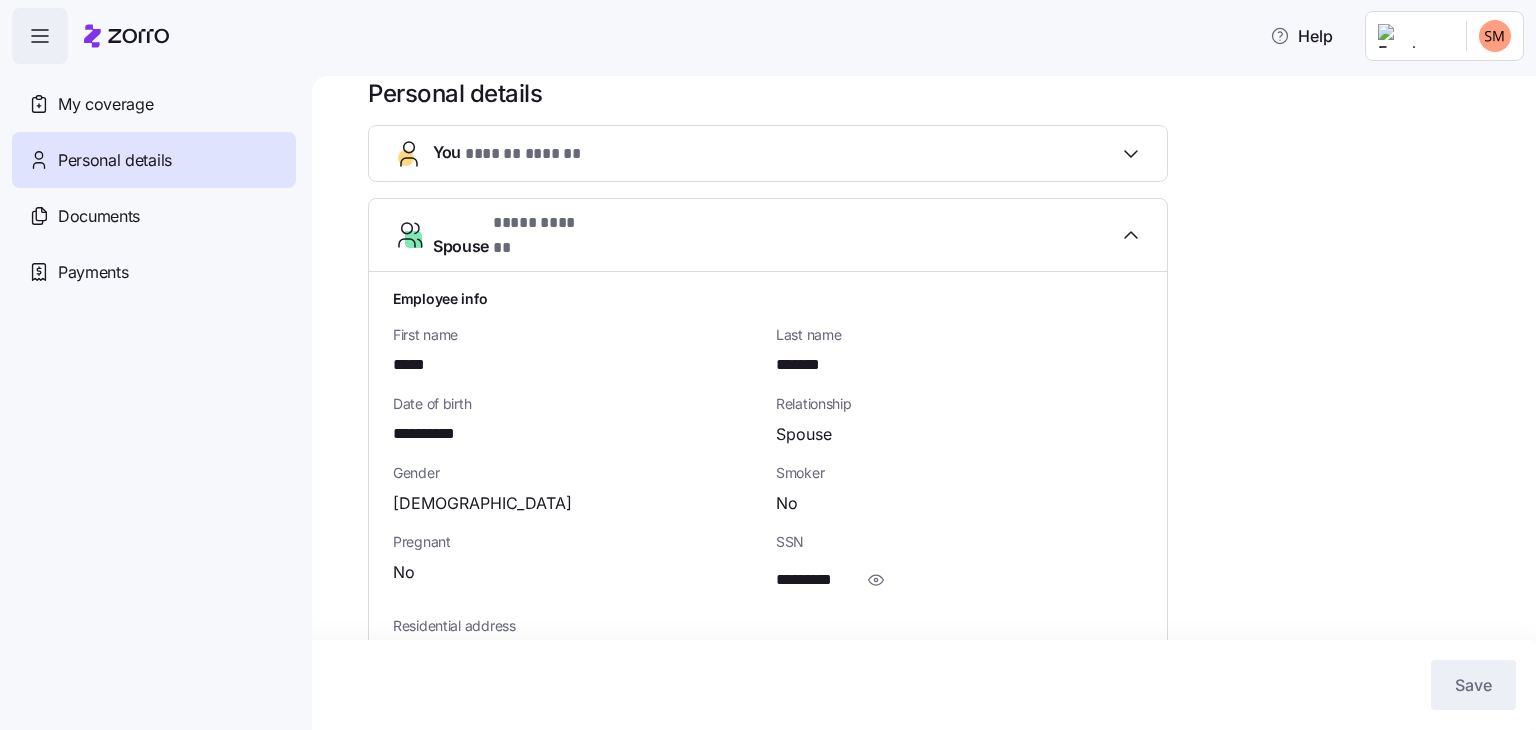 scroll, scrollTop: 0, scrollLeft: 0, axis: both 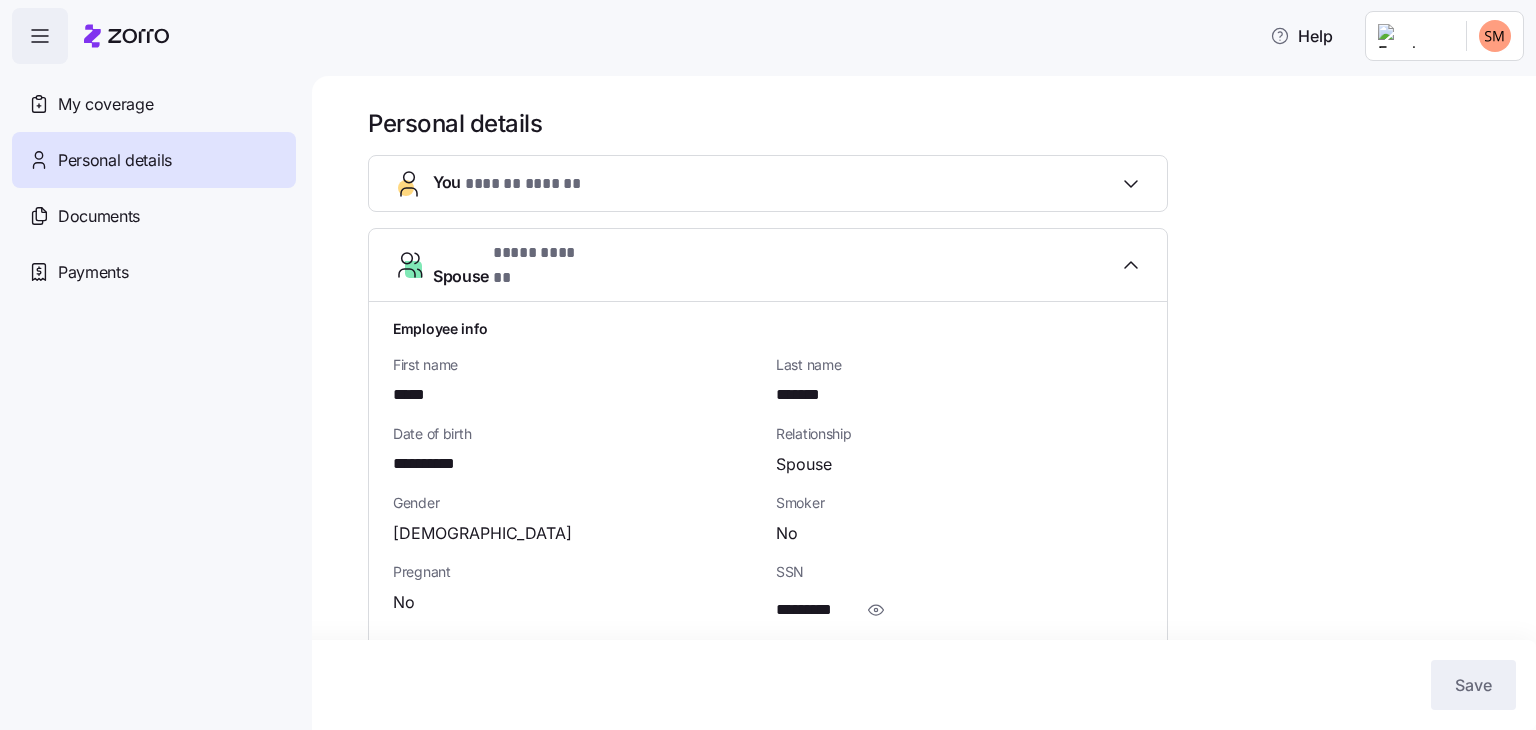 click on "You *******   *******" at bounding box center (768, 183) 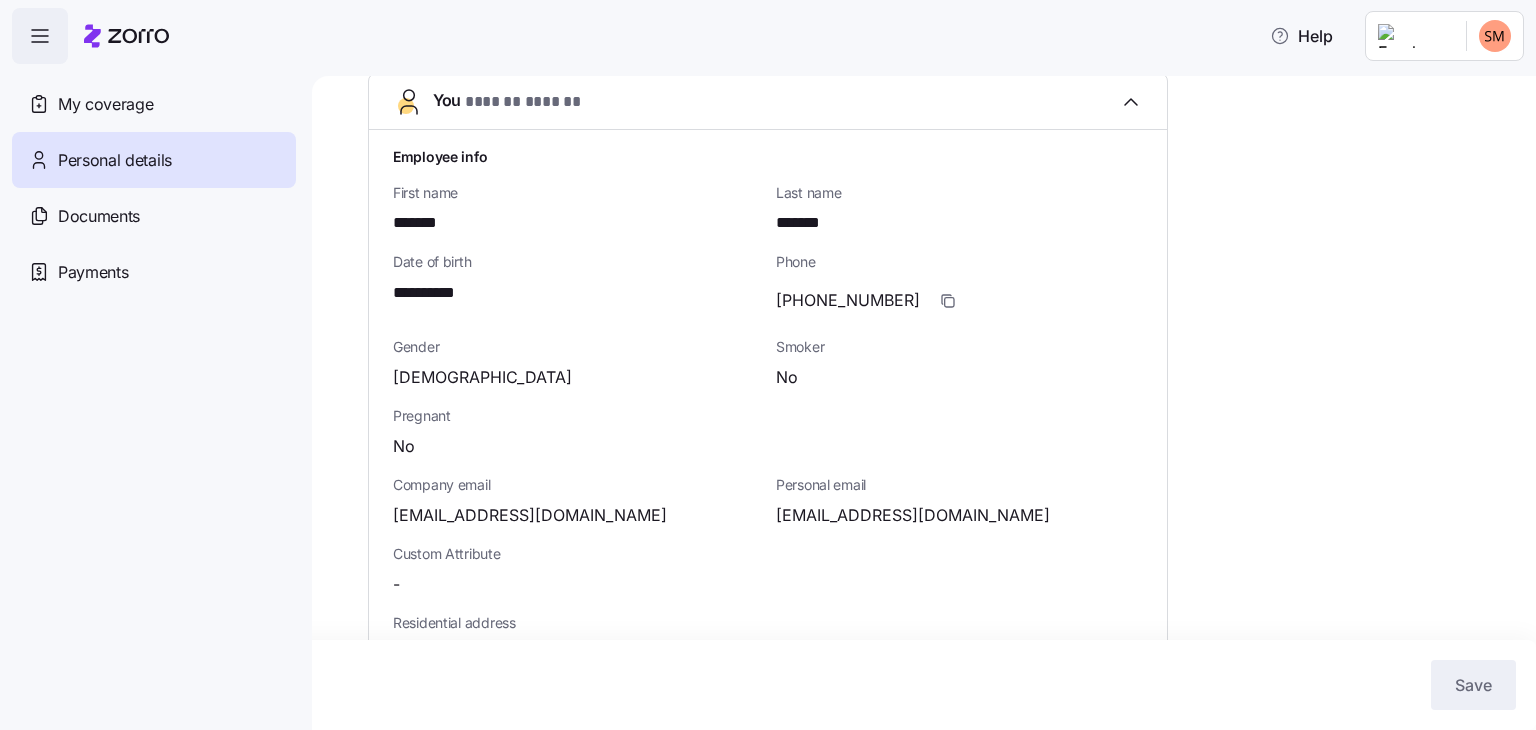 scroll, scrollTop: 0, scrollLeft: 0, axis: both 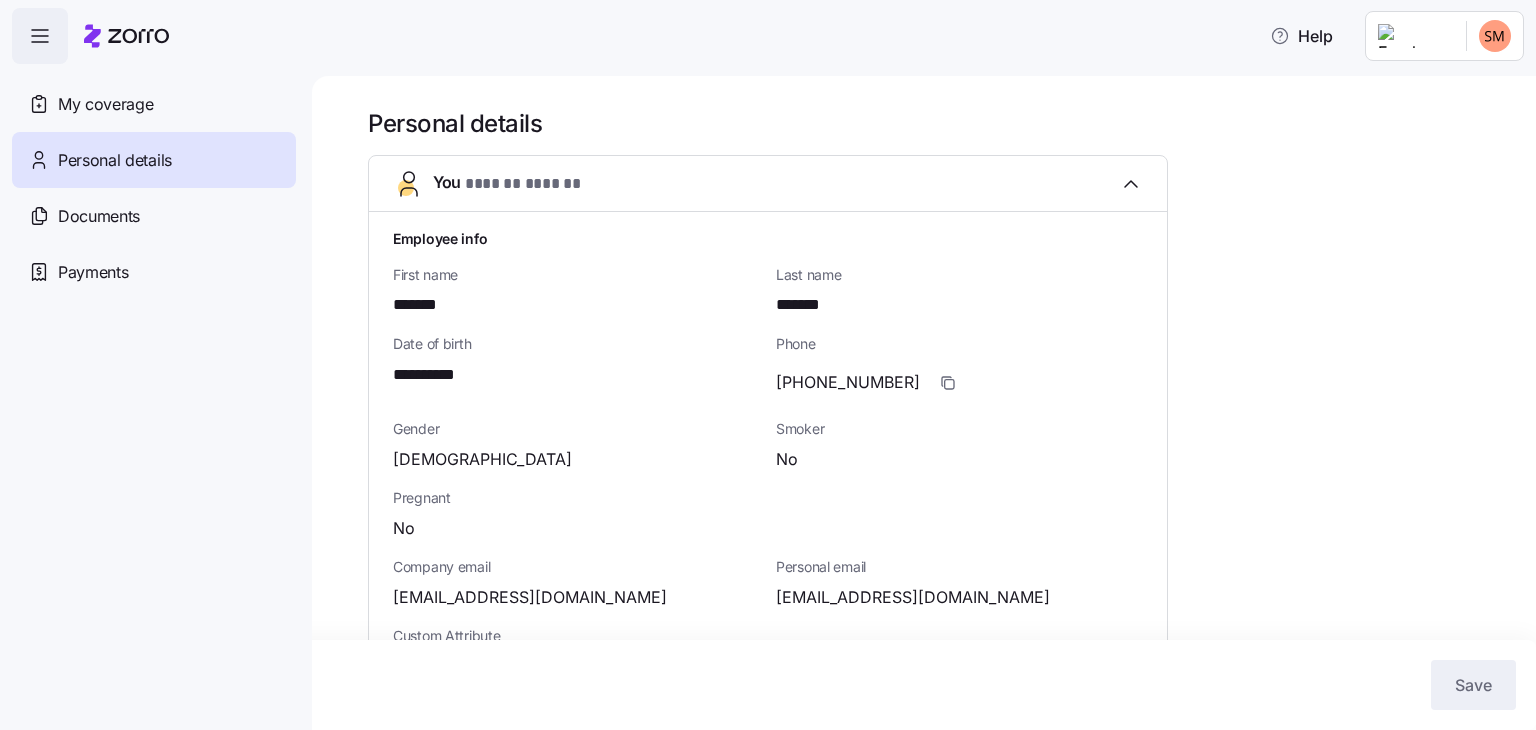 click on "My coverage" at bounding box center (105, 104) 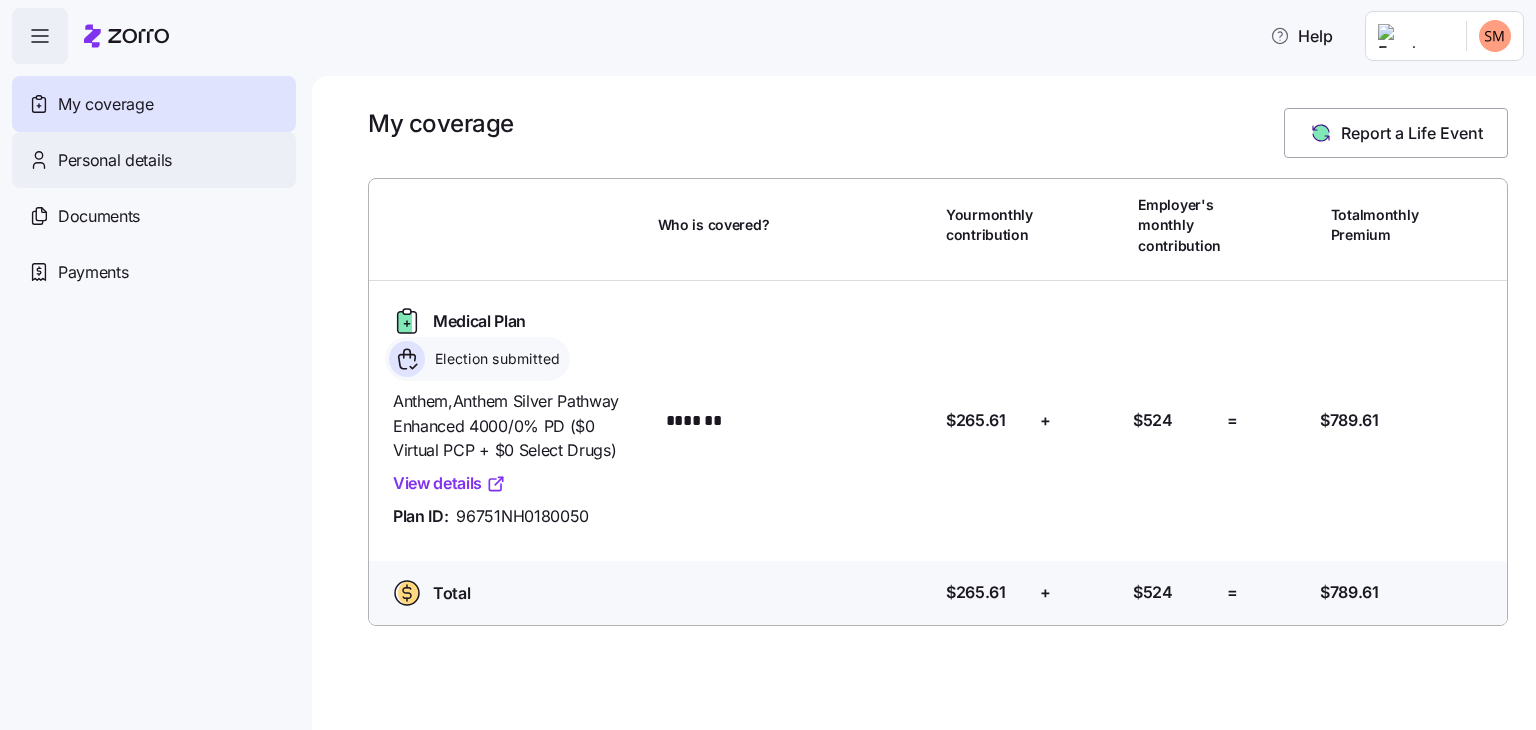 click on "Personal details" at bounding box center [154, 160] 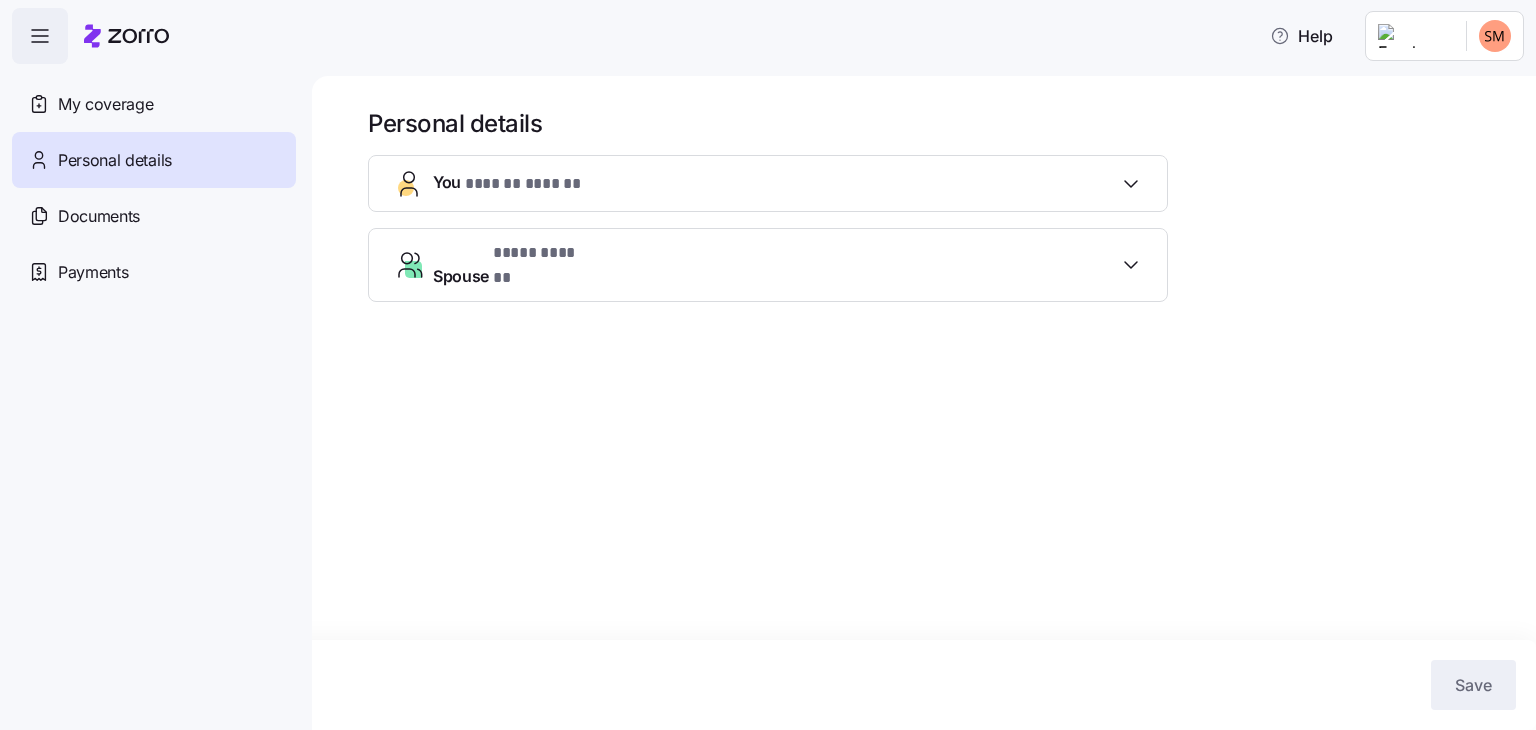 click 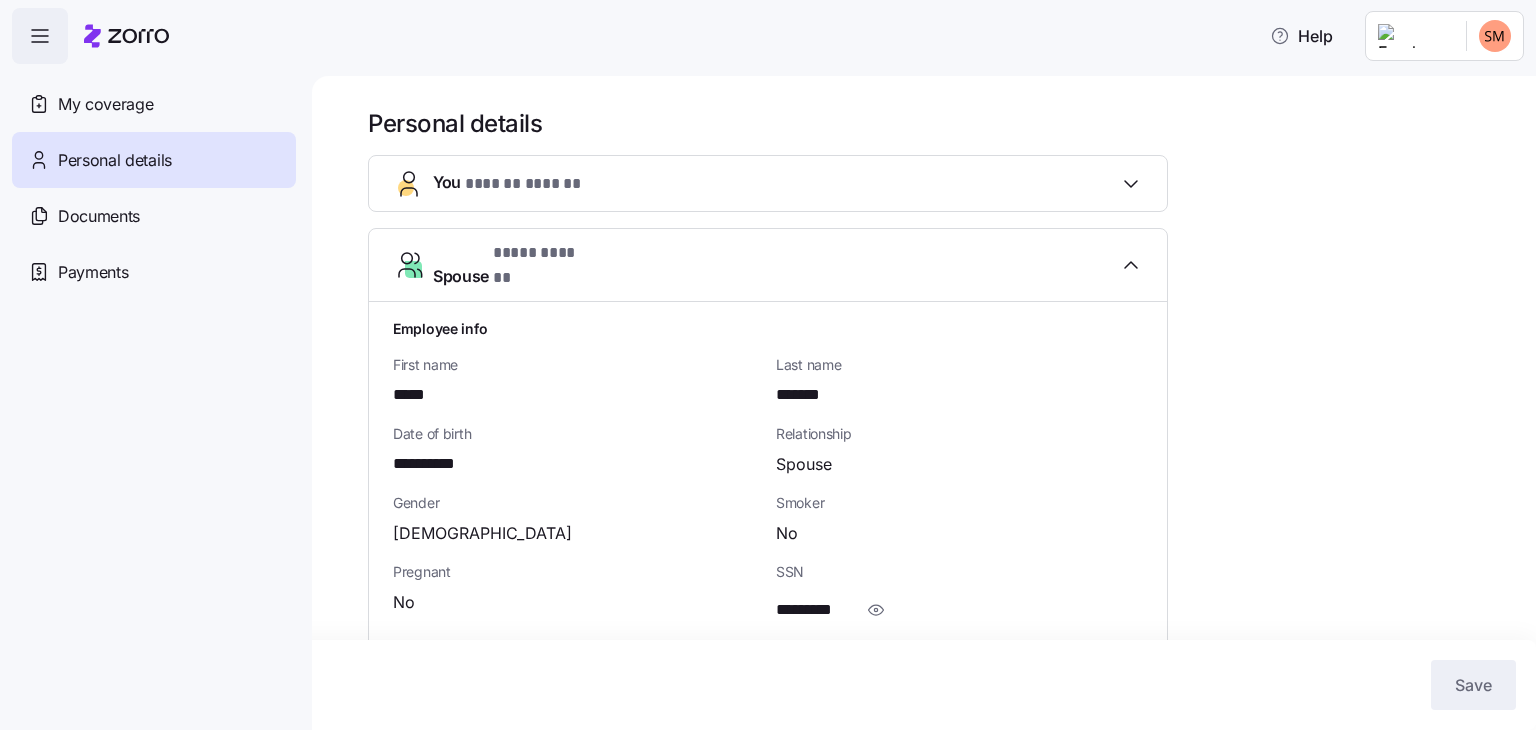 scroll, scrollTop: 74, scrollLeft: 0, axis: vertical 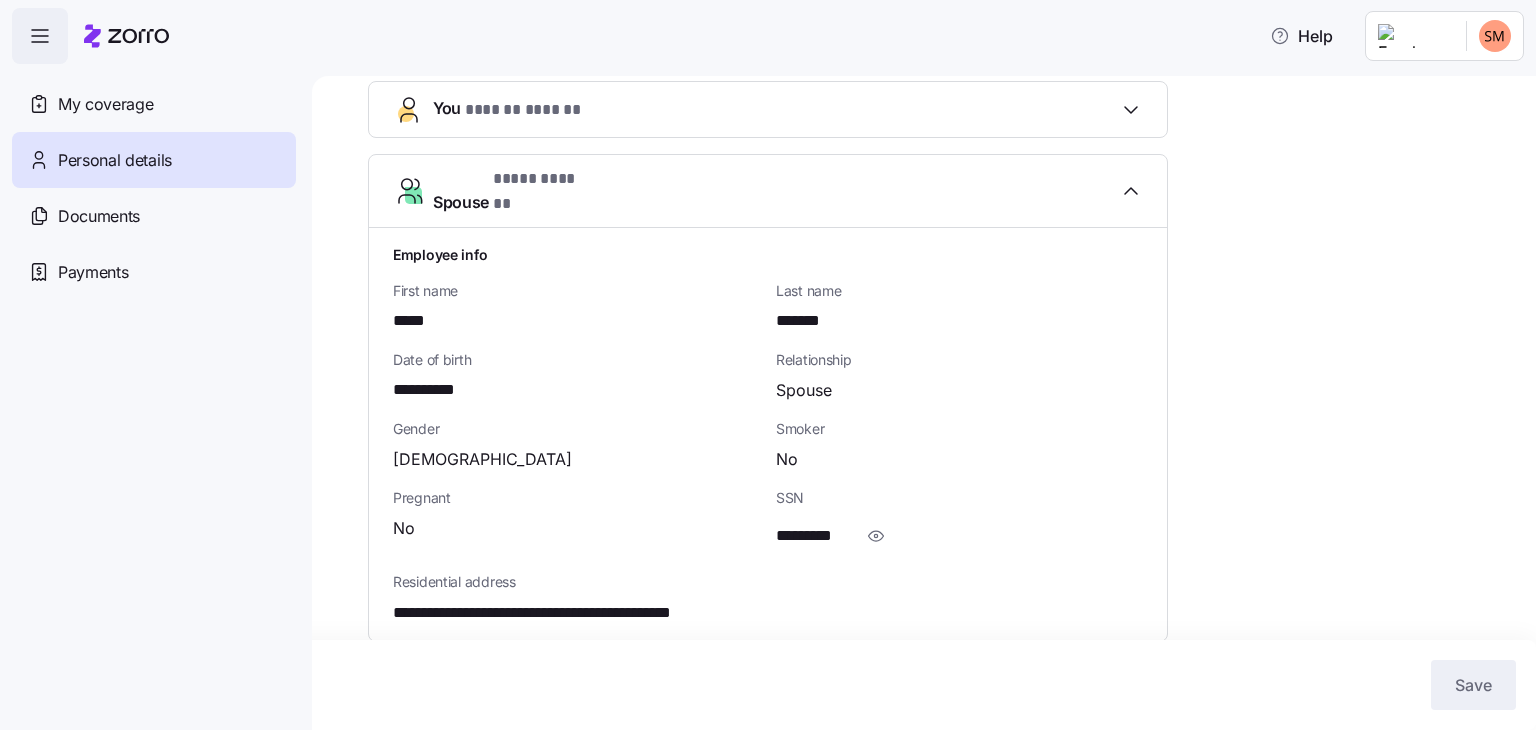 click on "Personal details" at bounding box center (154, 160) 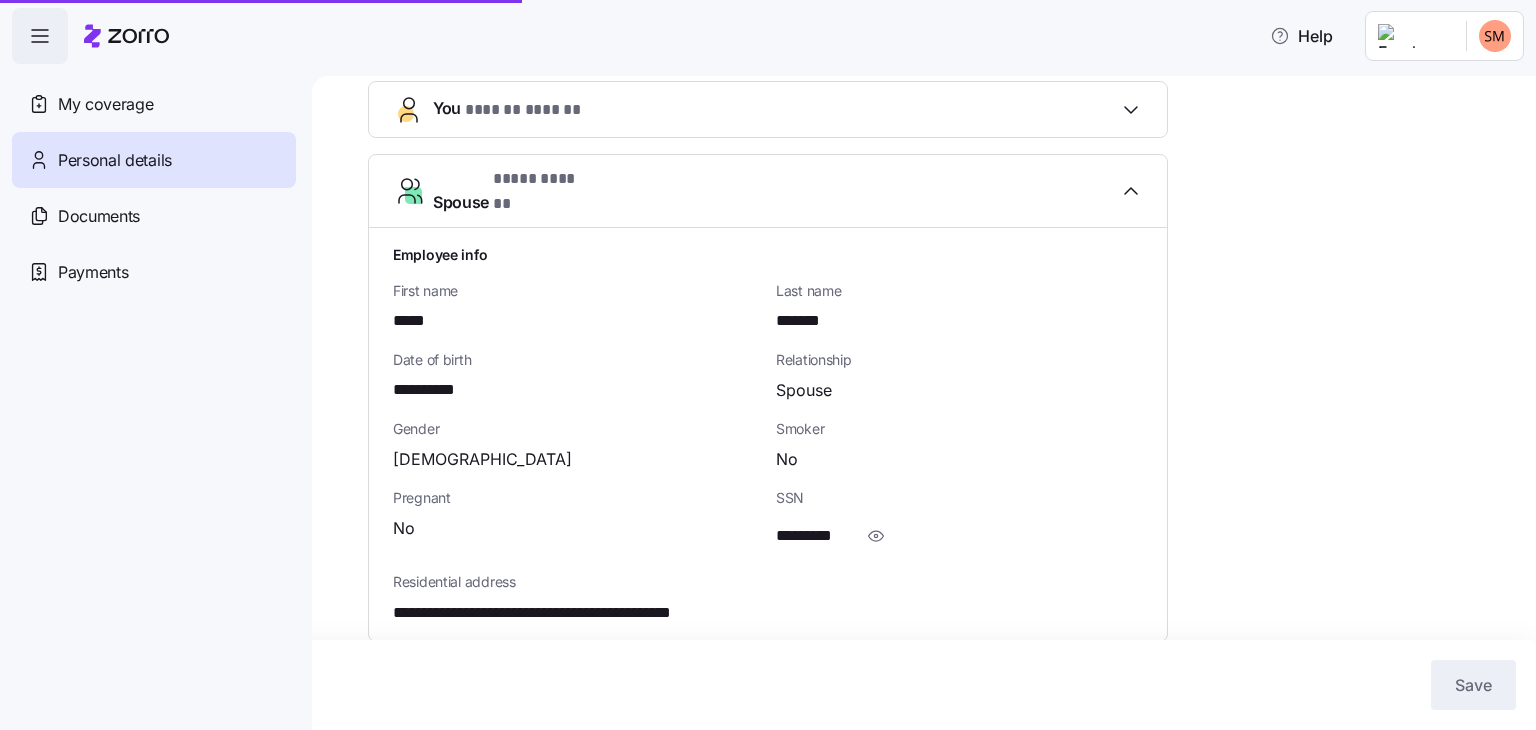 click on "Spouse *****   *******" at bounding box center (768, 191) 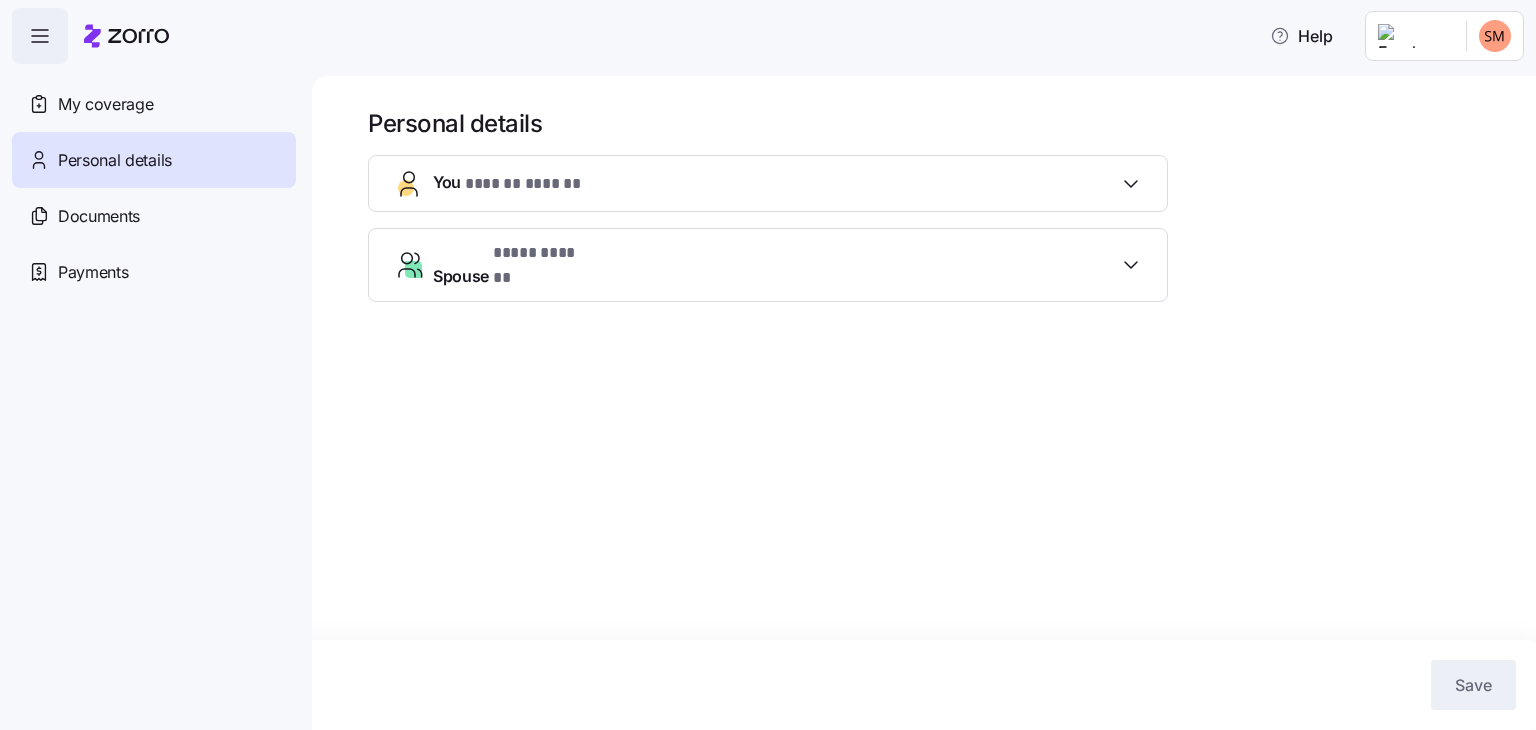 scroll, scrollTop: 0, scrollLeft: 0, axis: both 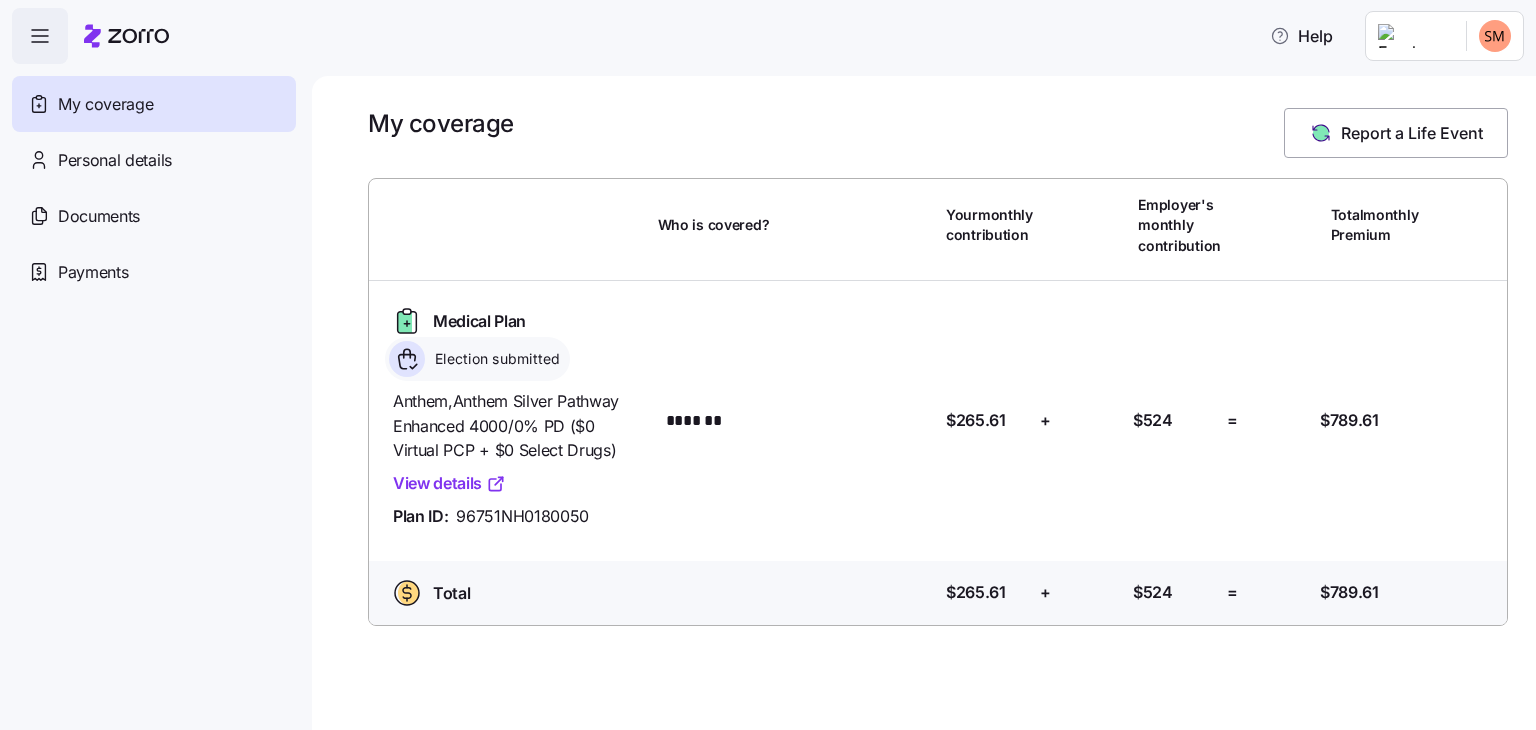 click on "Personal details" at bounding box center (115, 160) 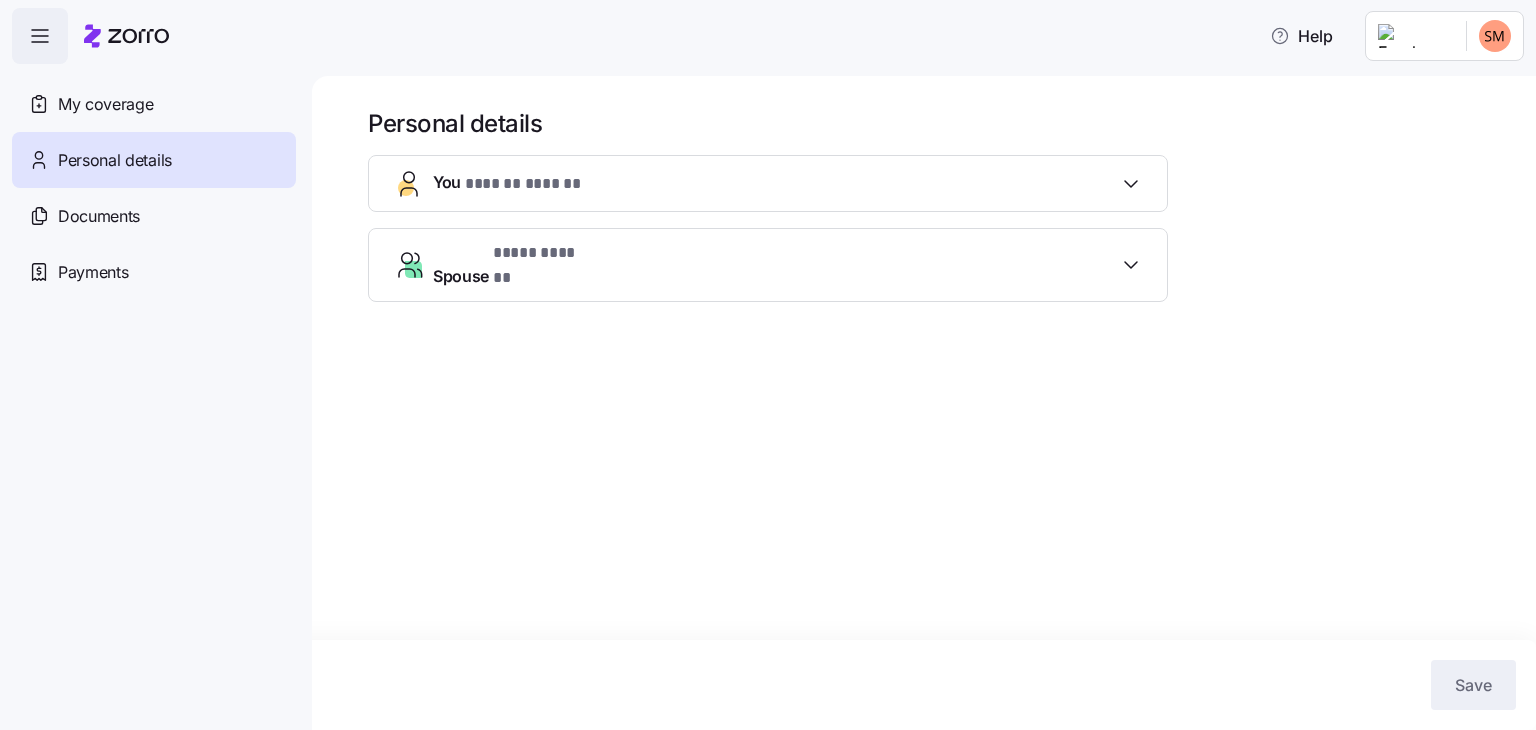 click on "**********" at bounding box center [768, 359] 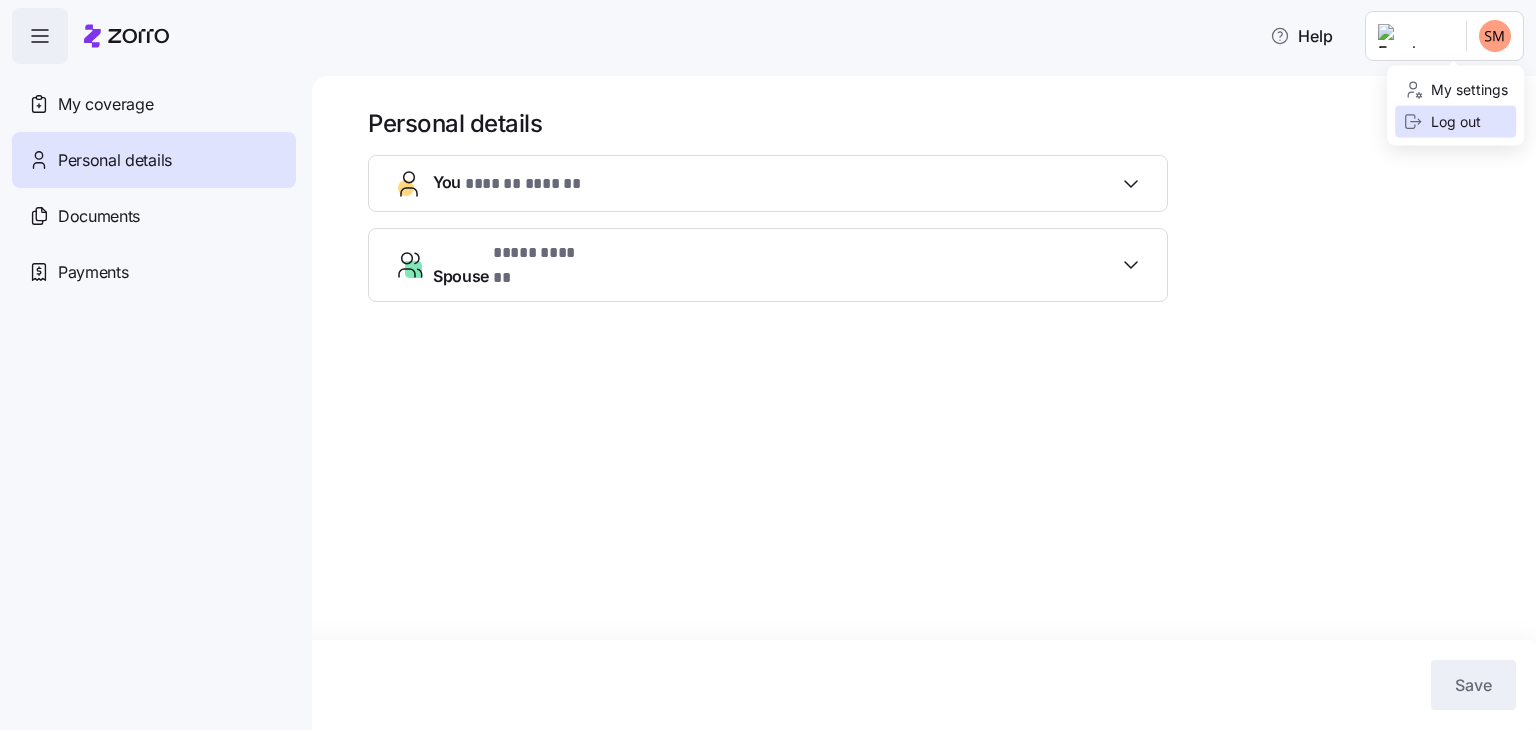 click on "Log out" at bounding box center (1442, 122) 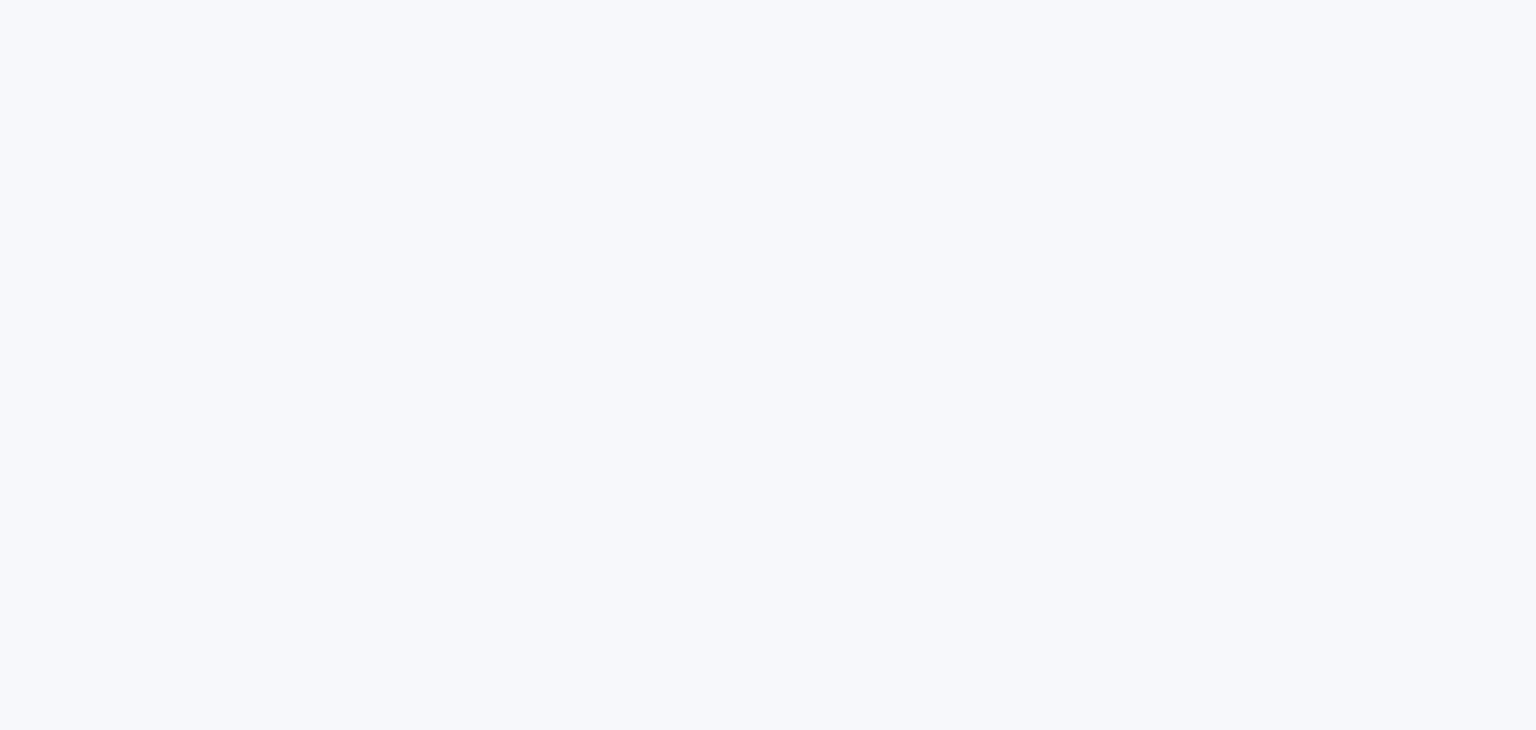 scroll, scrollTop: 0, scrollLeft: 0, axis: both 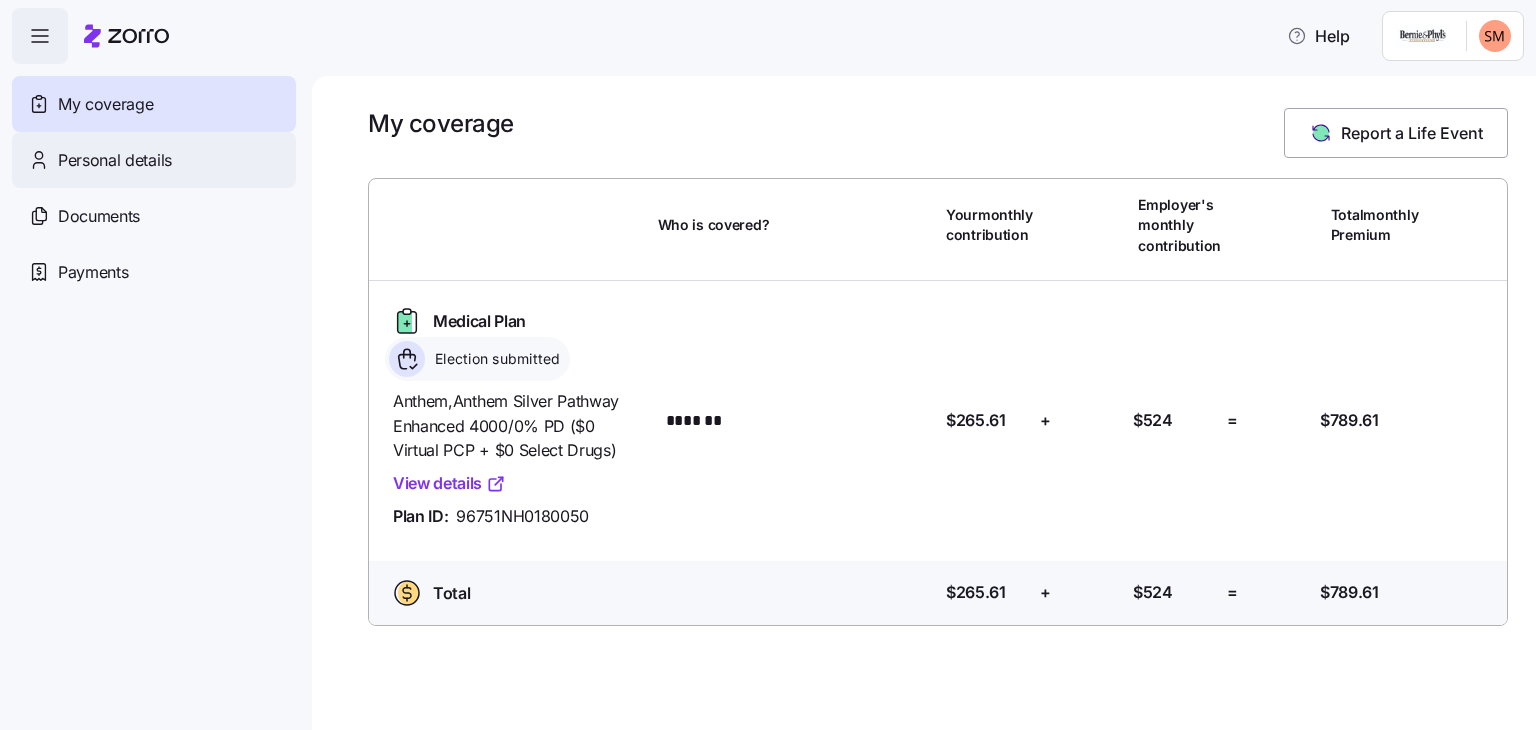 click on "Personal details" at bounding box center (115, 160) 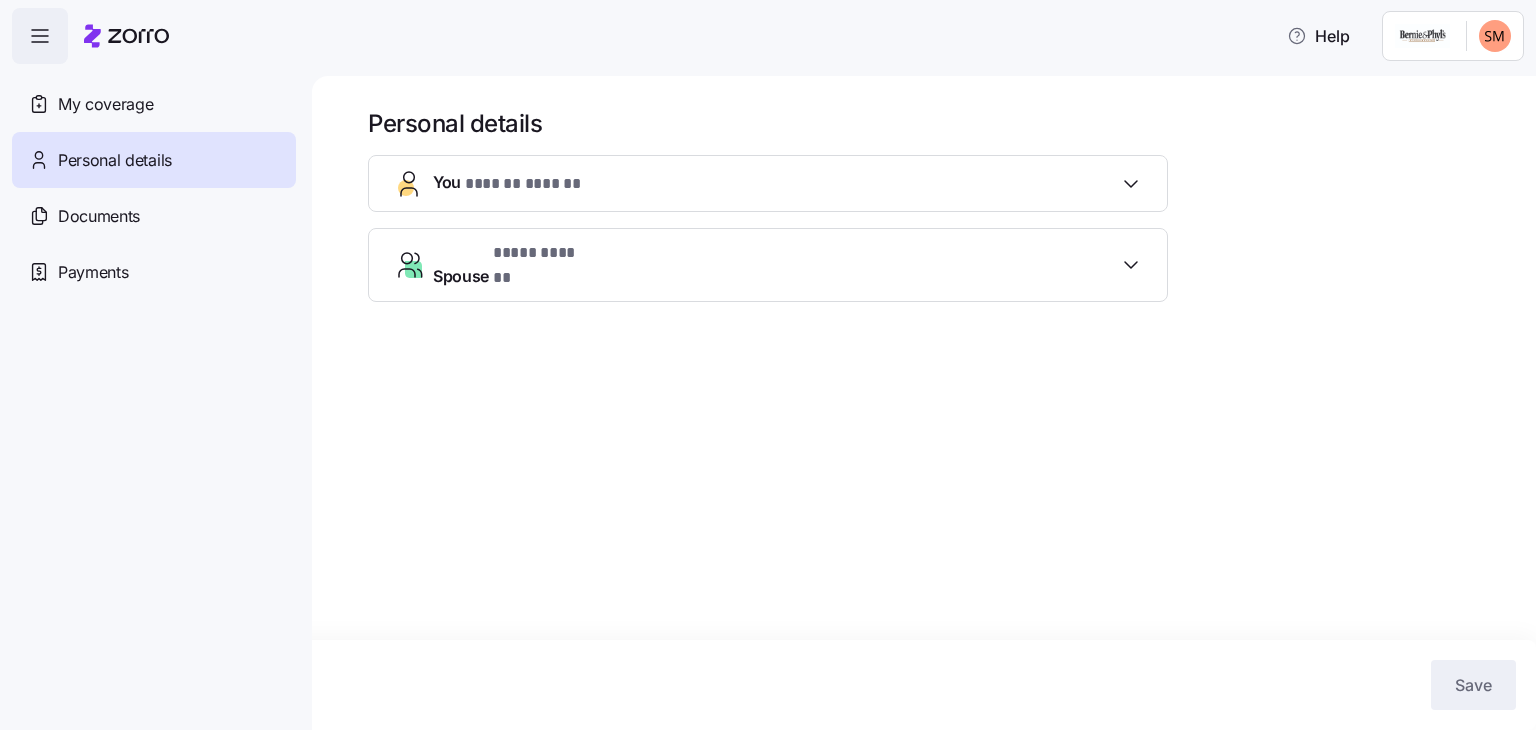 click on "Spouse *****   *******" at bounding box center [768, 265] 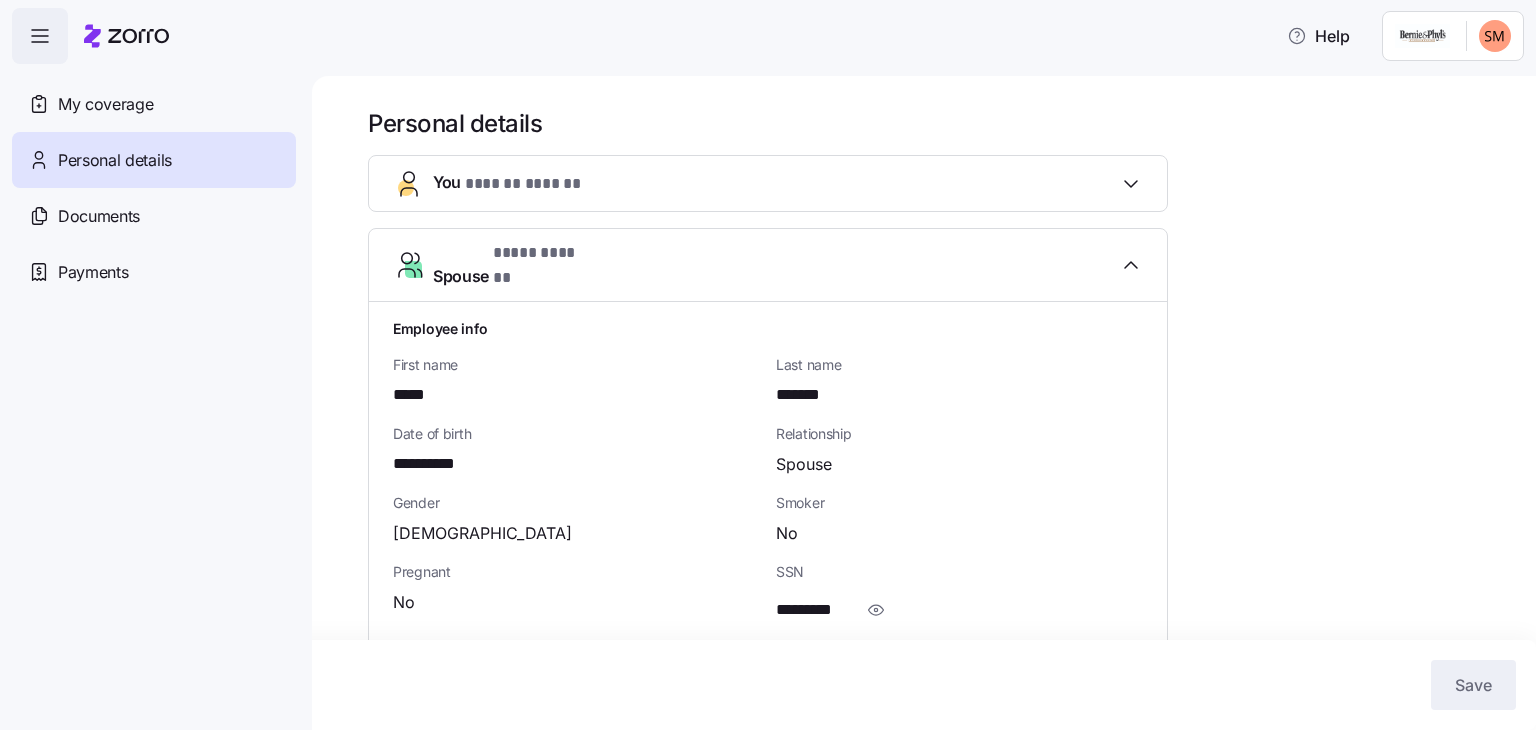scroll, scrollTop: 74, scrollLeft: 0, axis: vertical 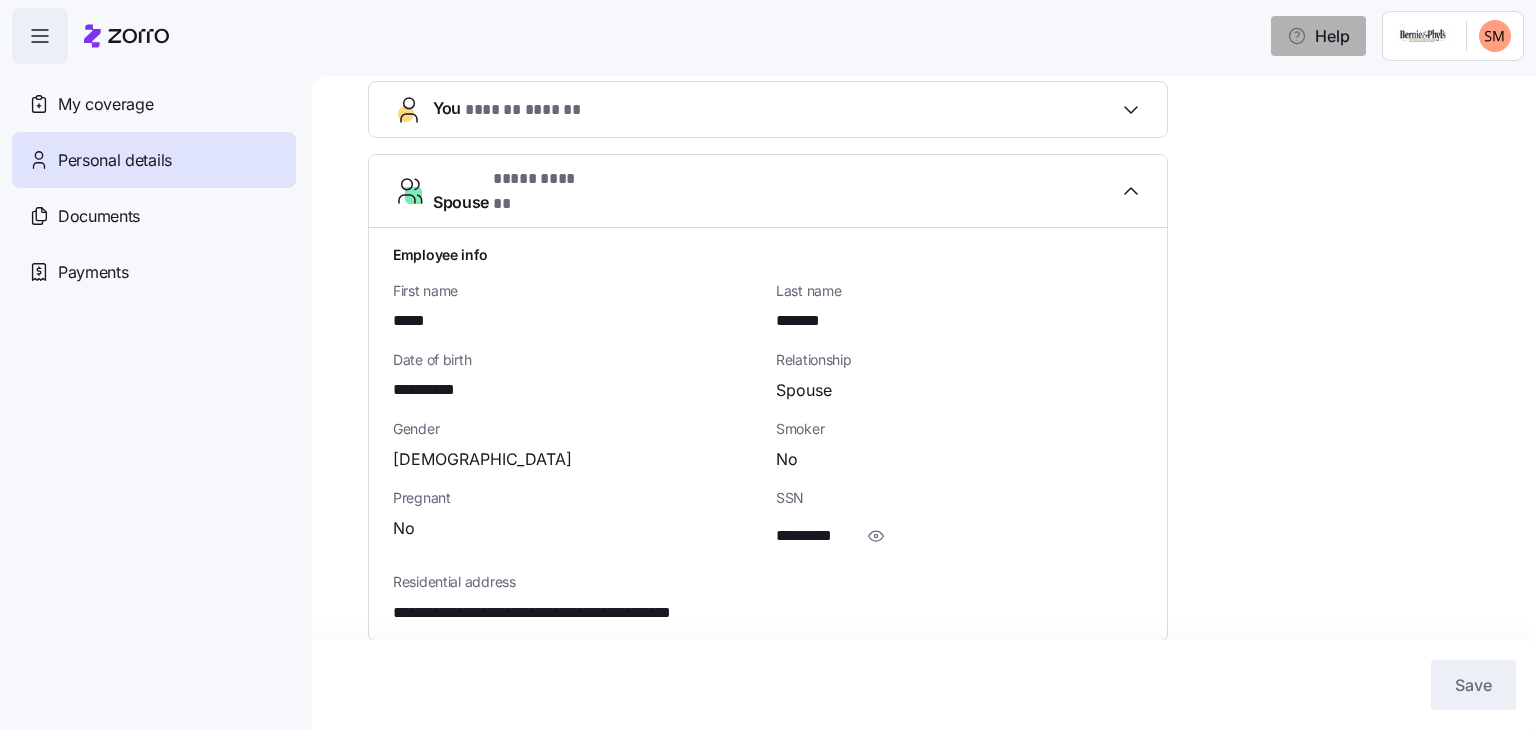 click on "Help" at bounding box center (1318, 36) 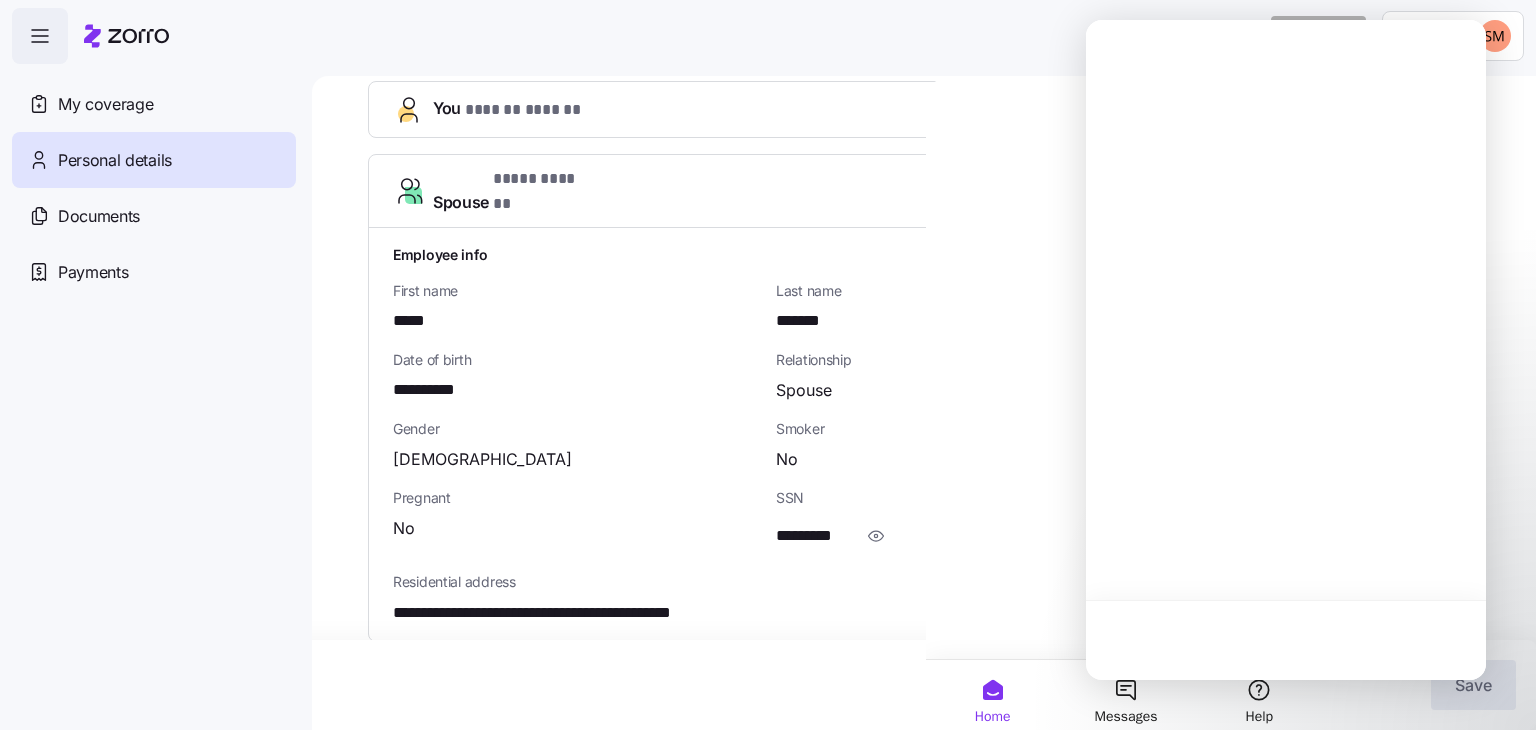 scroll, scrollTop: 0, scrollLeft: 0, axis: both 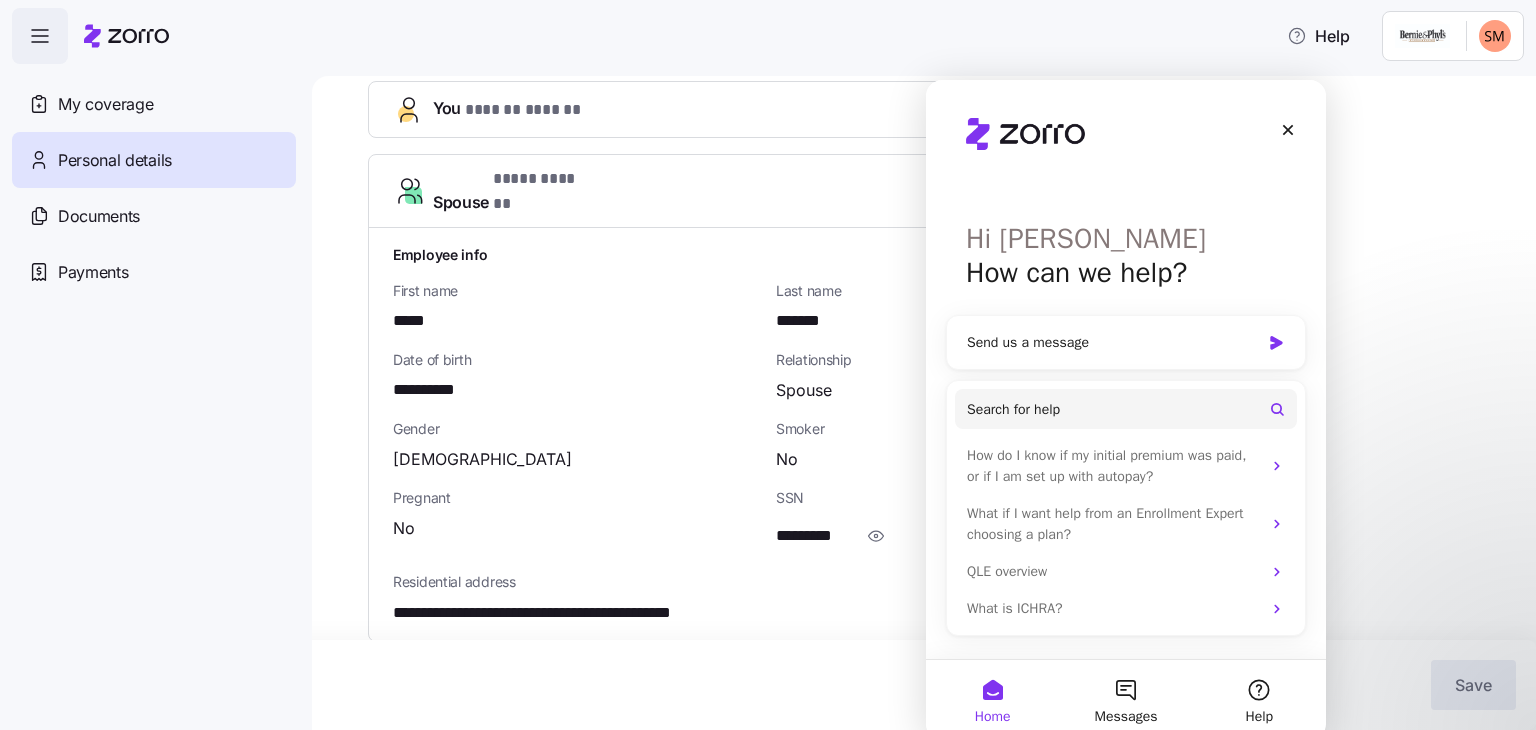 click on "Hi [PERSON_NAME] 👋 How can we help? Send us a message Search for help How do I know if my initial premium was paid, or if I am set up with autopay? What if I want help from an Enrollment Expert choosing a plan? QLE overview What is ICHRA?" at bounding box center [1126, 369] 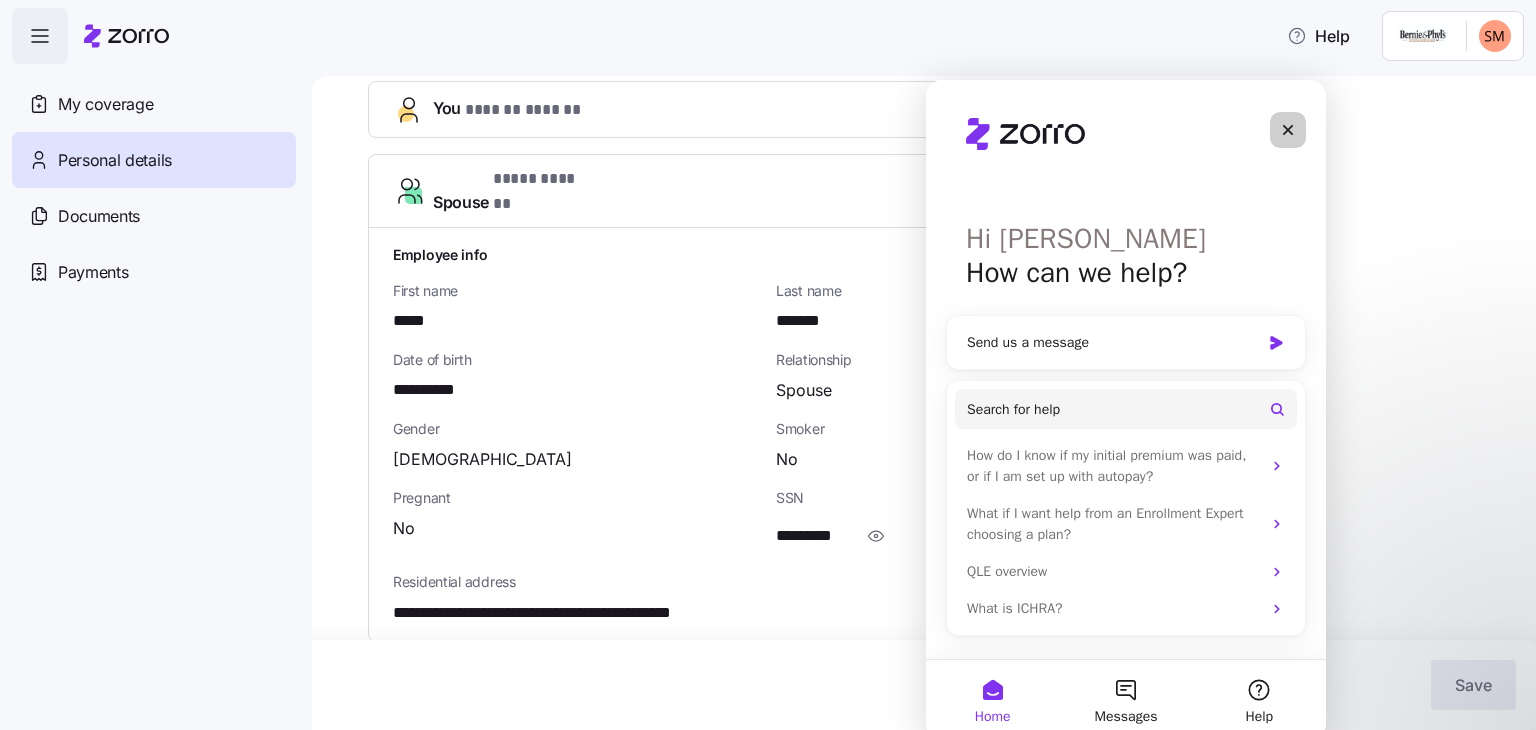 click 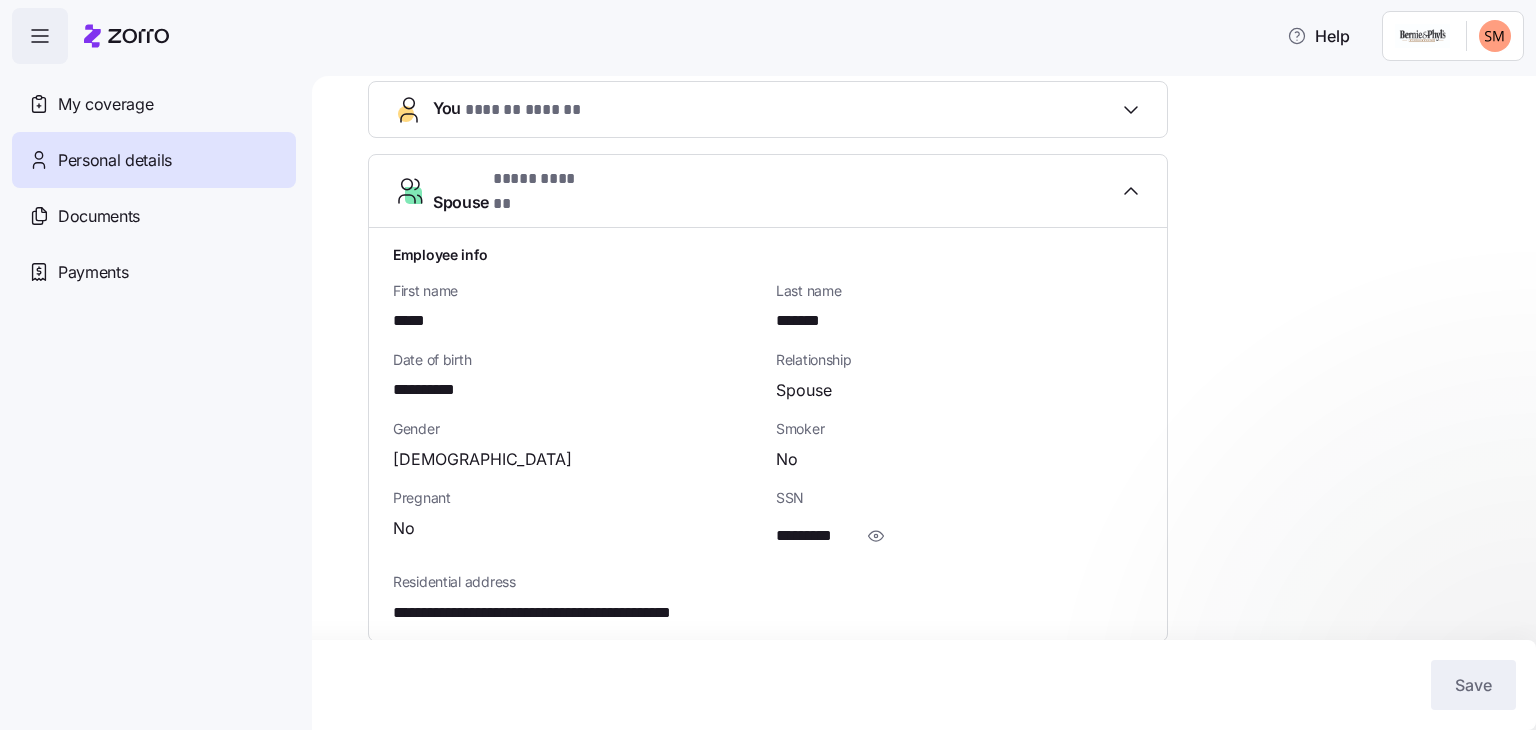 scroll, scrollTop: 0, scrollLeft: 0, axis: both 